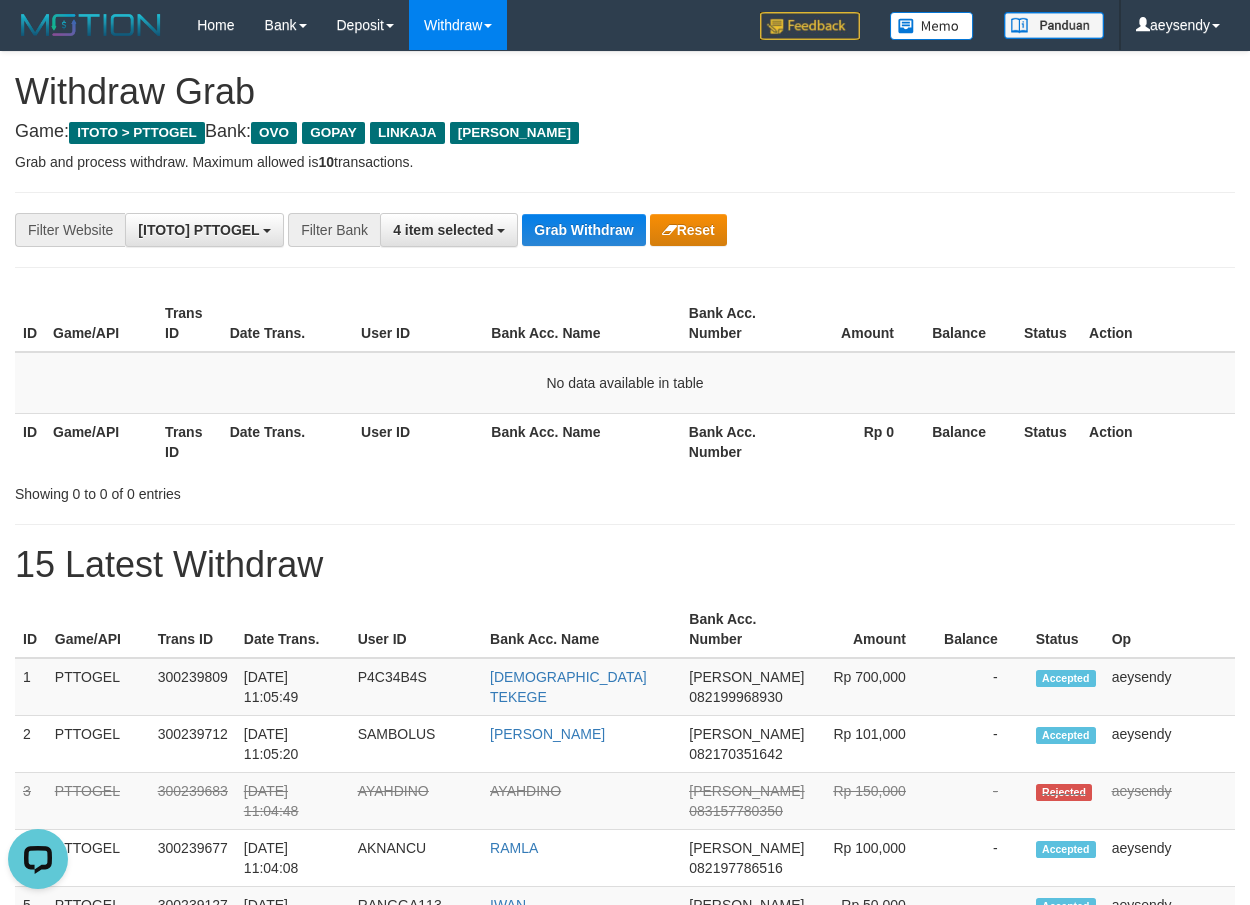 scroll, scrollTop: 0, scrollLeft: 0, axis: both 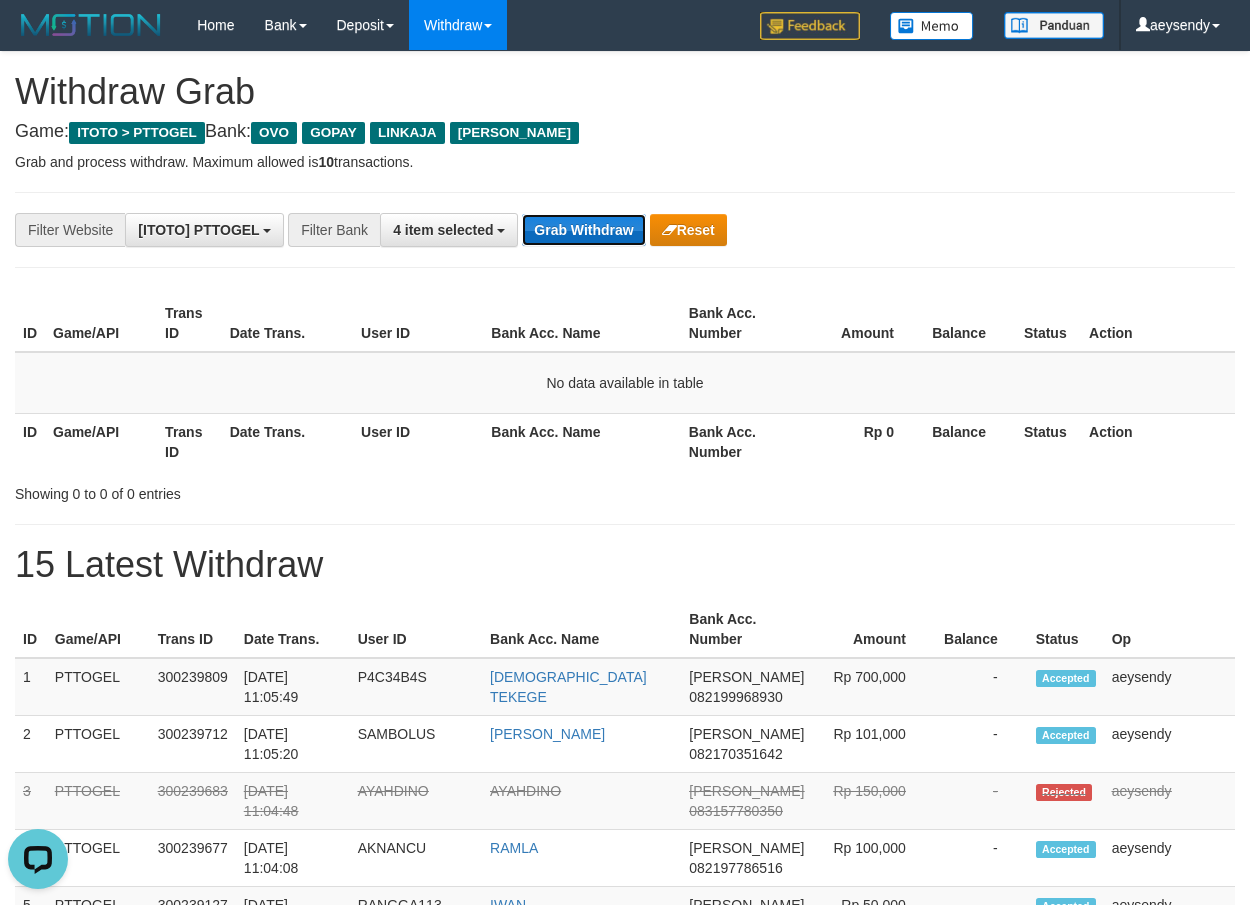 click on "Grab Withdraw" at bounding box center [583, 230] 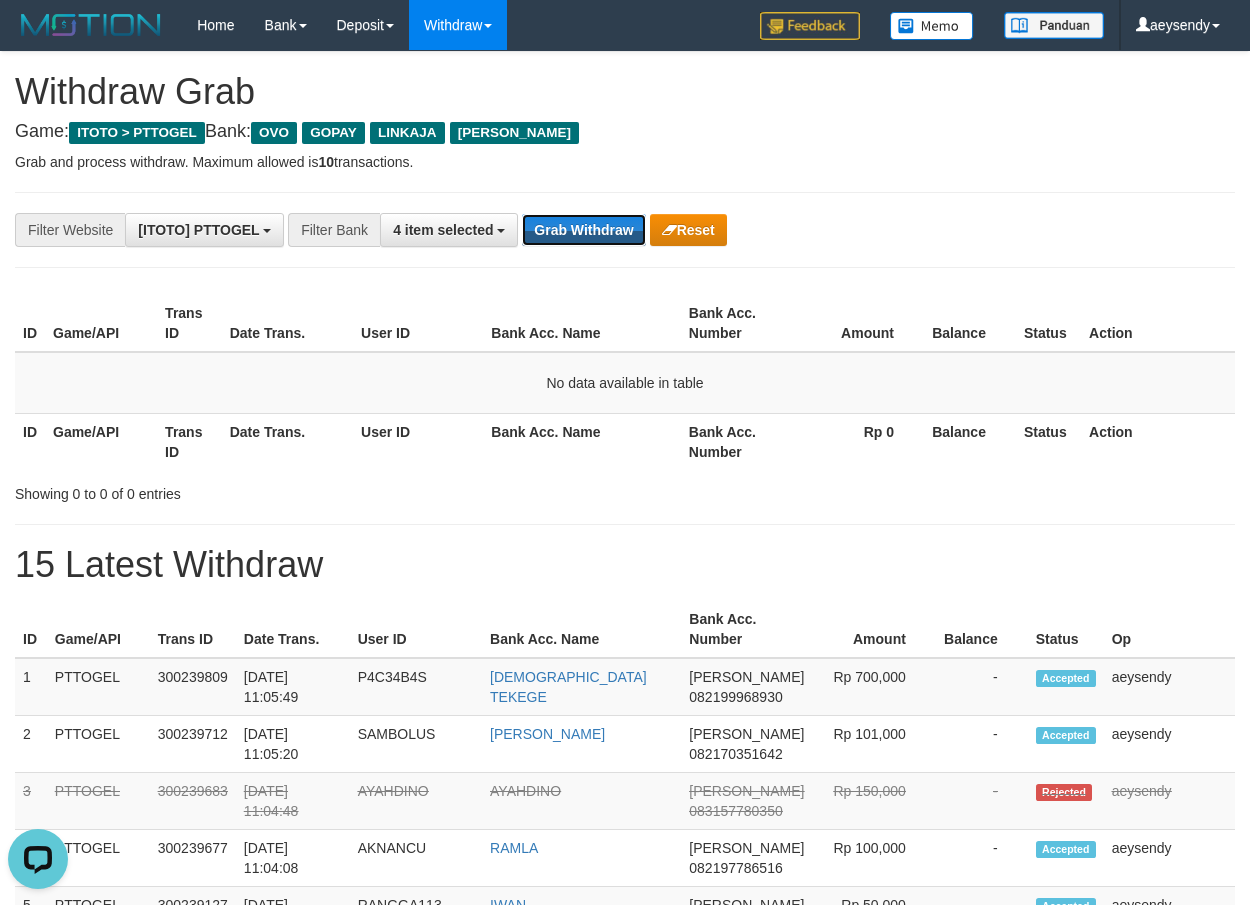 drag, startPoint x: 564, startPoint y: 229, endPoint x: 1259, endPoint y: 424, distance: 721.83795 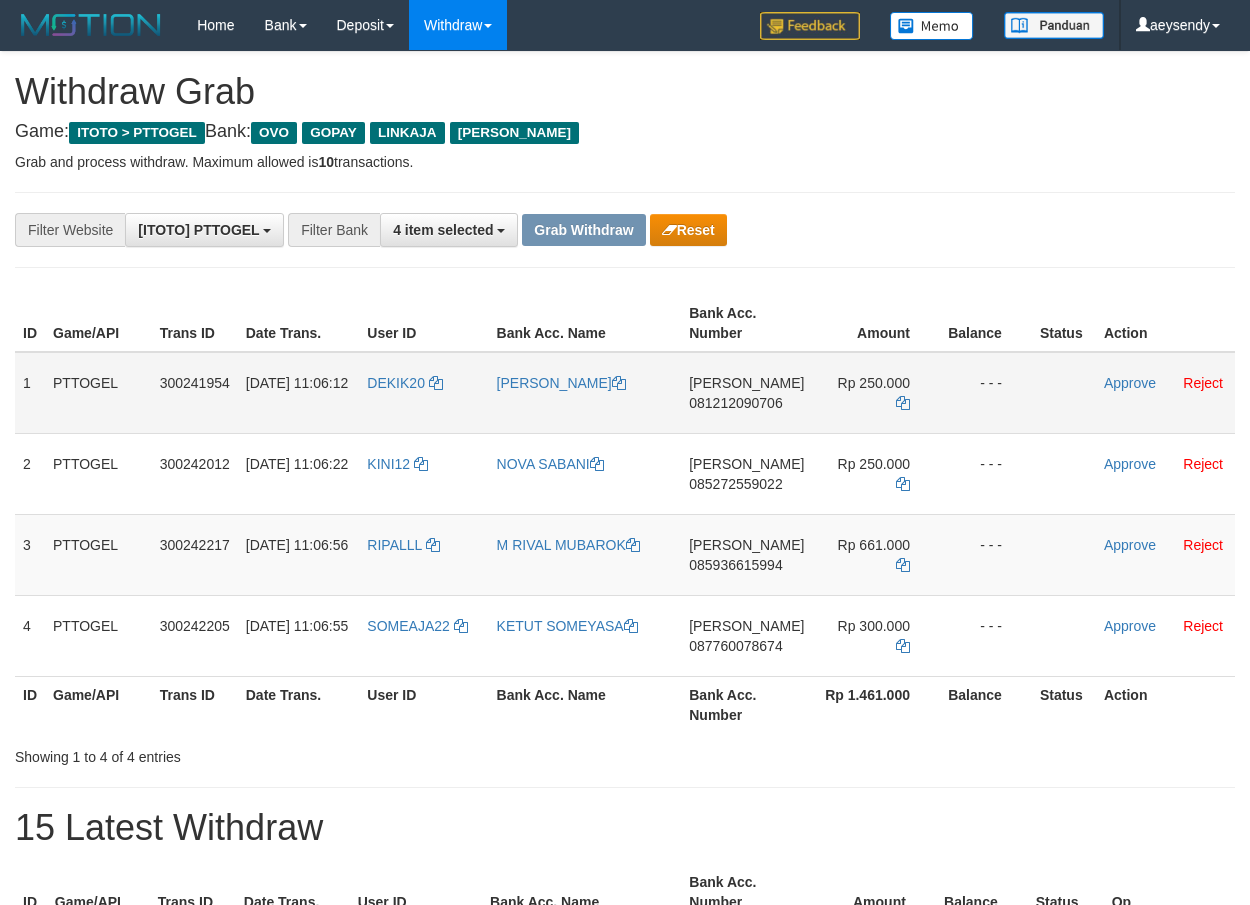 scroll, scrollTop: 0, scrollLeft: 0, axis: both 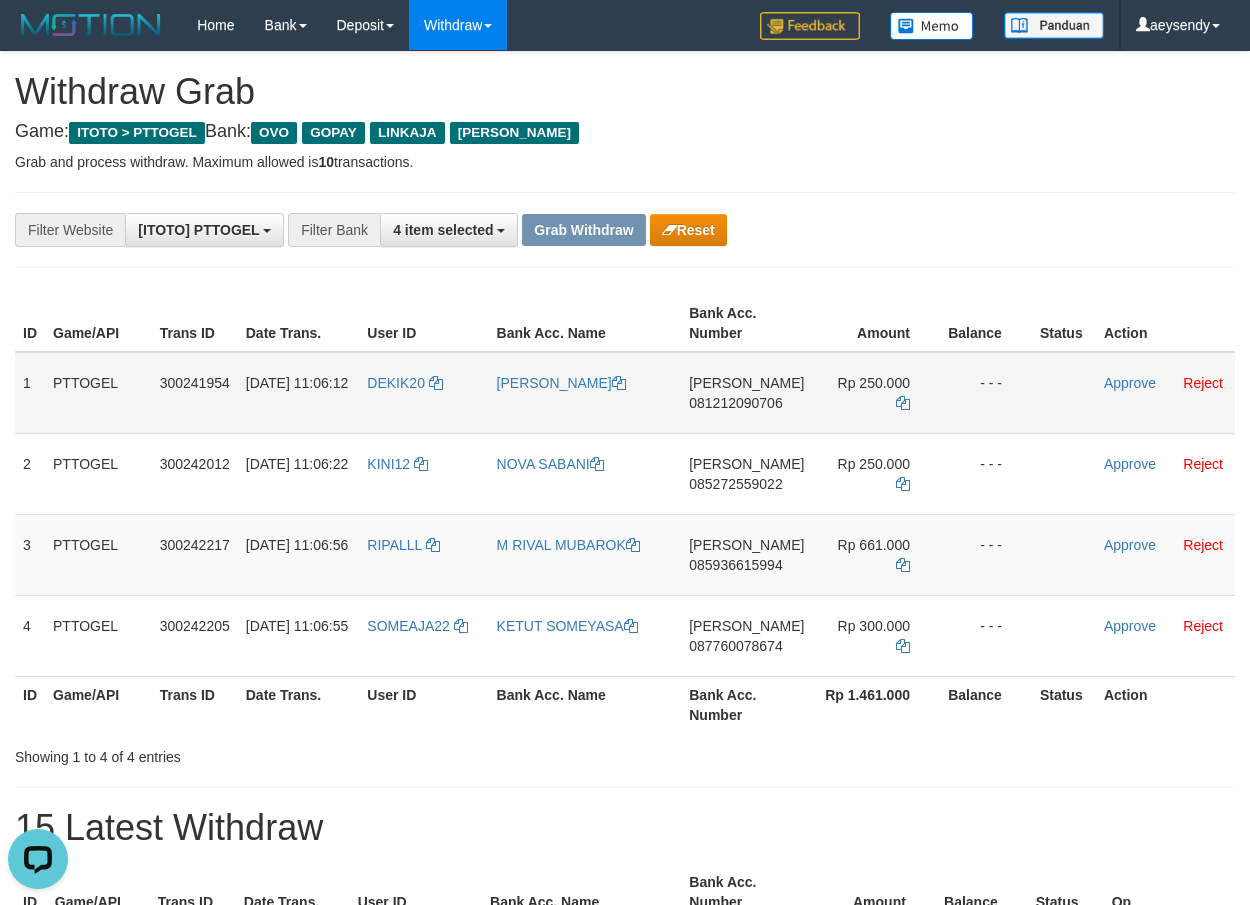 click on "081212090706" at bounding box center [735, 403] 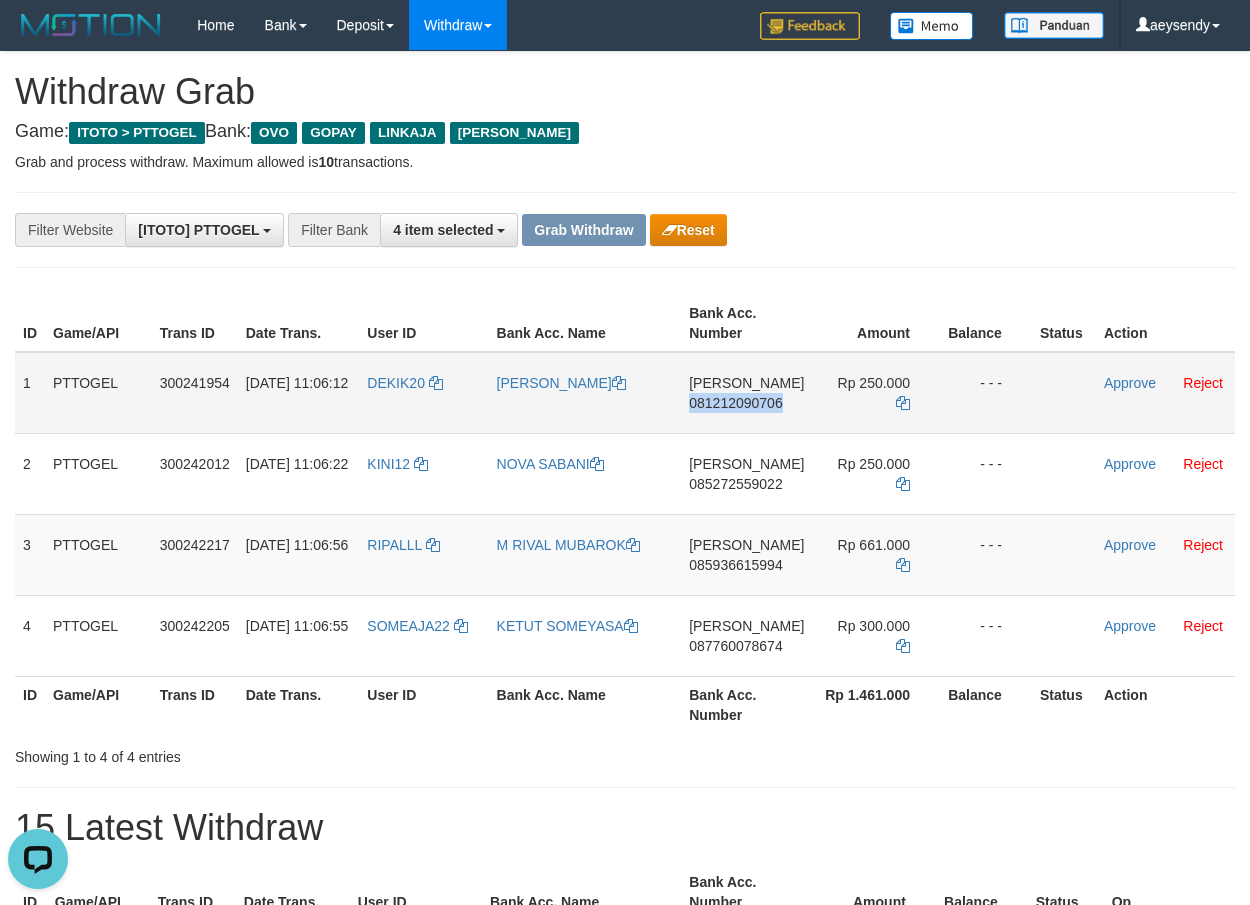 click on "081212090706" at bounding box center [735, 403] 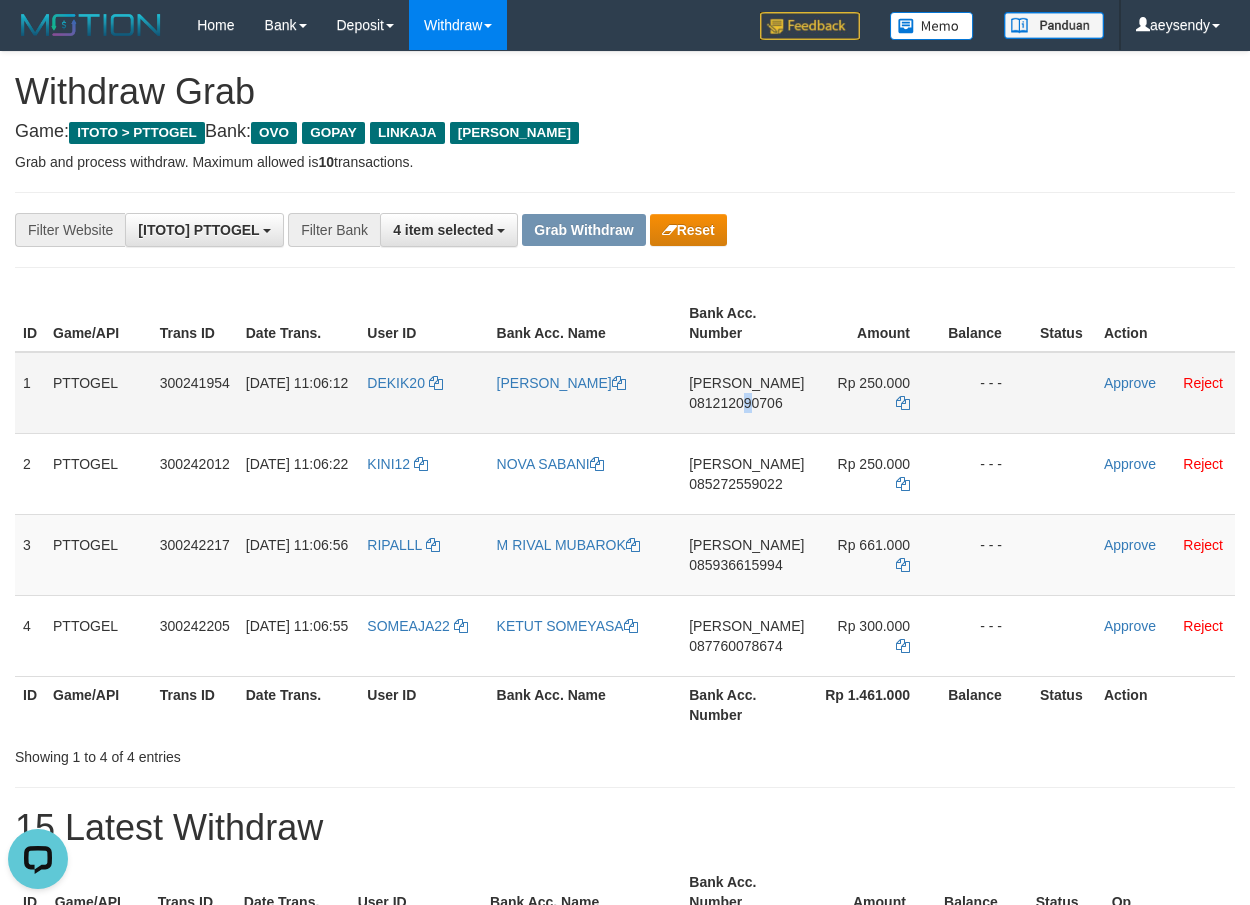 click on "DANA
081212090706" at bounding box center (746, 393) 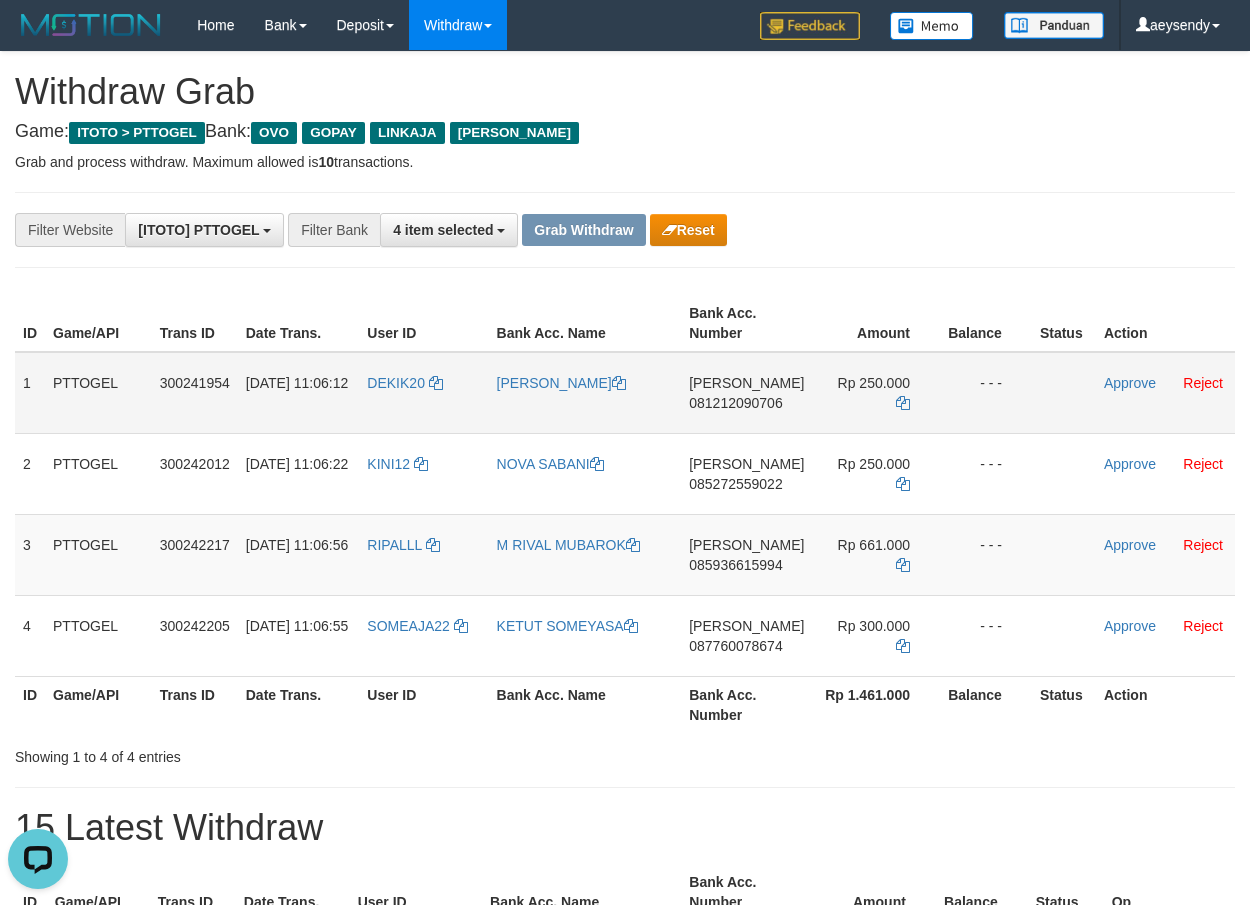 click on "081212090706" at bounding box center (735, 403) 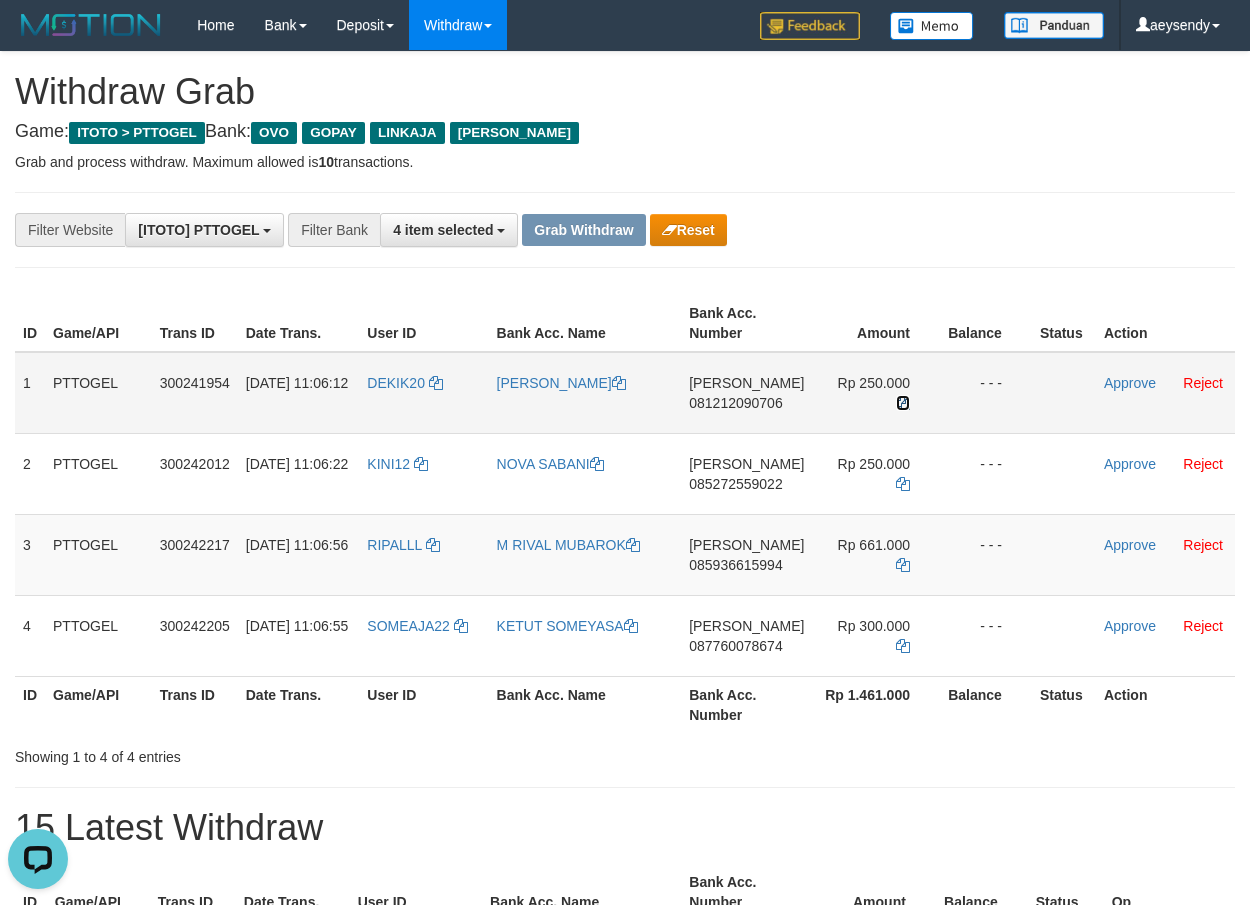 click at bounding box center (903, 403) 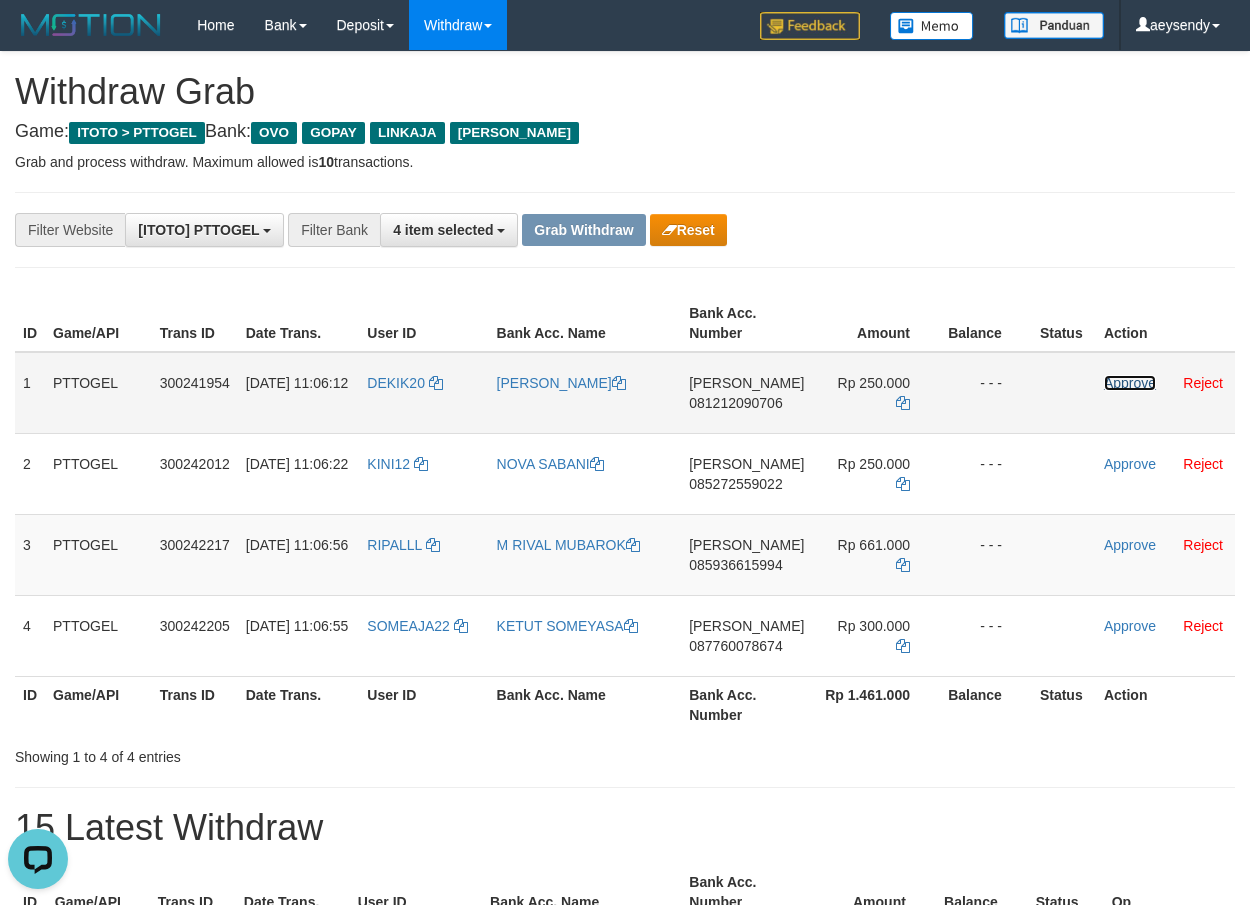 click on "Approve
Reject" at bounding box center [1165, 393] 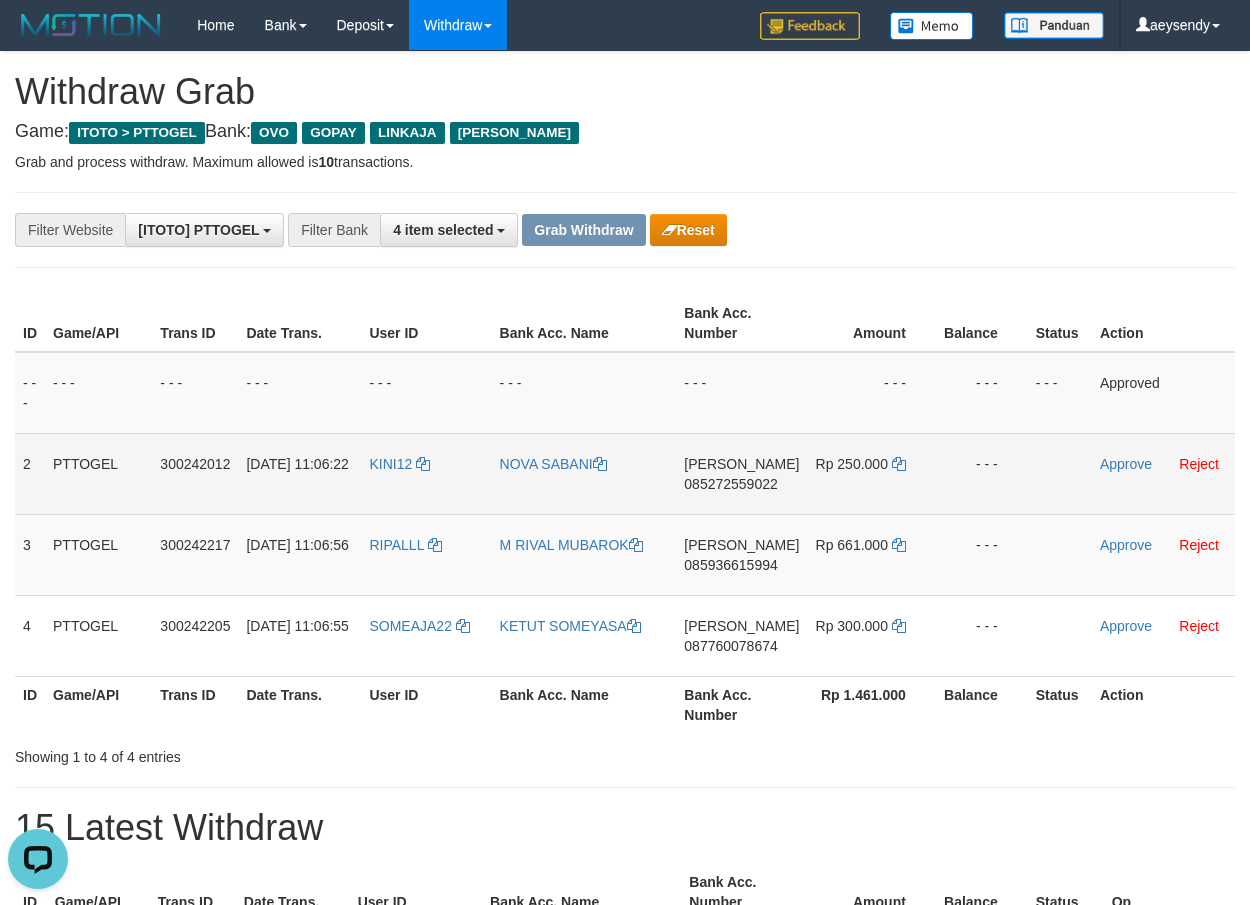click on "085272559022" at bounding box center [730, 484] 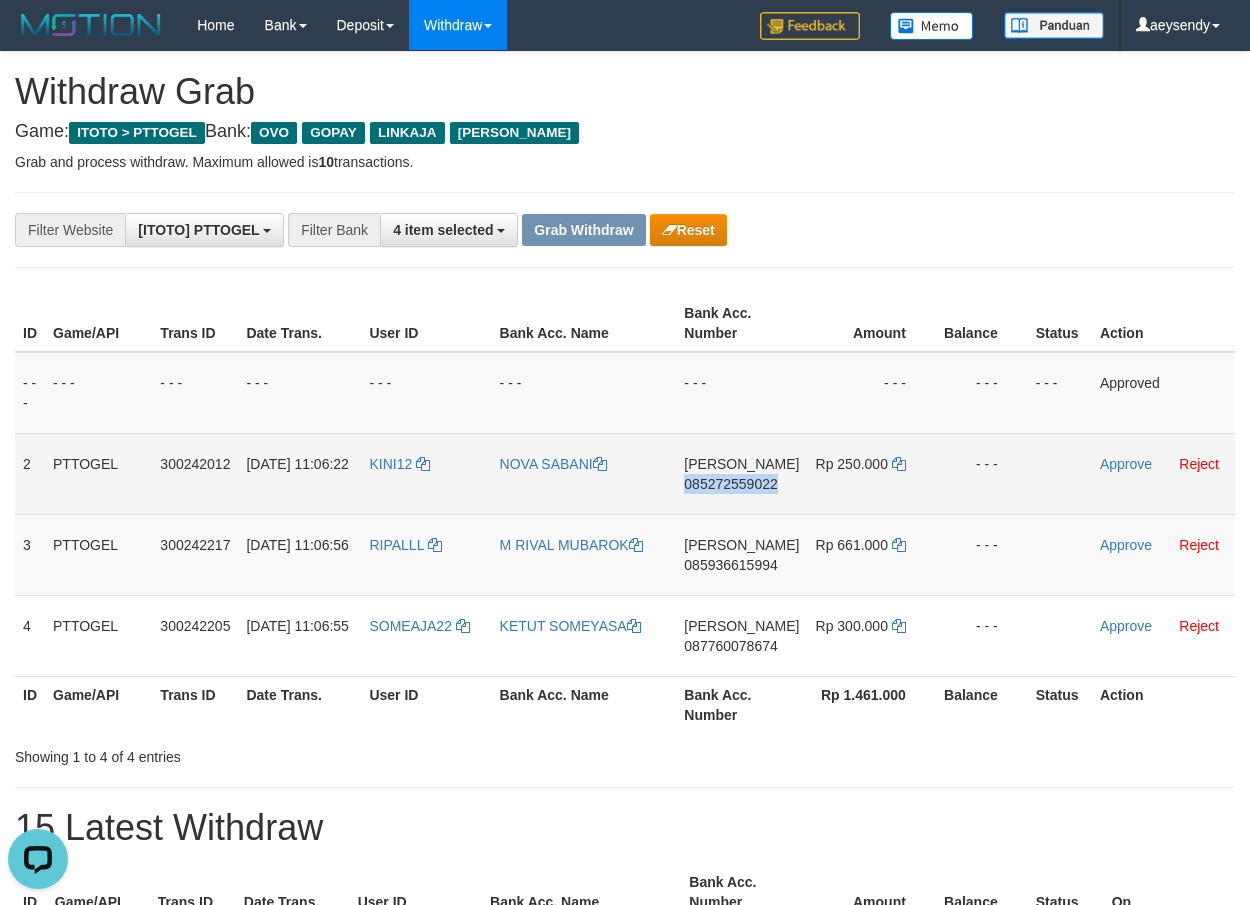 click on "085272559022" at bounding box center [730, 484] 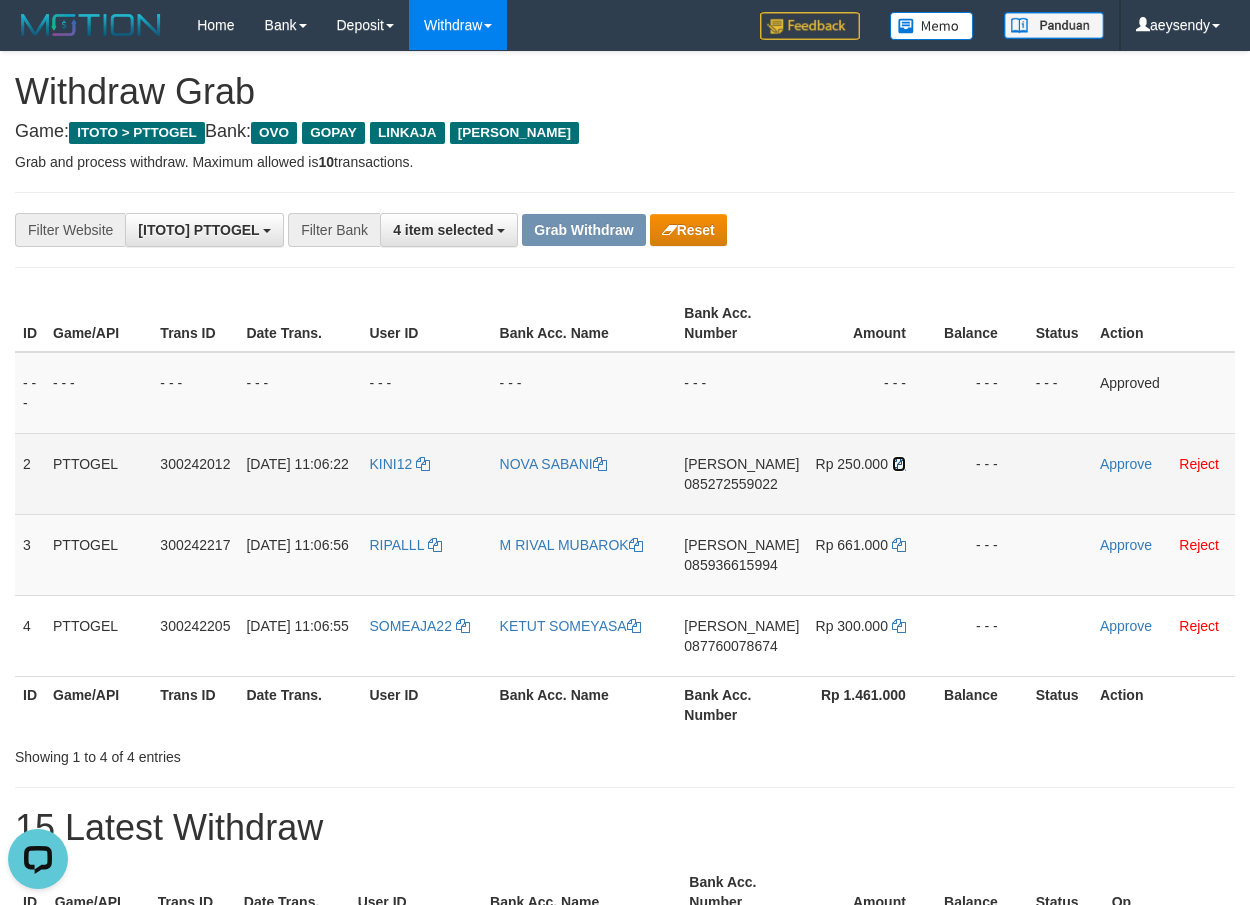 click at bounding box center [899, 464] 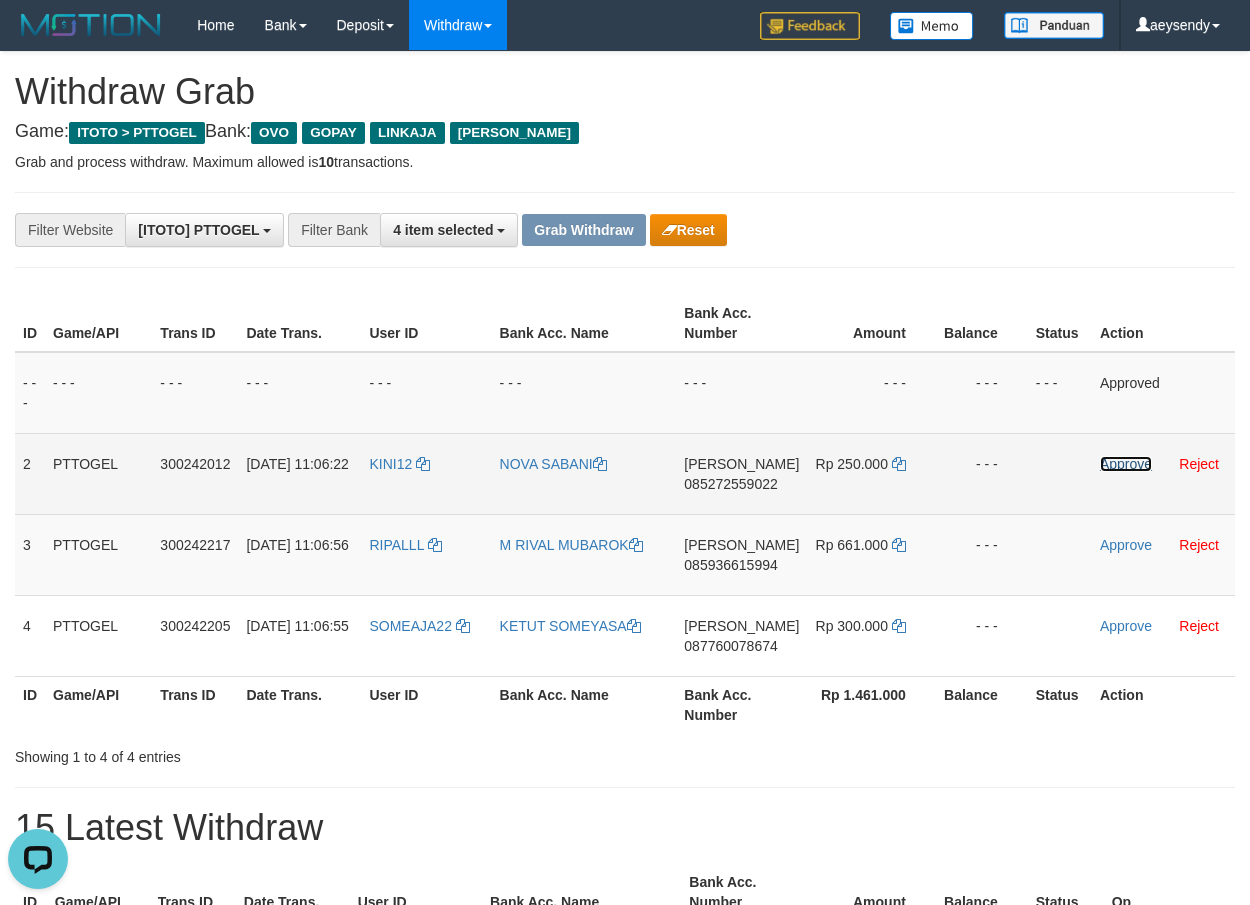 click on "Approve" at bounding box center (1126, 464) 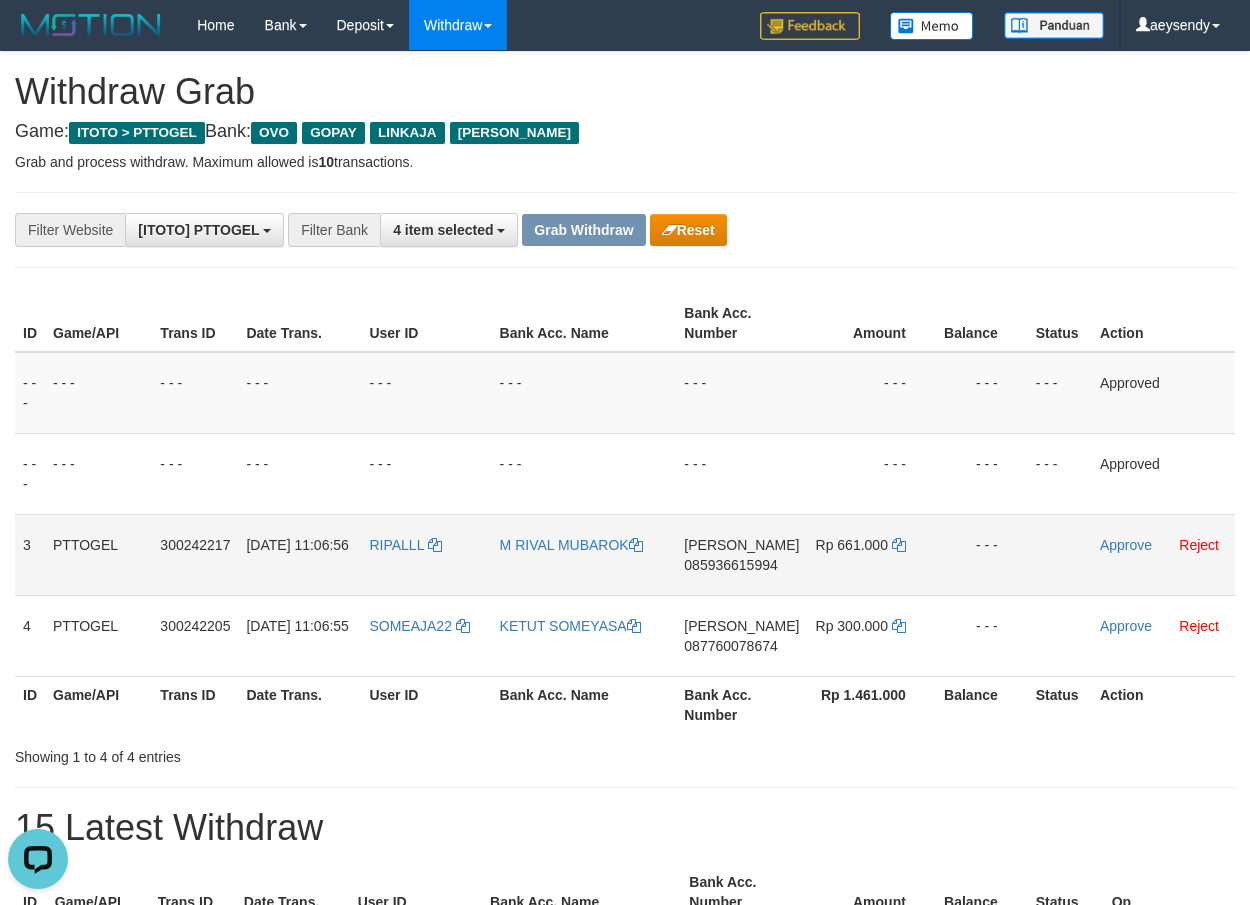 click on "085936615994" at bounding box center (730, 565) 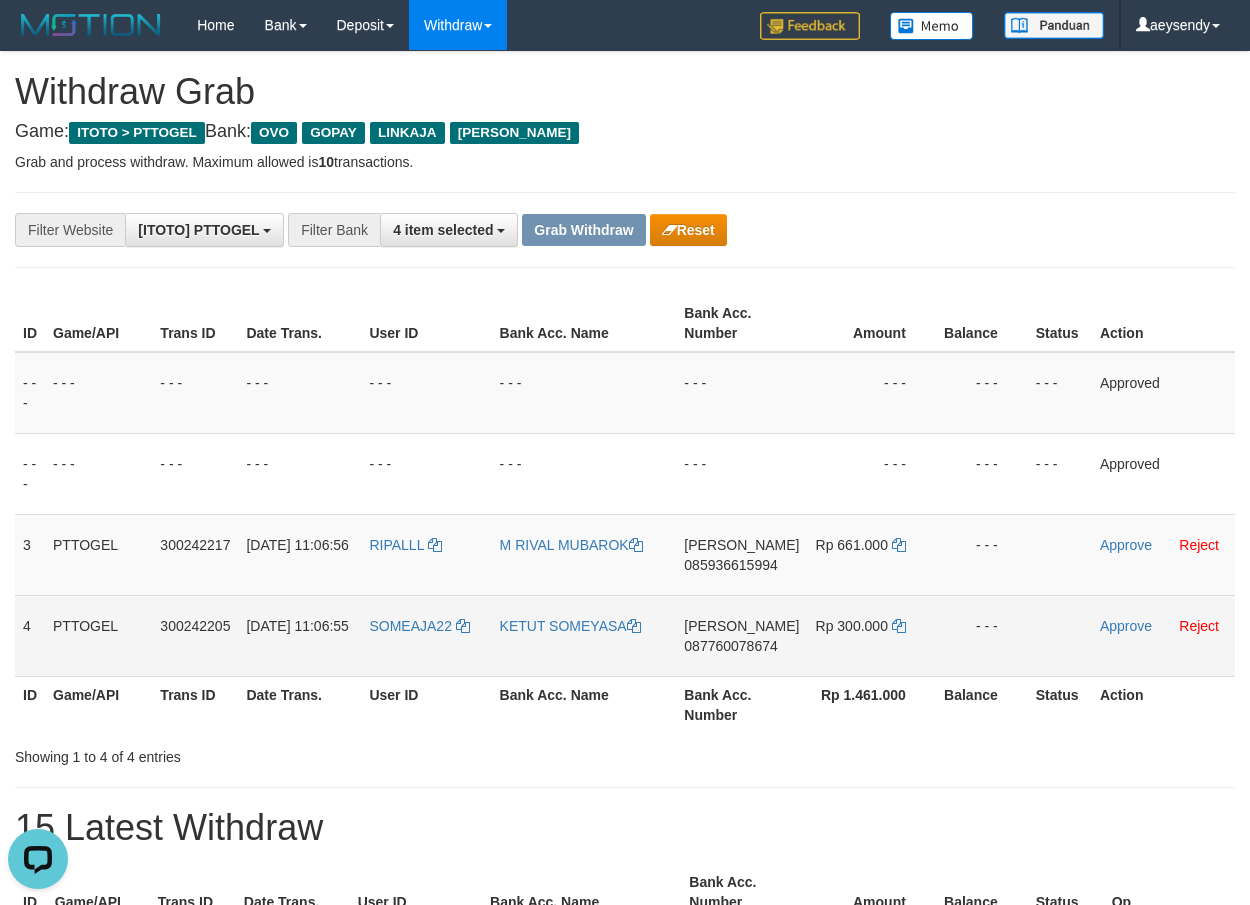 drag, startPoint x: 740, startPoint y: 563, endPoint x: 739, endPoint y: 607, distance: 44.011364 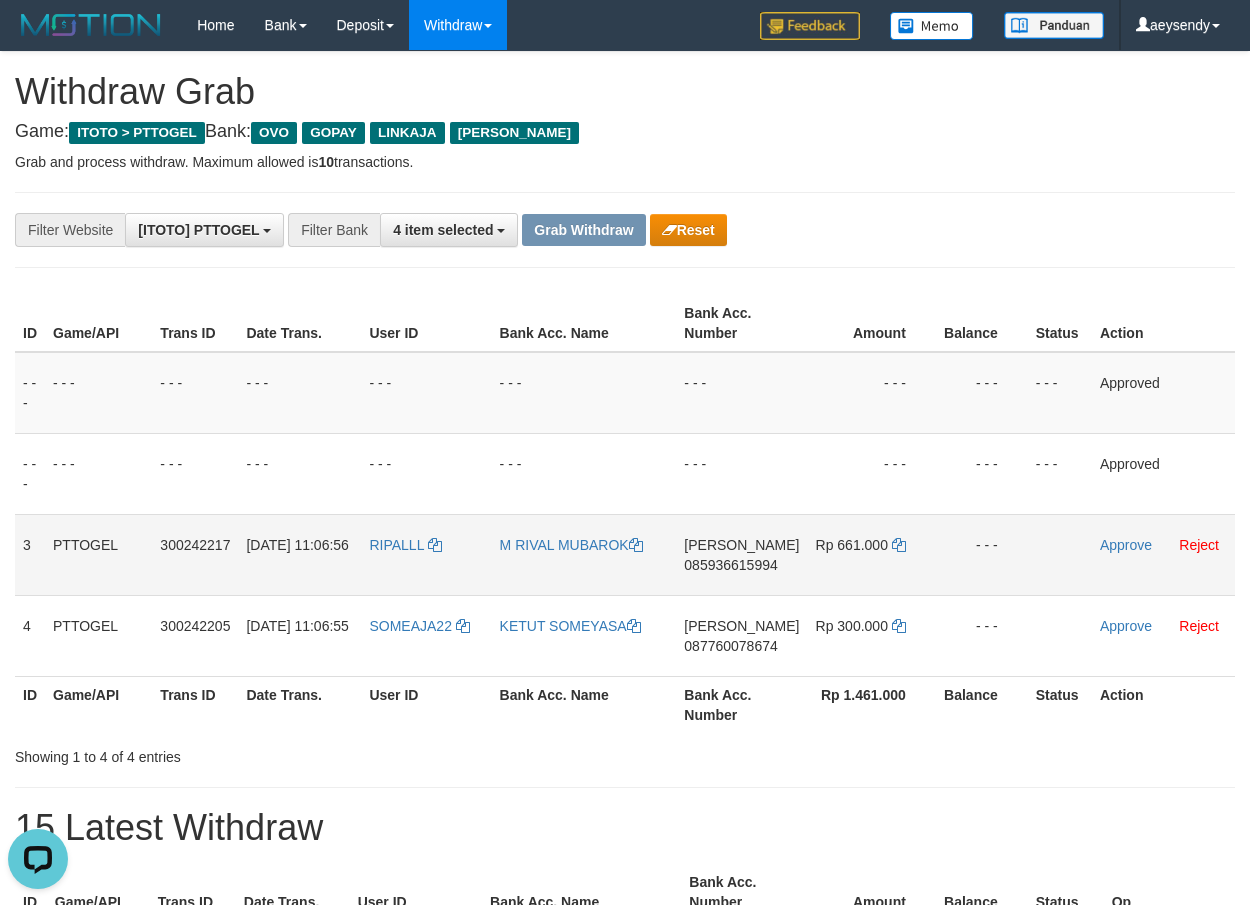 click on "Rp 661.000" at bounding box center (871, 554) 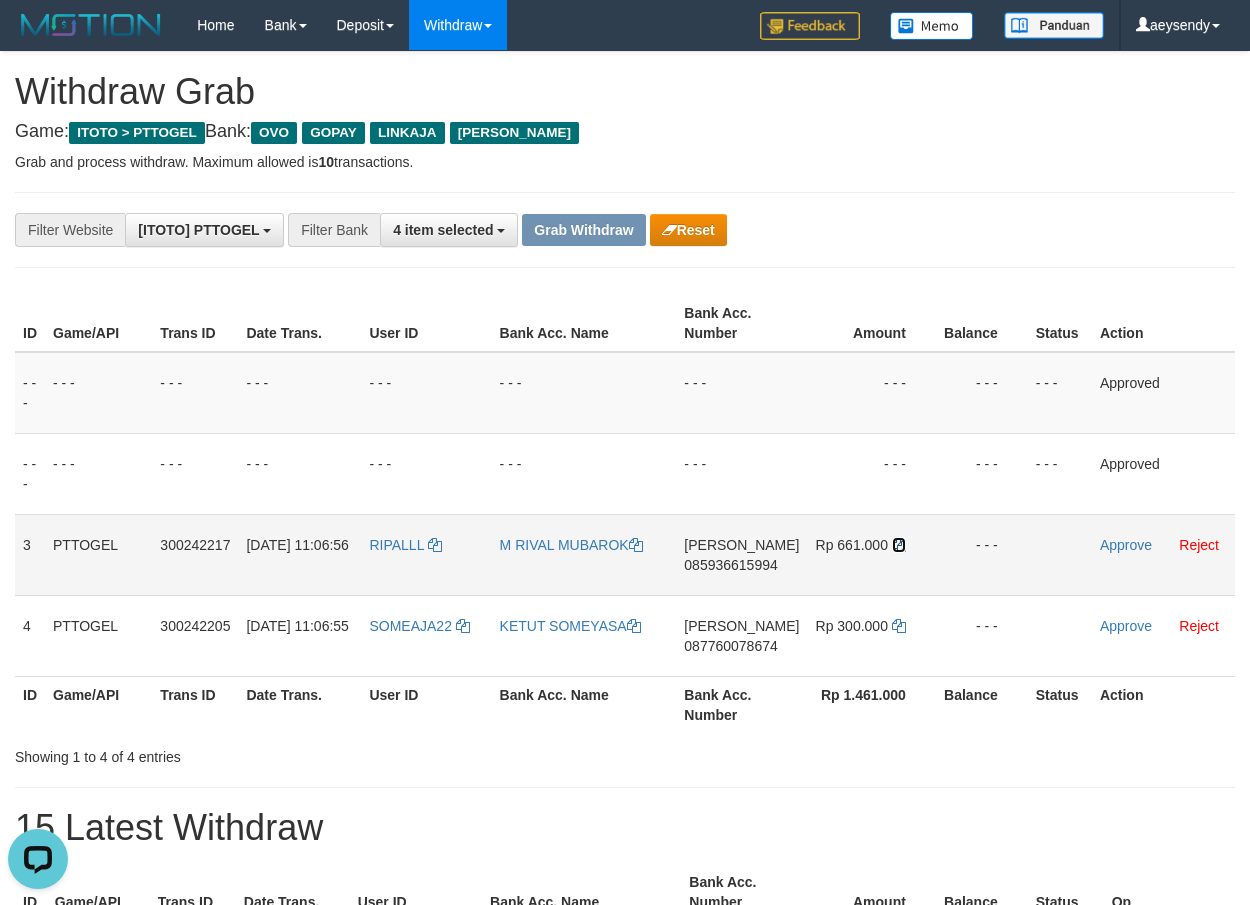 click at bounding box center (899, 545) 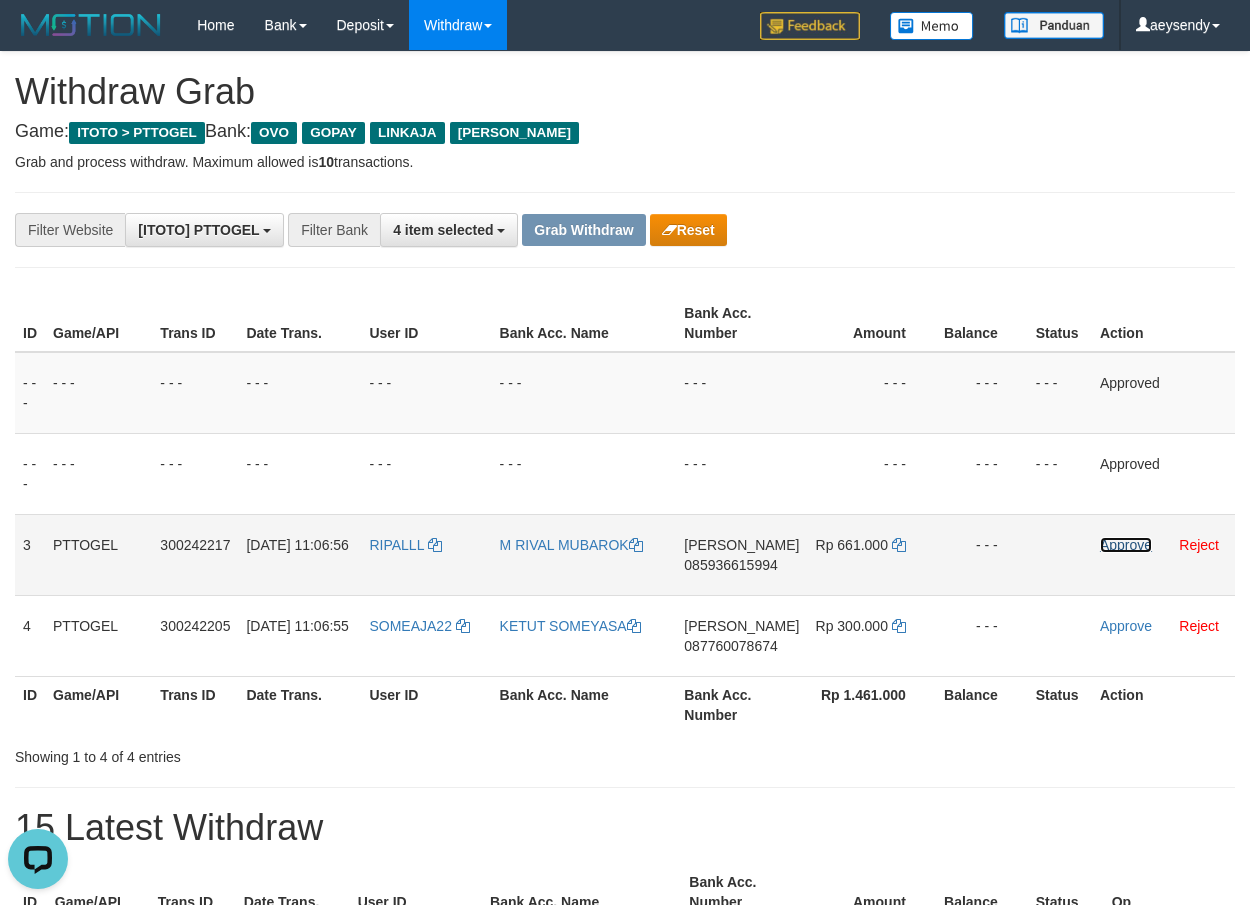 click on "Approve" at bounding box center (1126, 545) 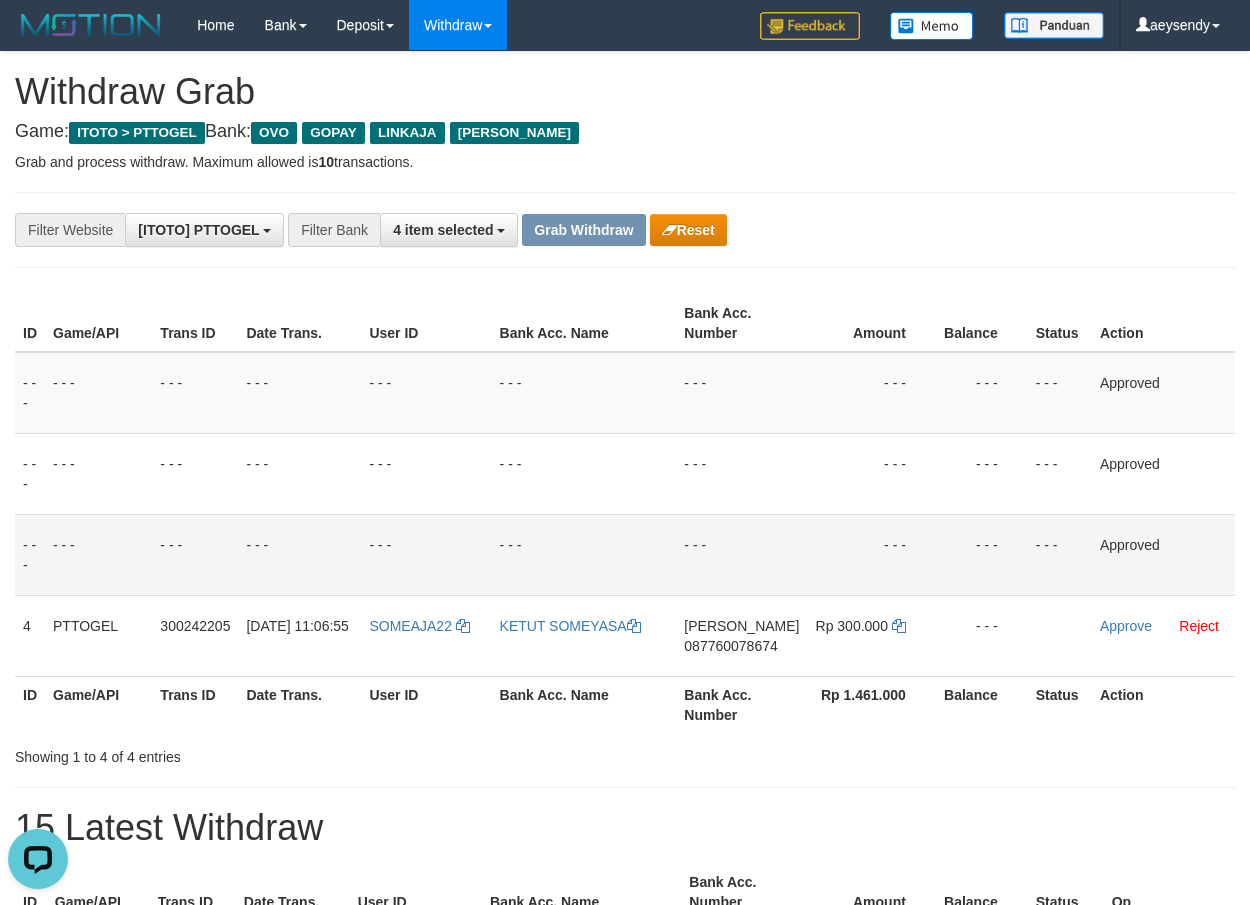 click on "- - -" at bounding box center [584, 554] 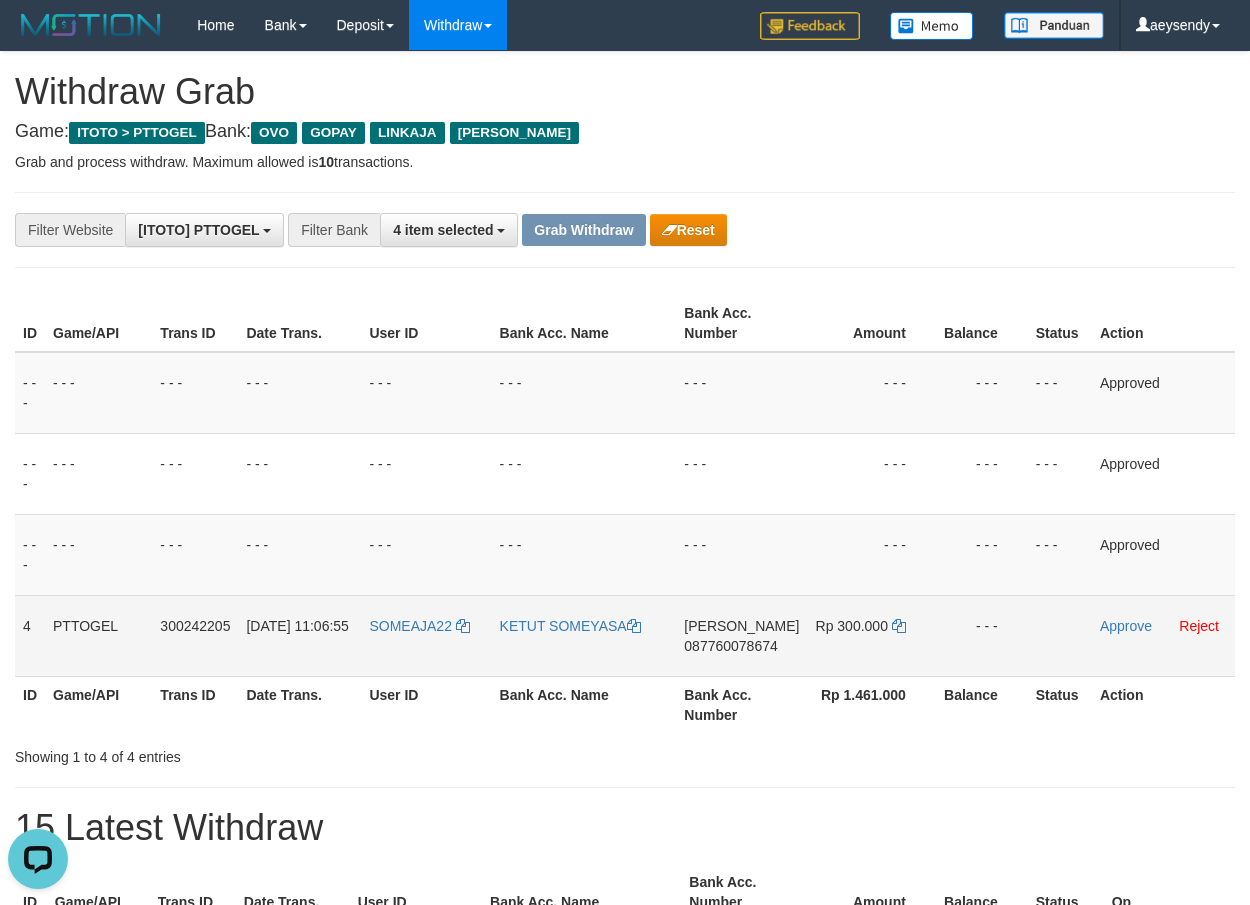 click on "DANA
087760078674" at bounding box center [741, 635] 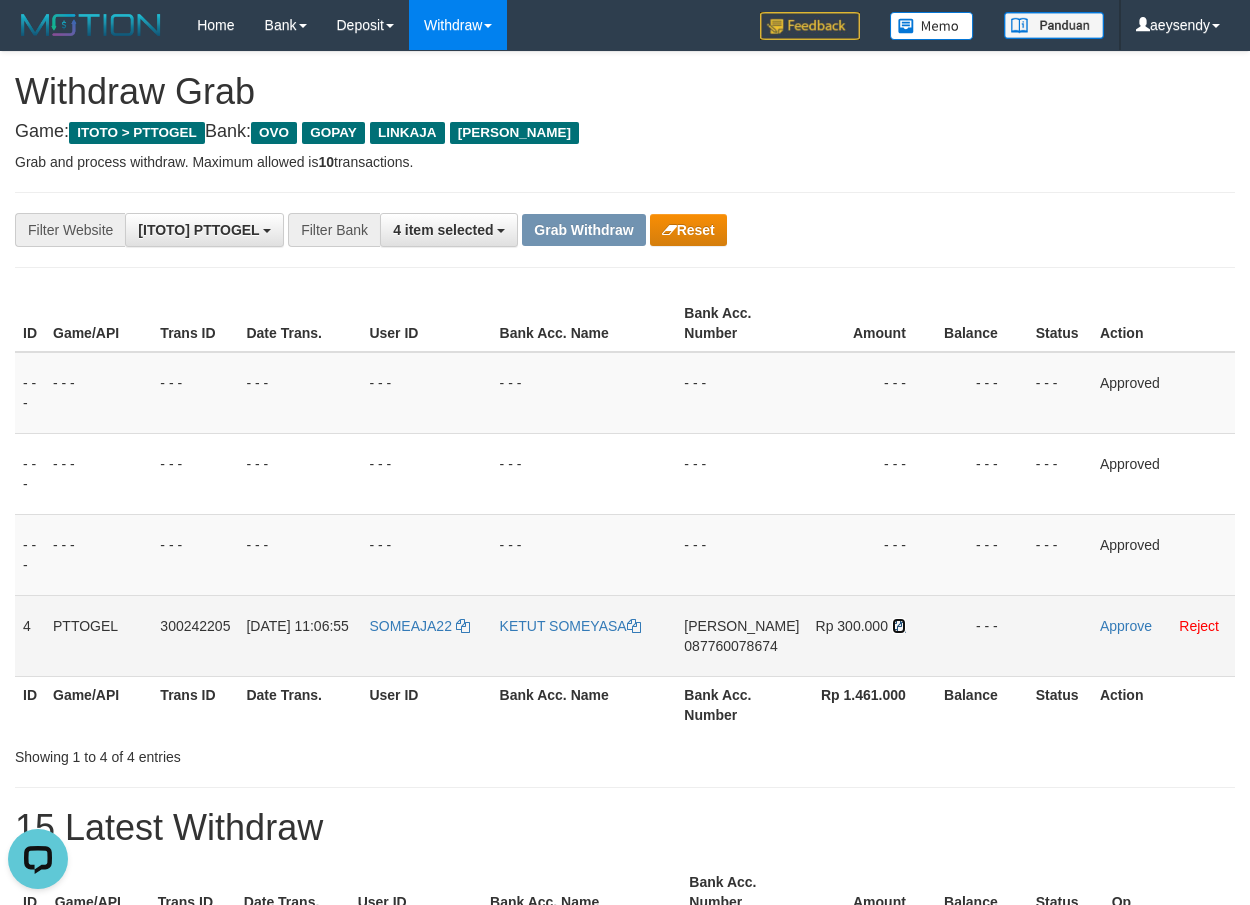 click at bounding box center [899, 626] 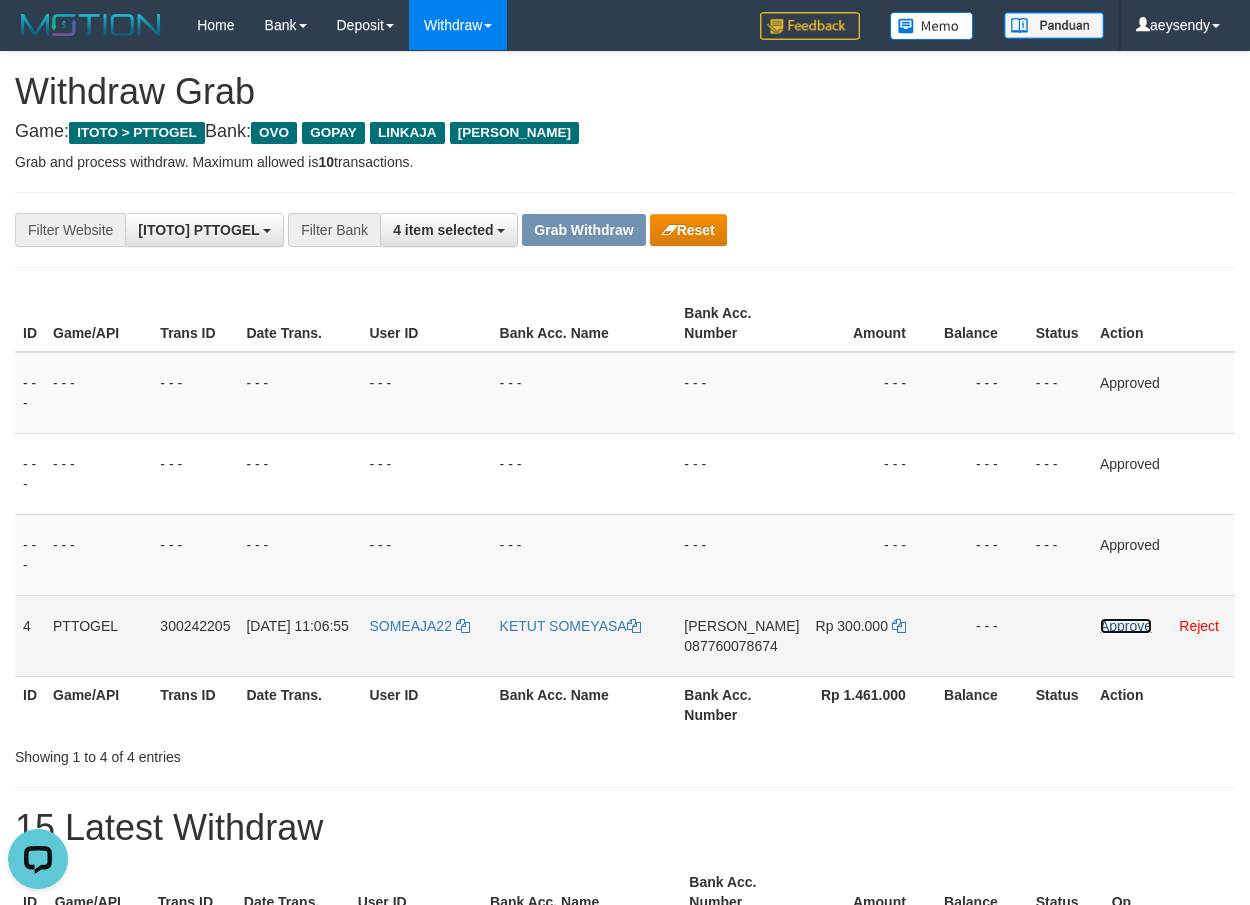 click on "Approve" at bounding box center [1126, 626] 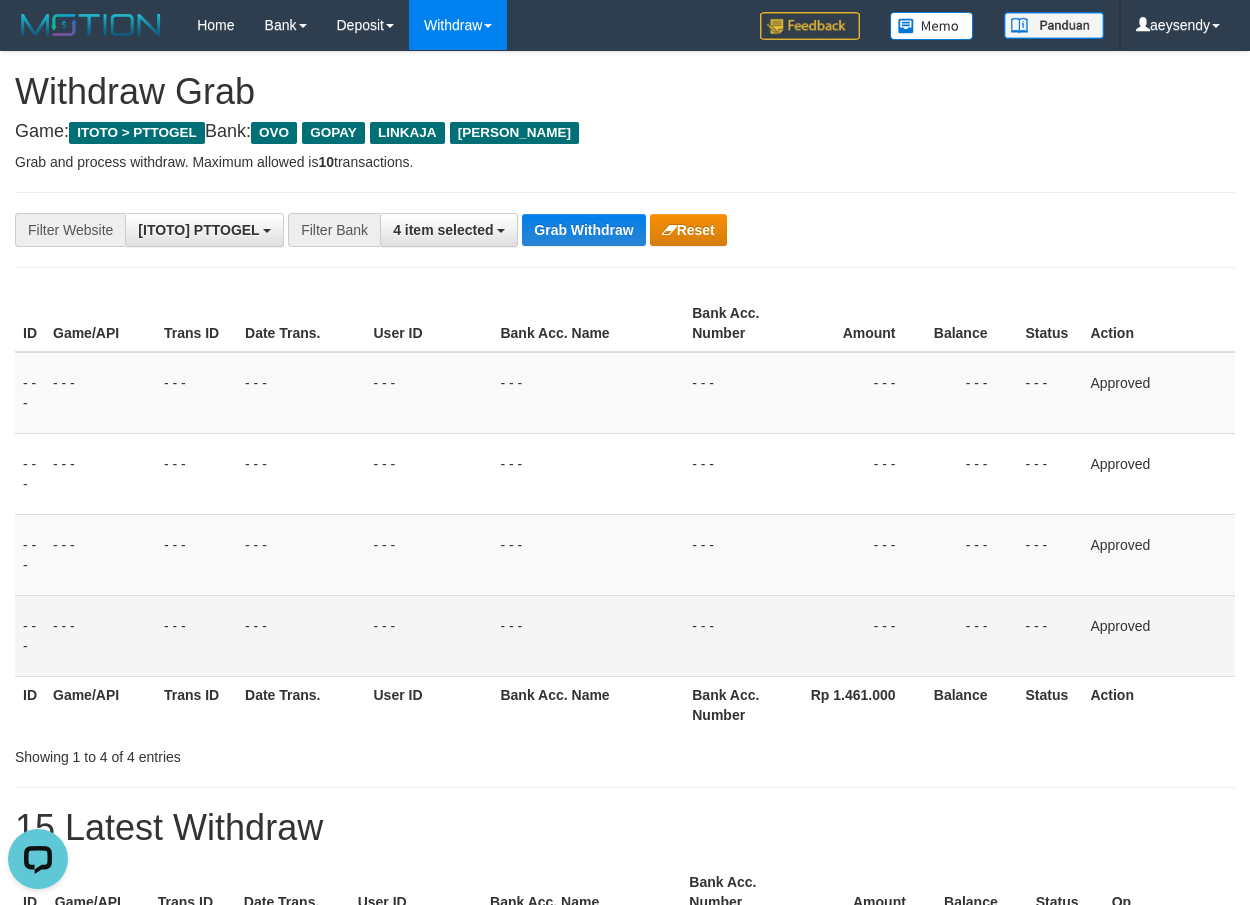 click on "- - -" at bounding box center (100, 635) 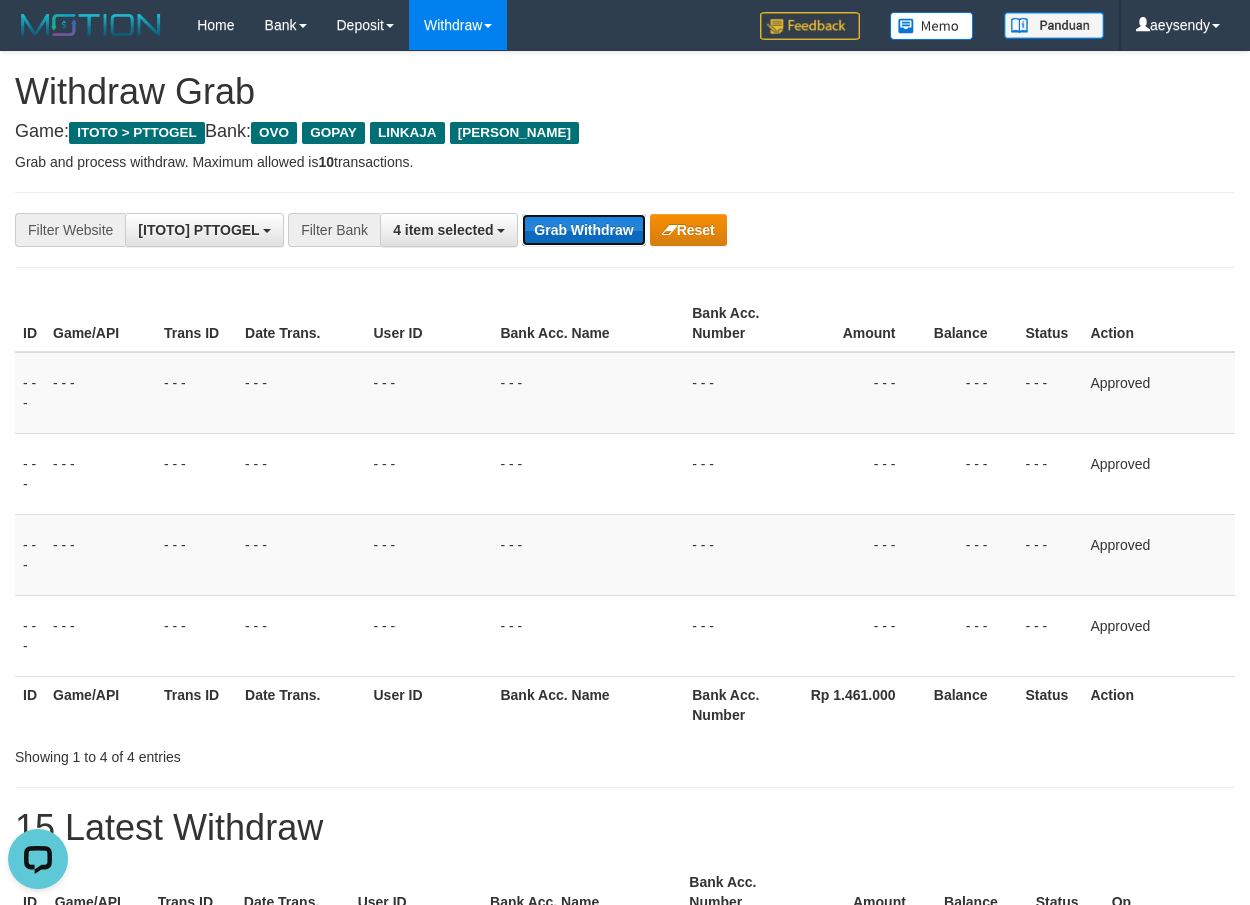 click on "Grab Withdraw" at bounding box center (583, 230) 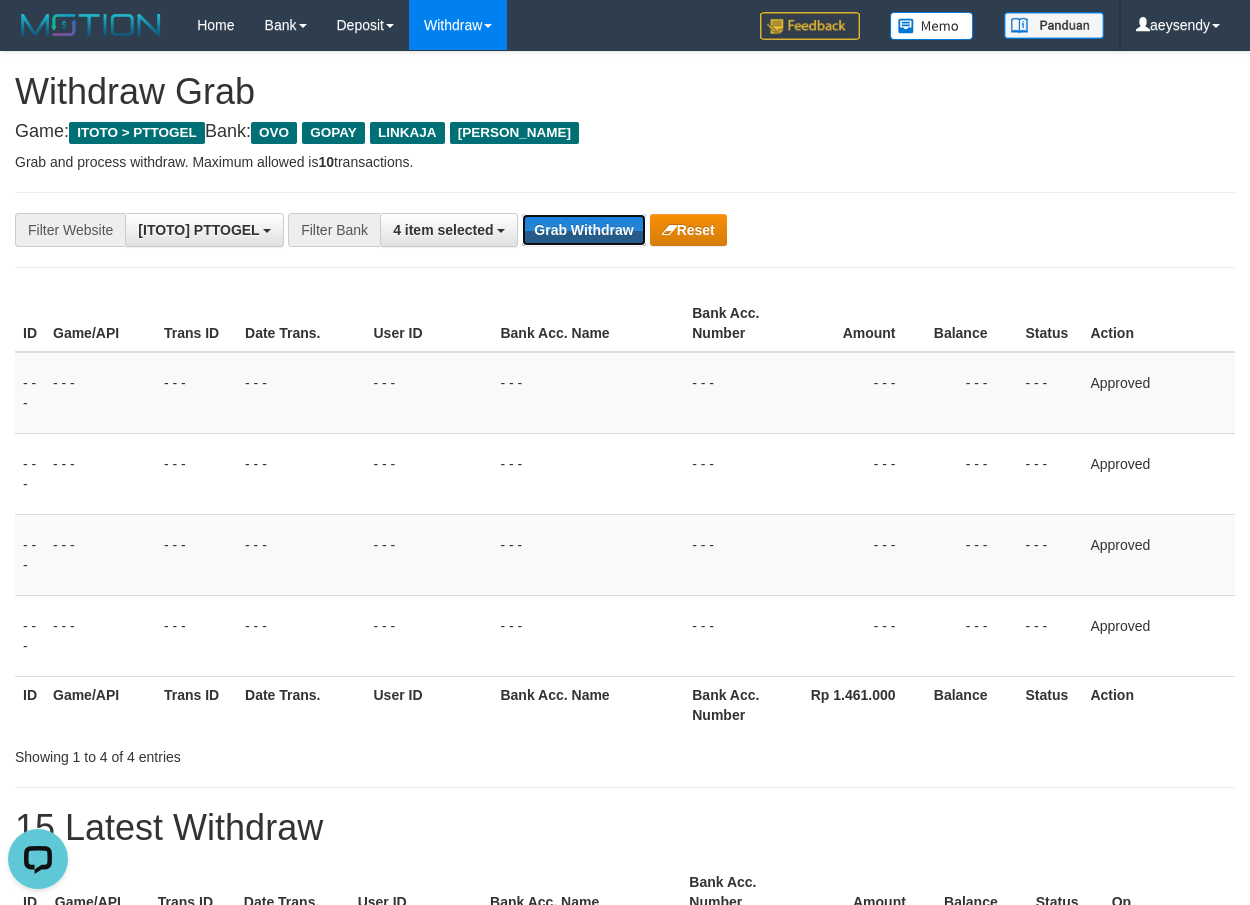 drag, startPoint x: 588, startPoint y: 226, endPoint x: 1236, endPoint y: 411, distance: 673.8909 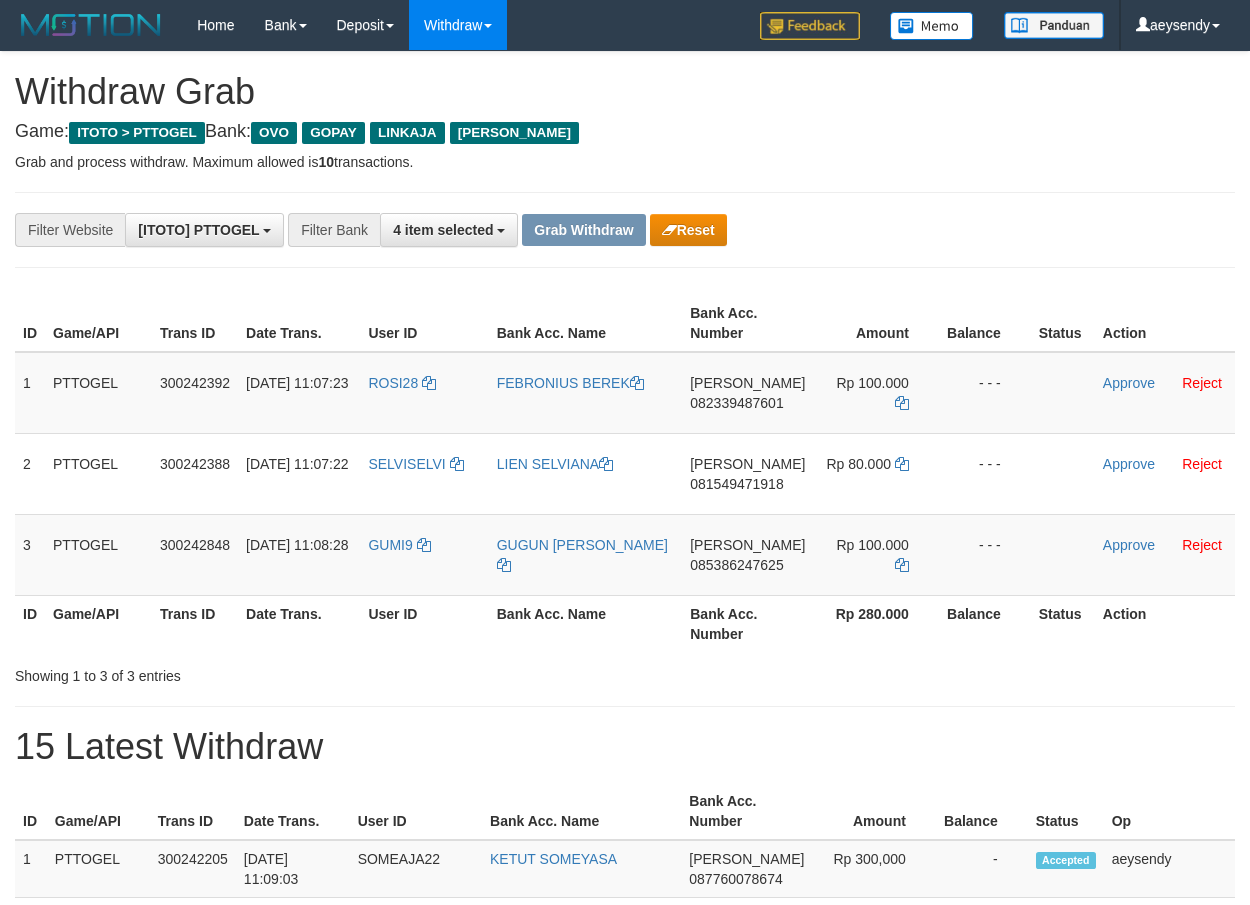 scroll, scrollTop: 0, scrollLeft: 0, axis: both 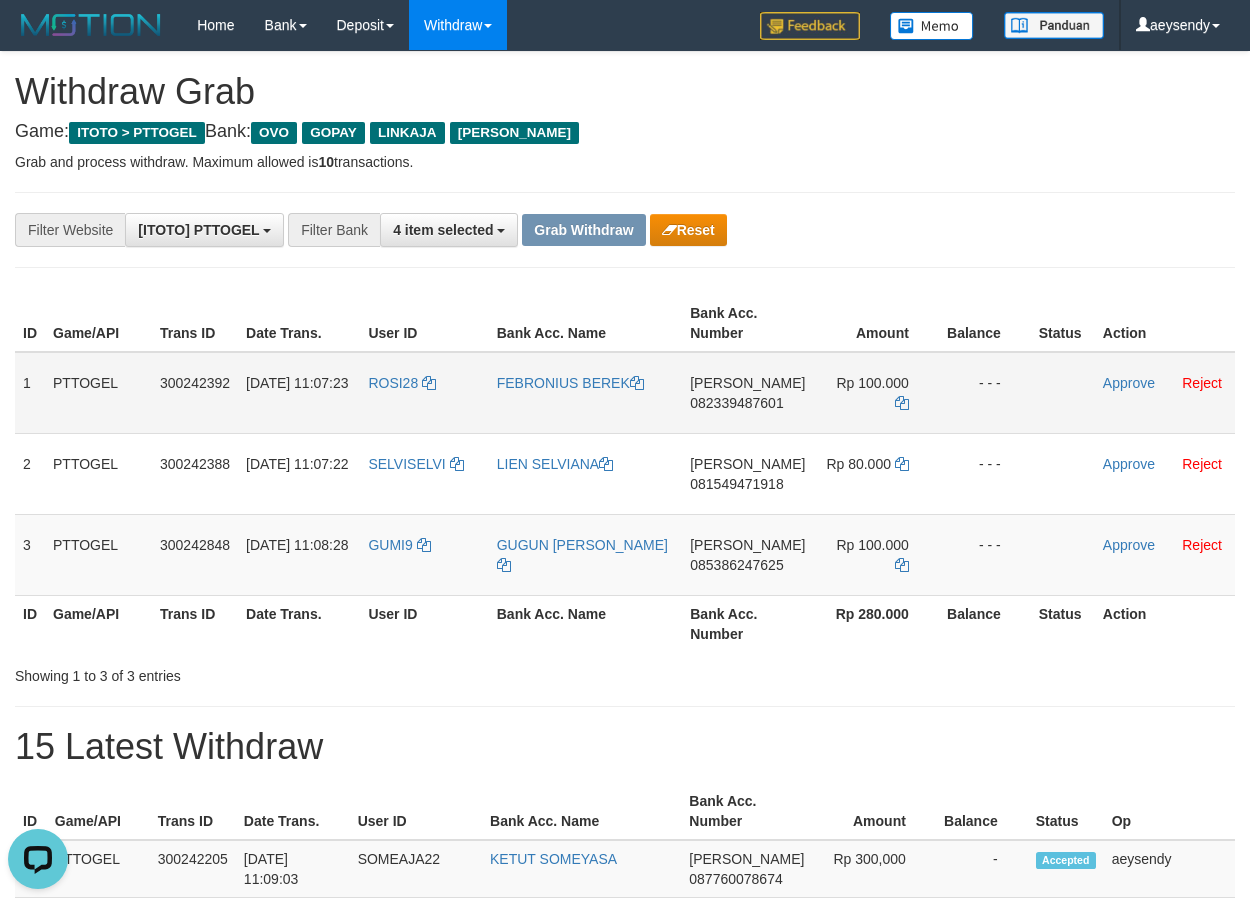 click on "DANA
082339487601" at bounding box center [747, 393] 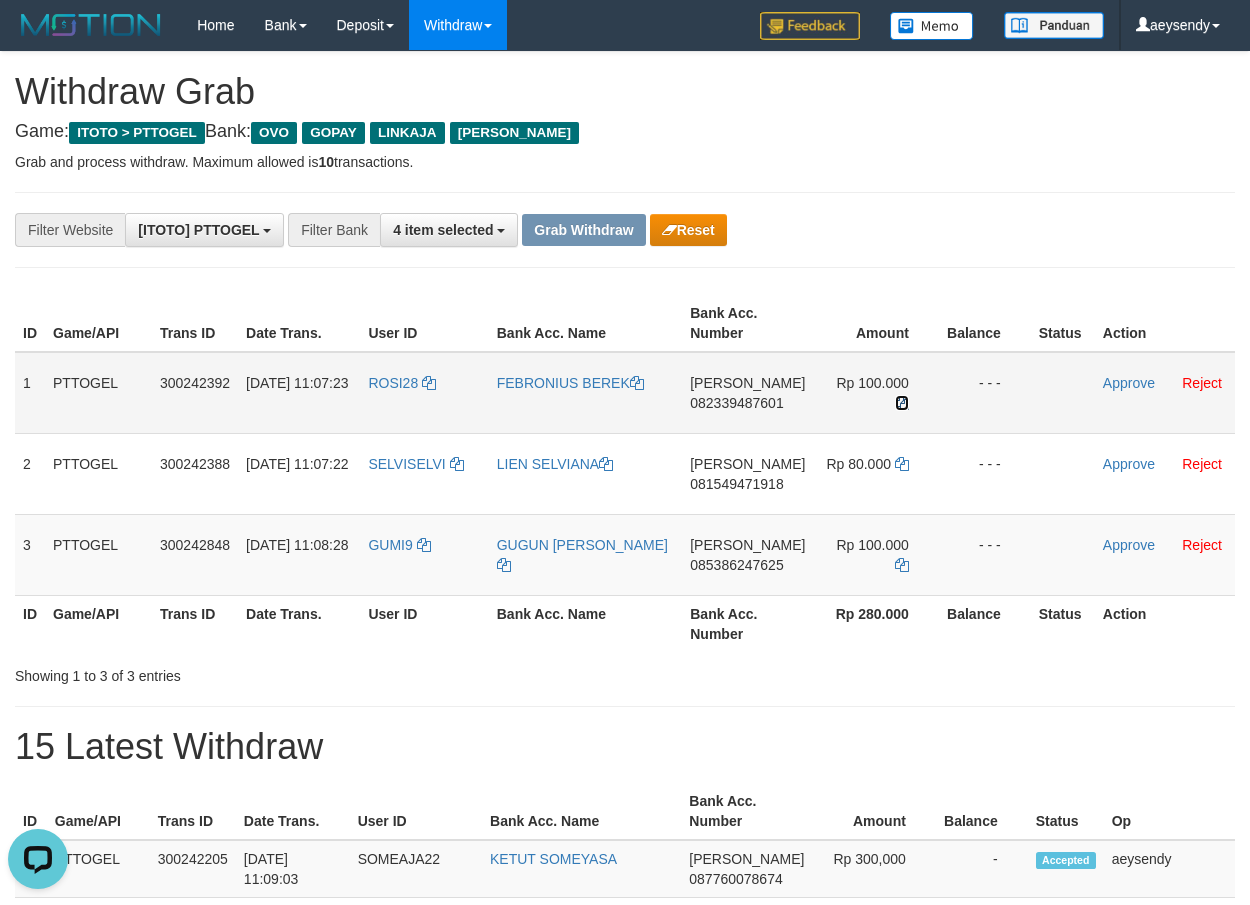 click at bounding box center (902, 403) 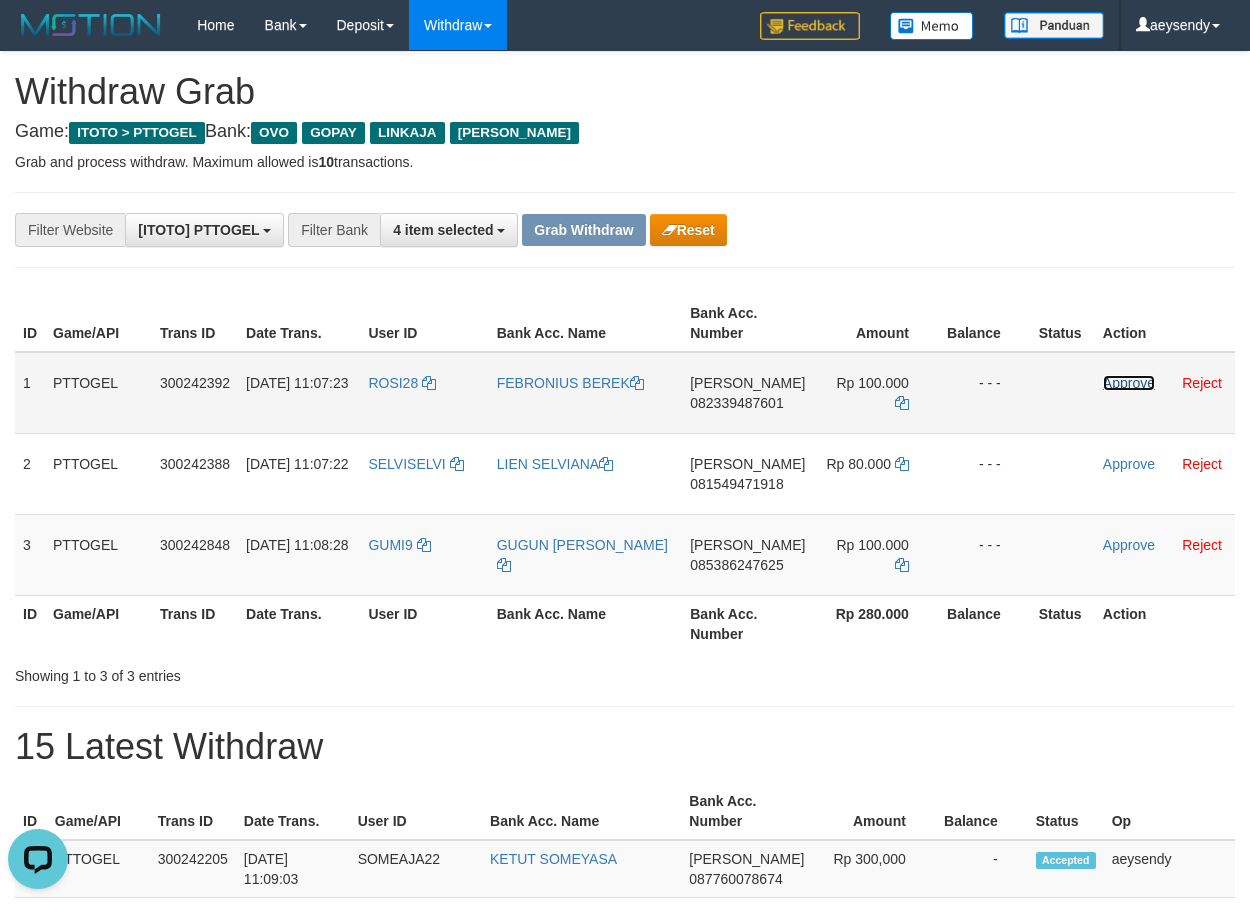 click on "Approve" at bounding box center [1129, 383] 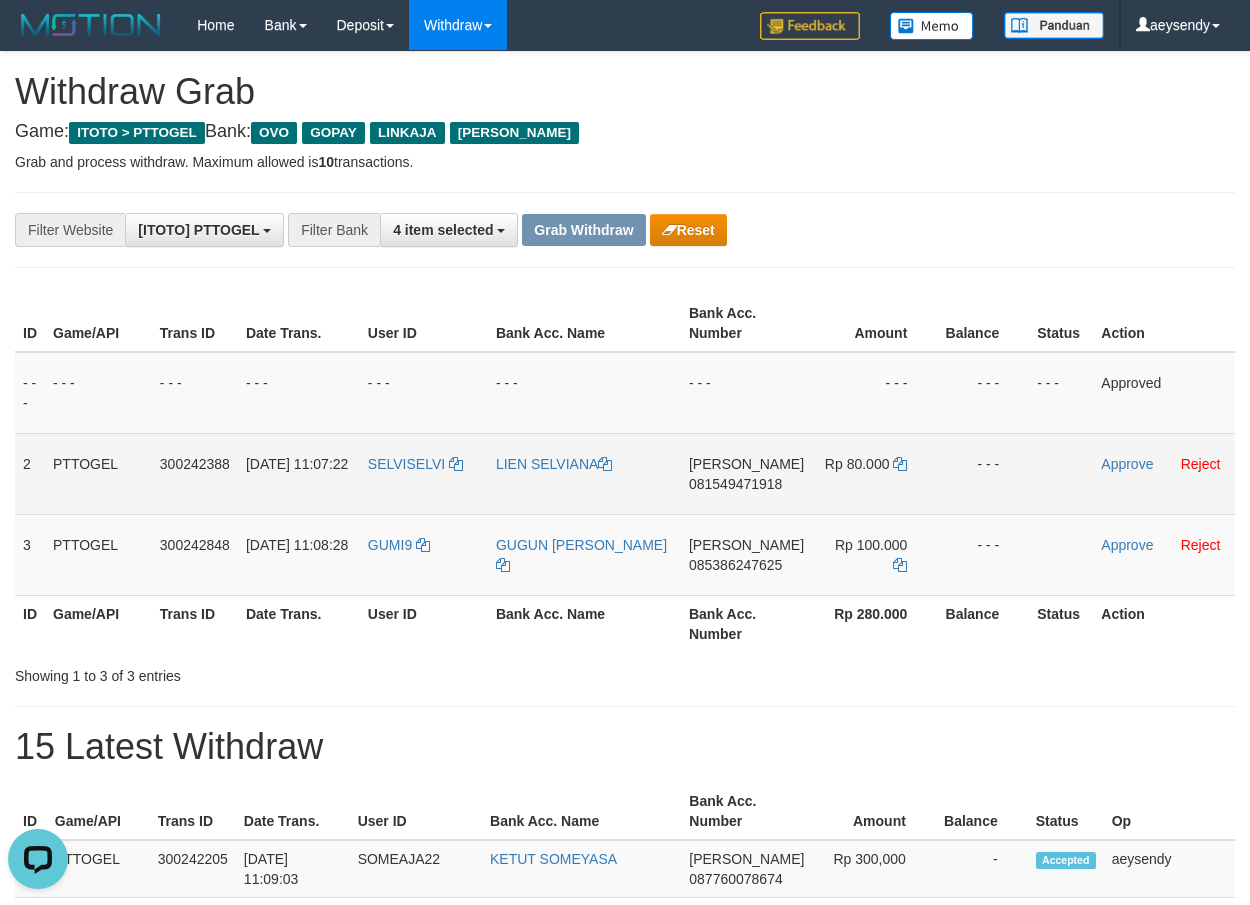 click on "081549471918" at bounding box center [735, 484] 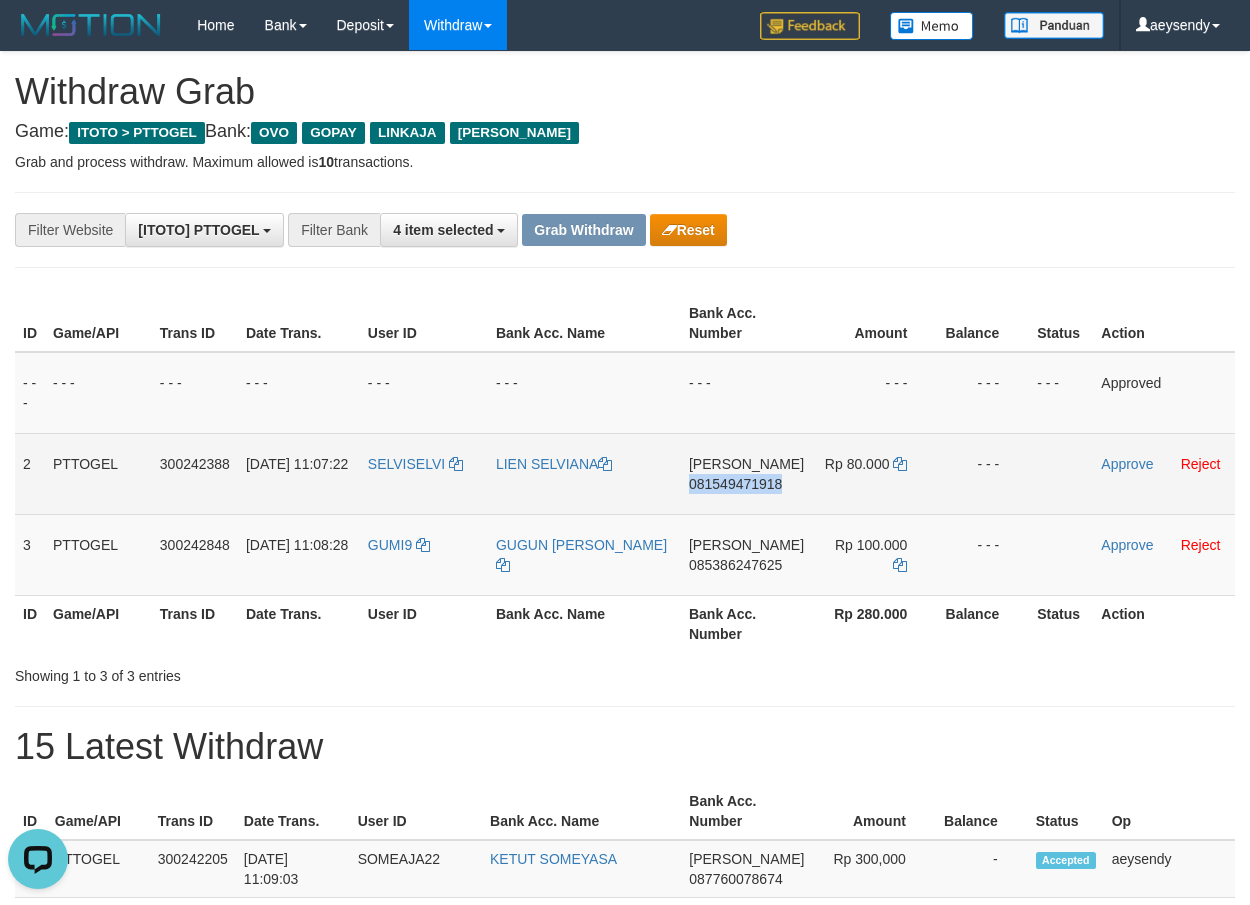click on "081549471918" at bounding box center (735, 484) 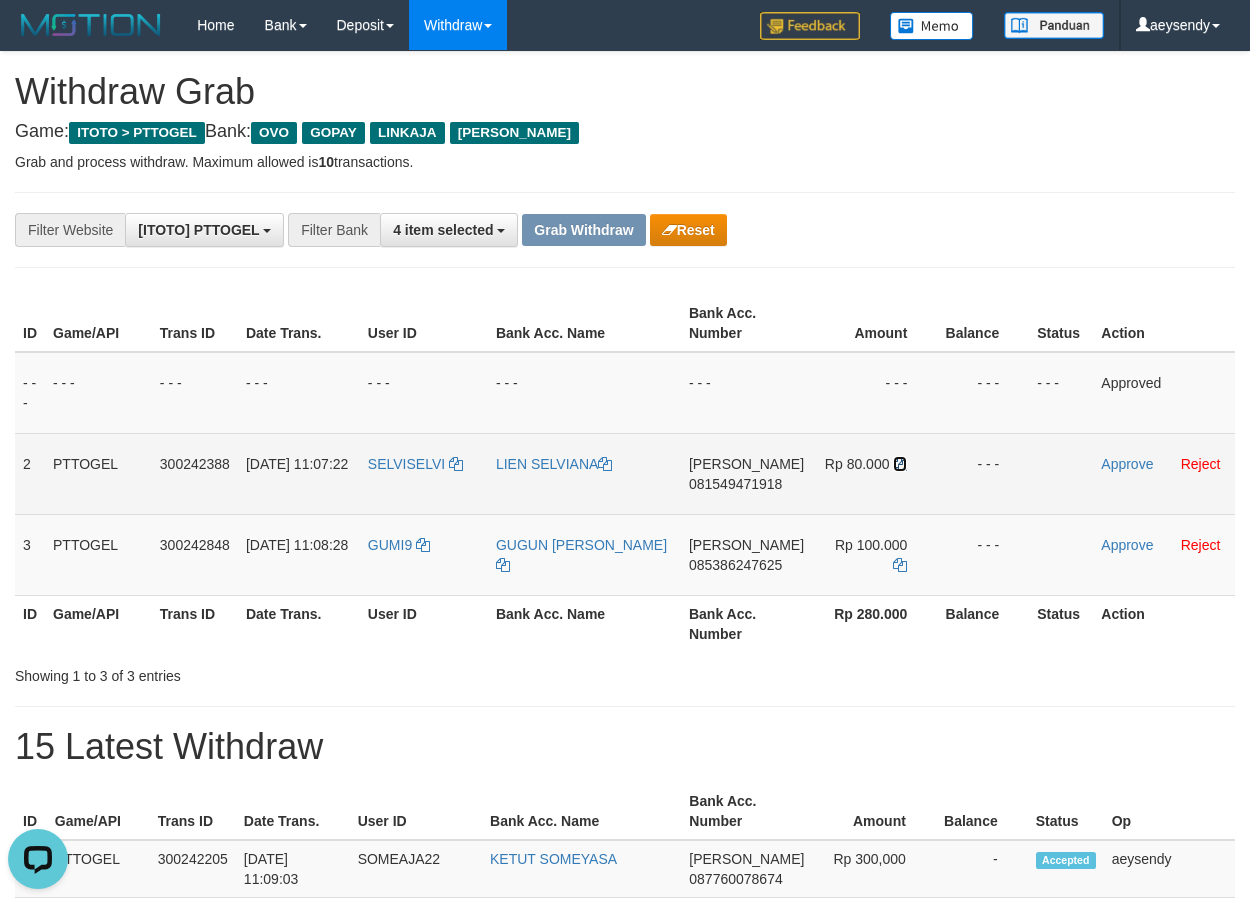 click at bounding box center [900, 464] 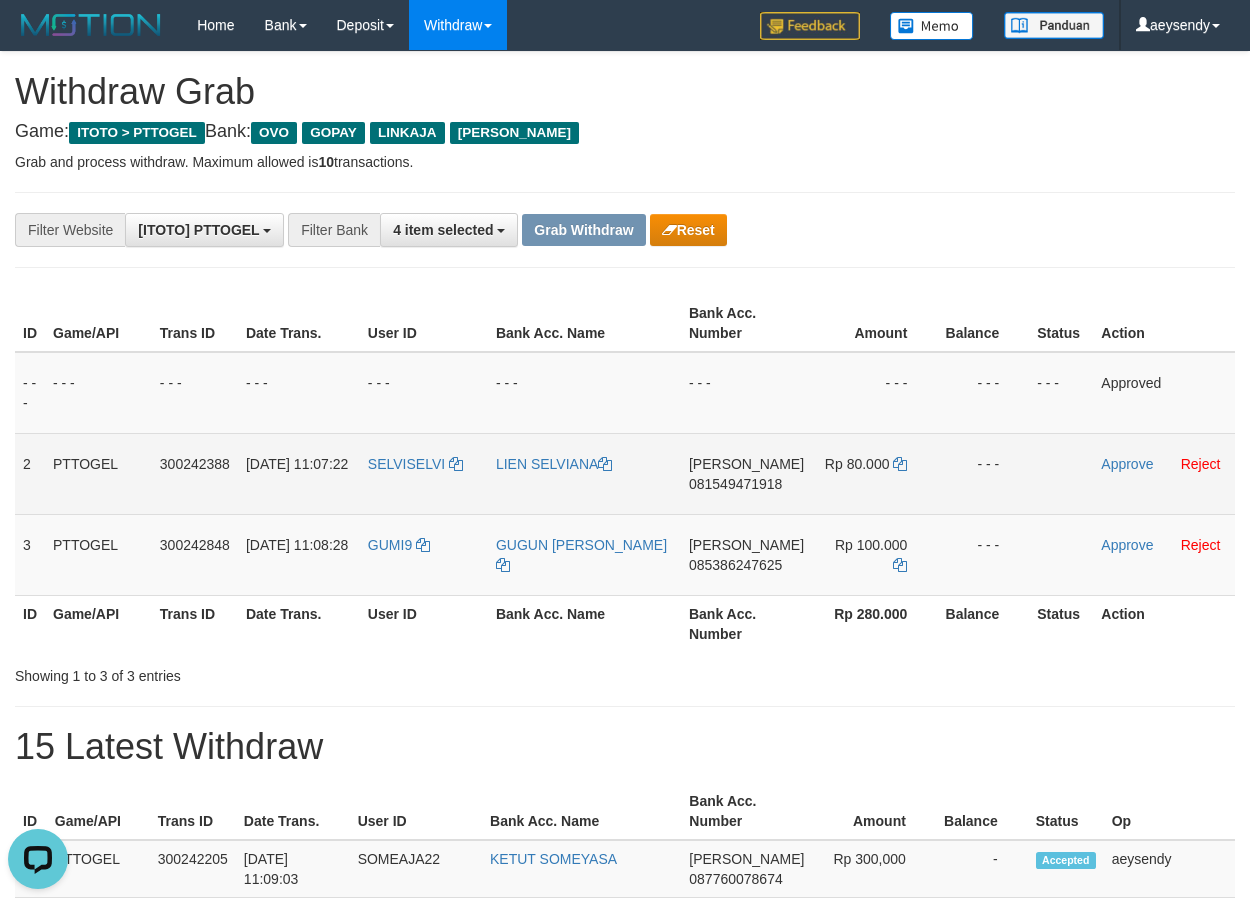 click on "Approve
Reject" at bounding box center (1164, 473) 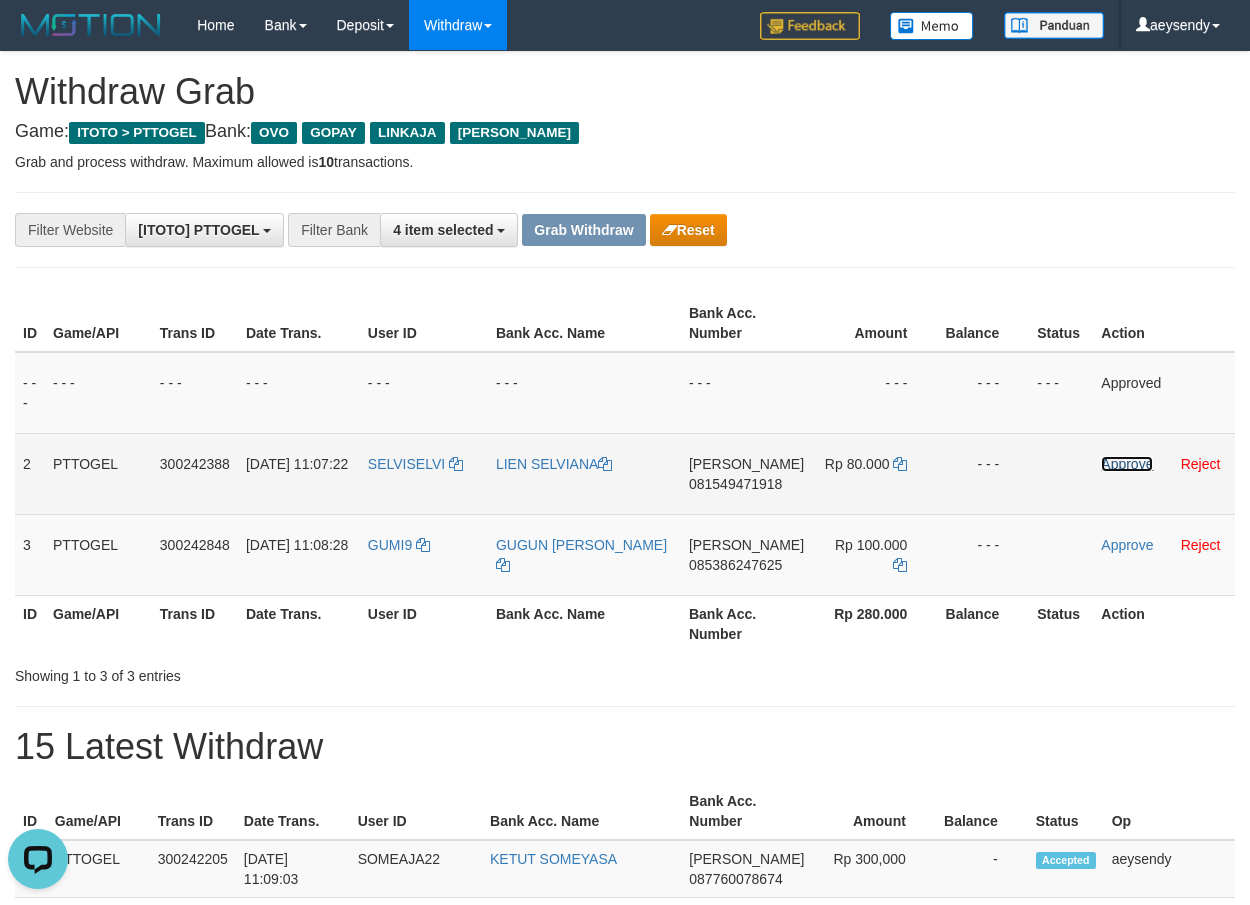click on "Approve" at bounding box center (1127, 464) 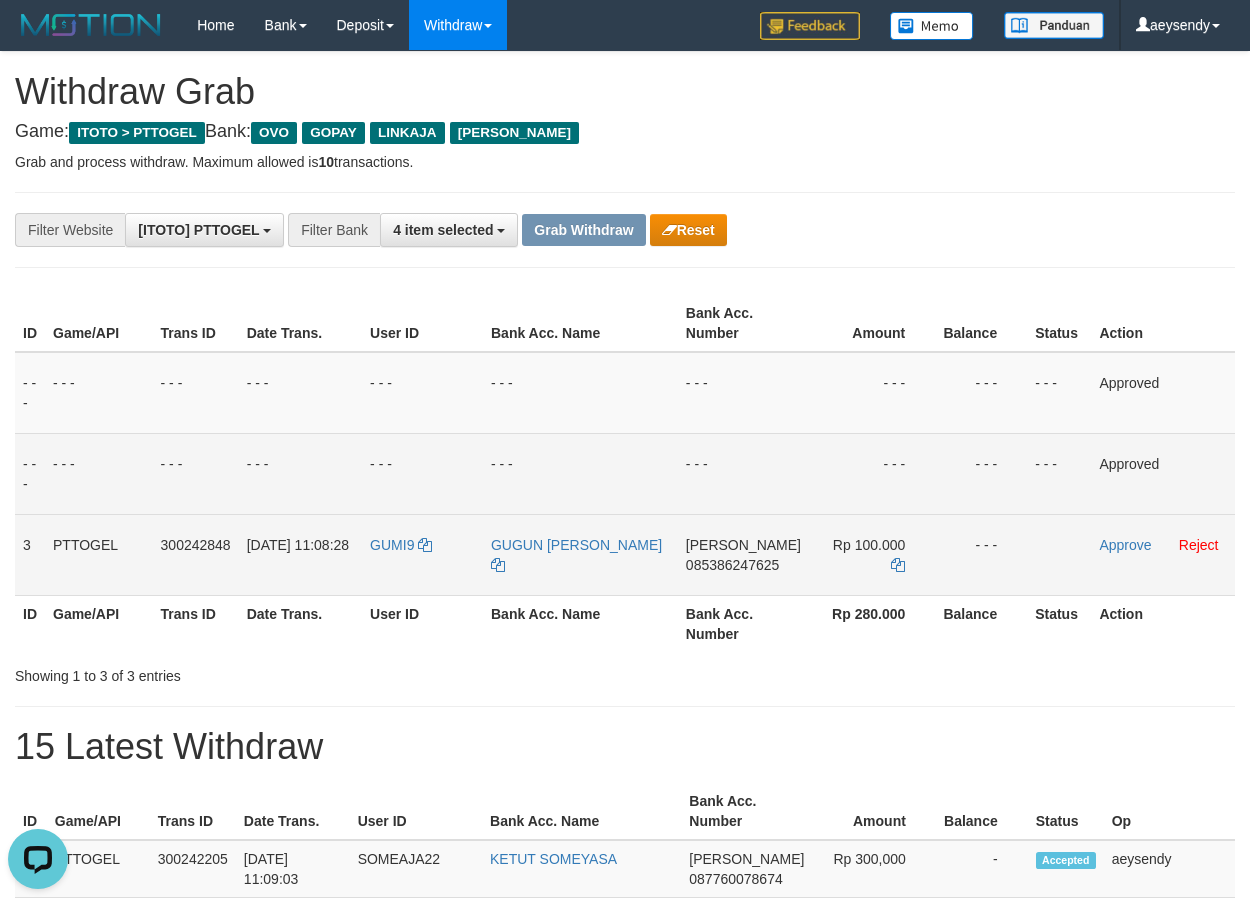 click on "085386247625" at bounding box center (732, 565) 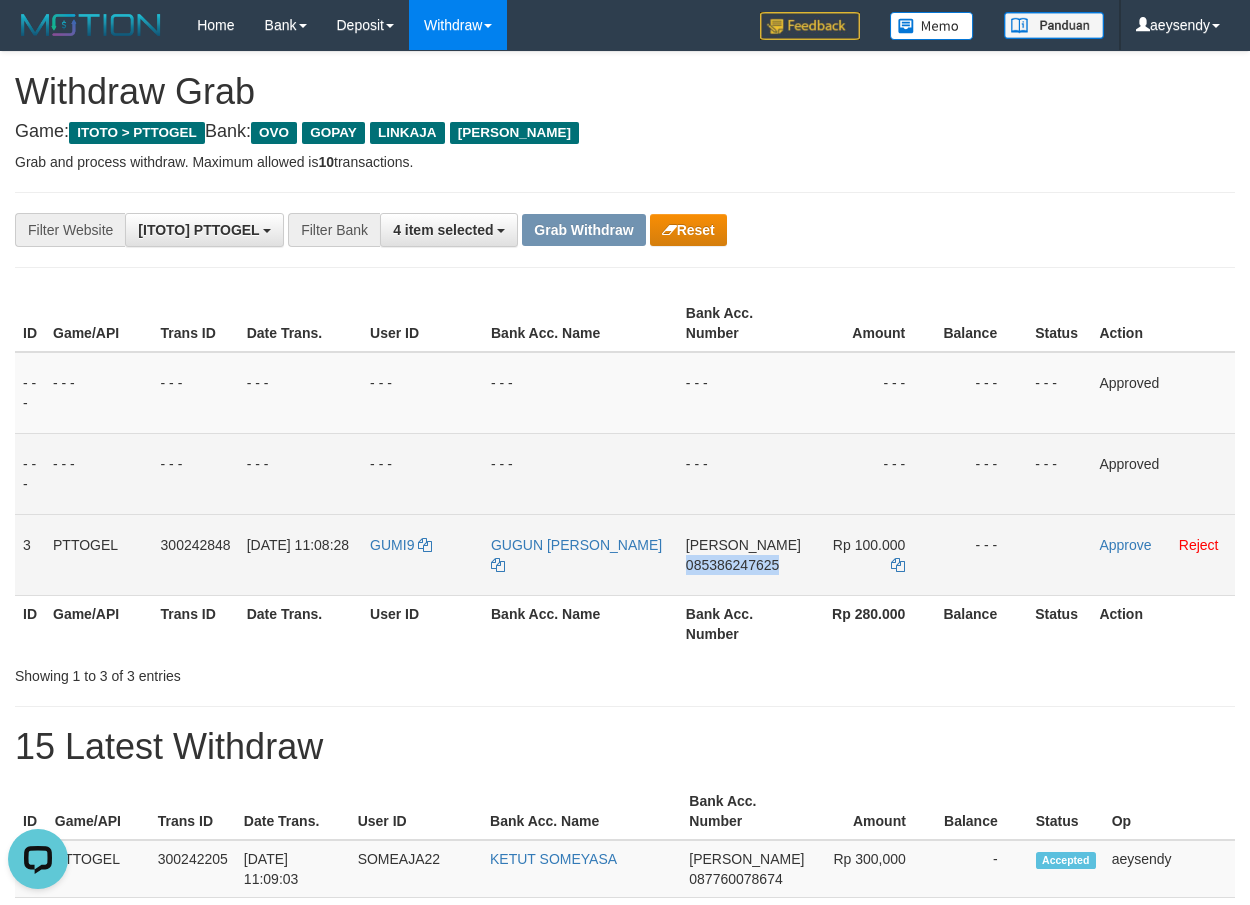click on "085386247625" at bounding box center (732, 565) 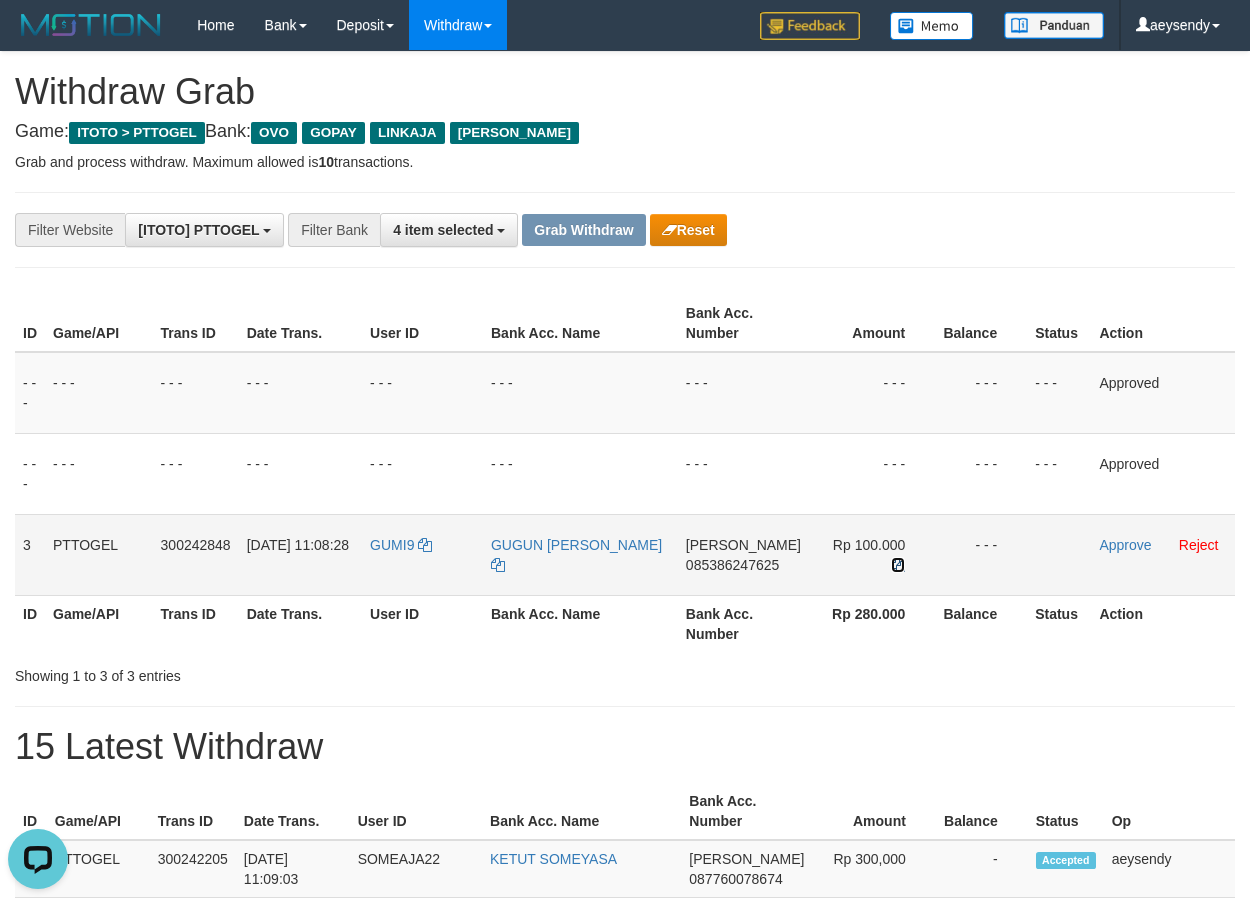 click at bounding box center [898, 565] 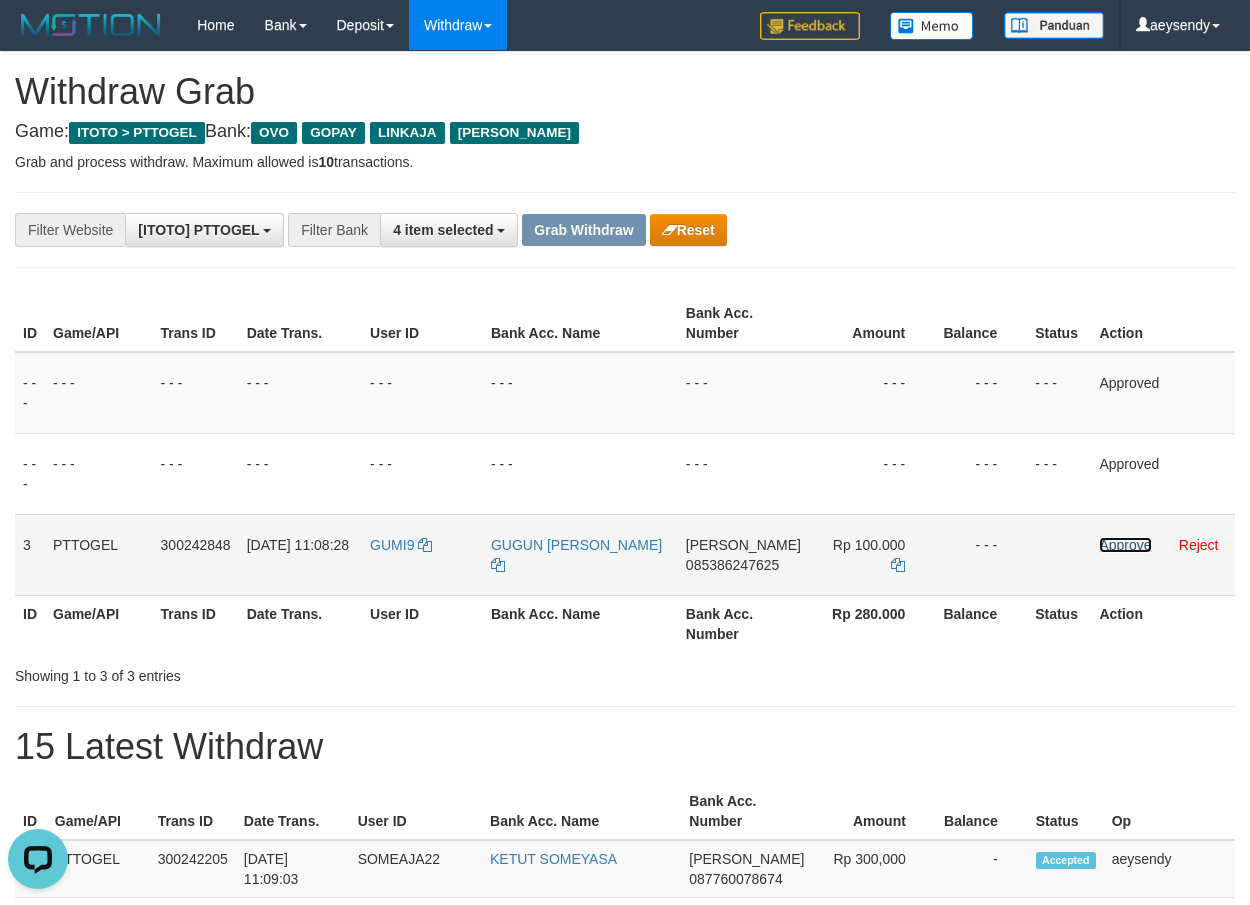 click on "Approve" at bounding box center [1125, 545] 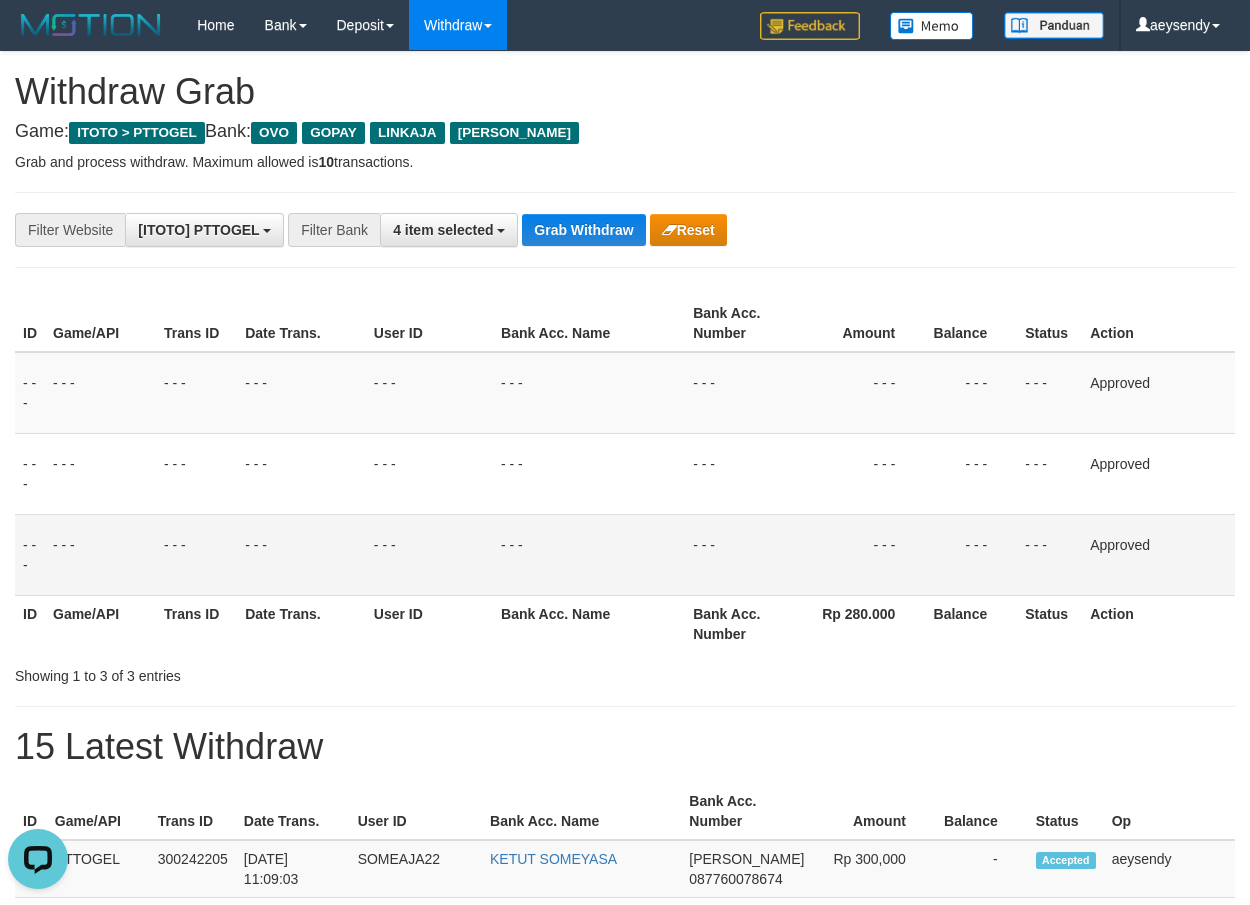 click on "Bank Acc. Number" at bounding box center [739, 323] 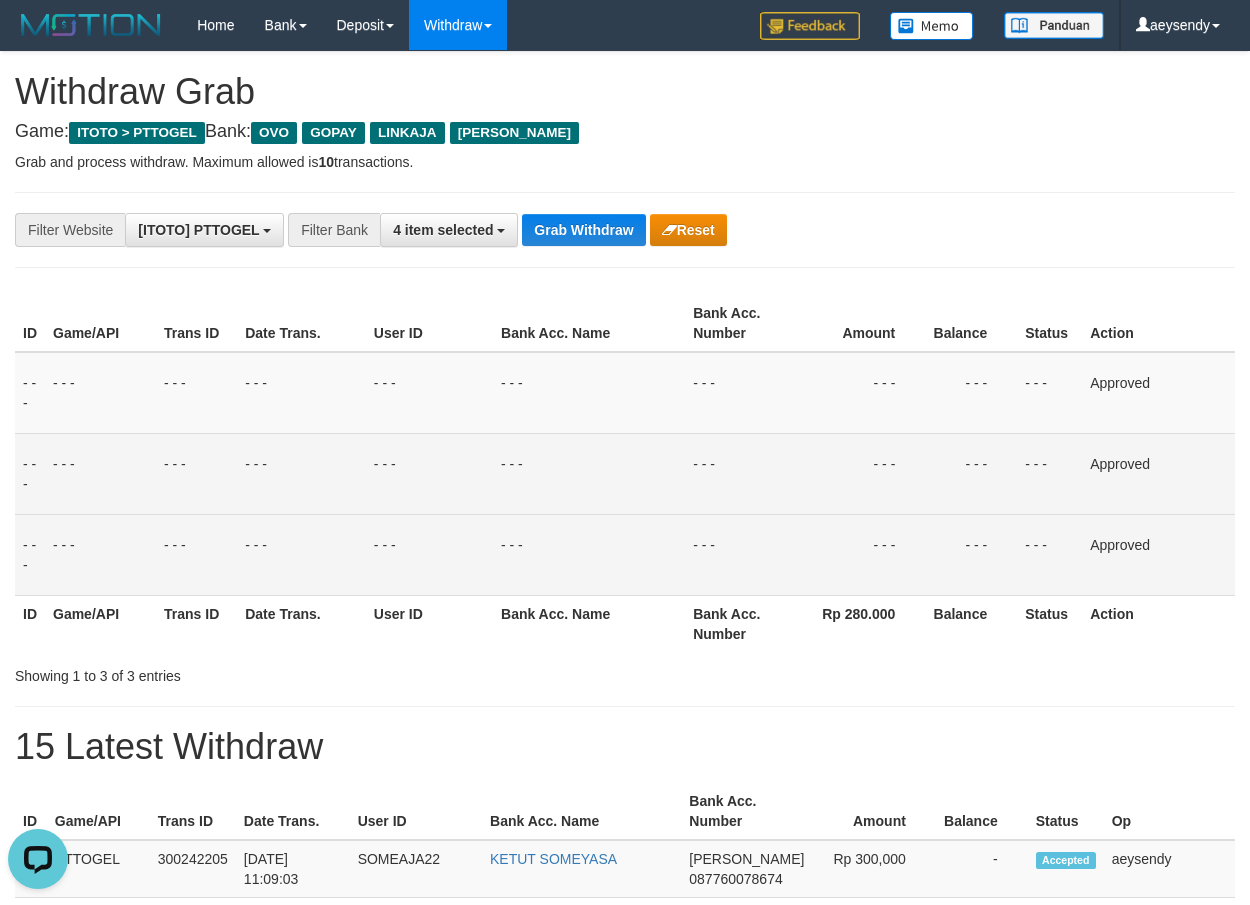 click on "- - -" at bounding box center (301, 473) 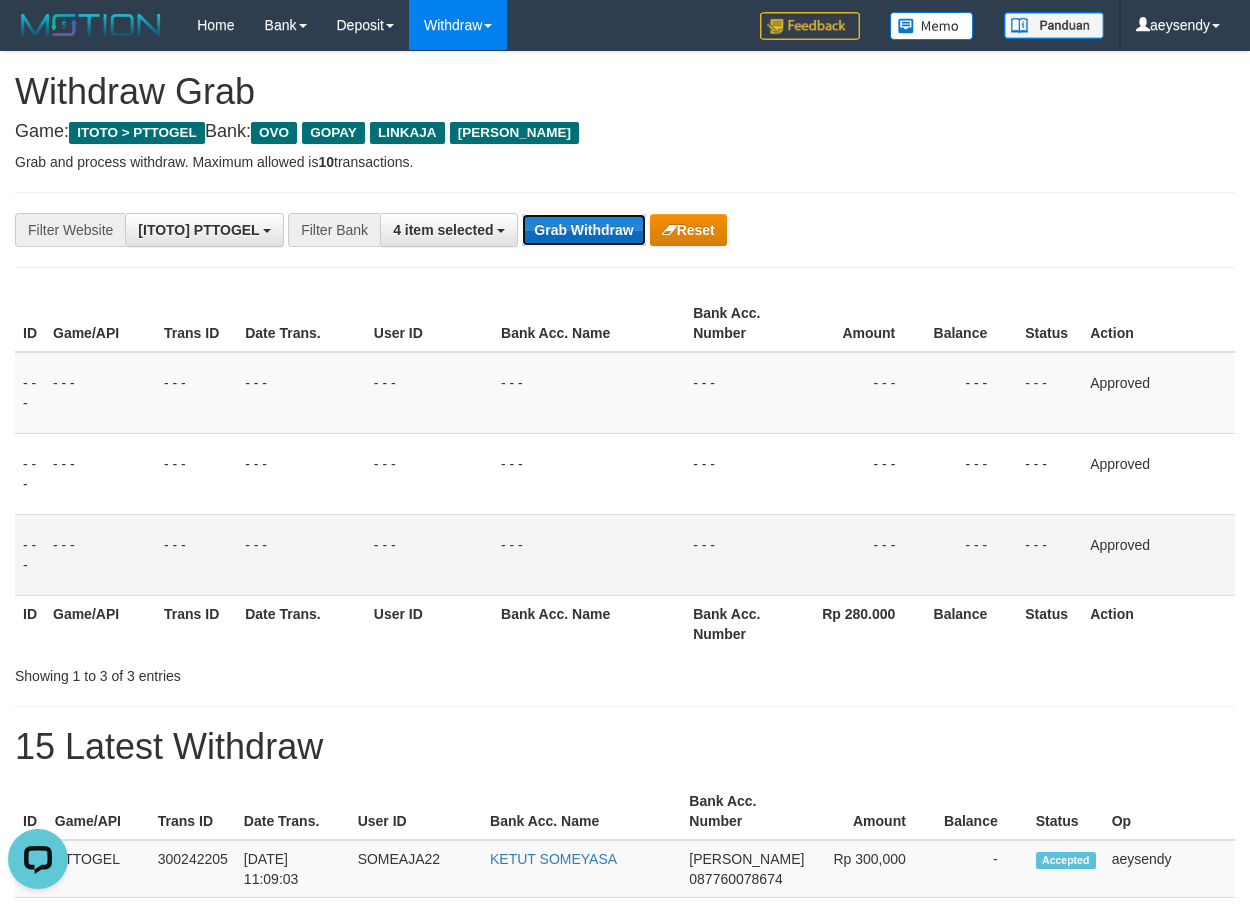click on "Grab Withdraw" at bounding box center [583, 230] 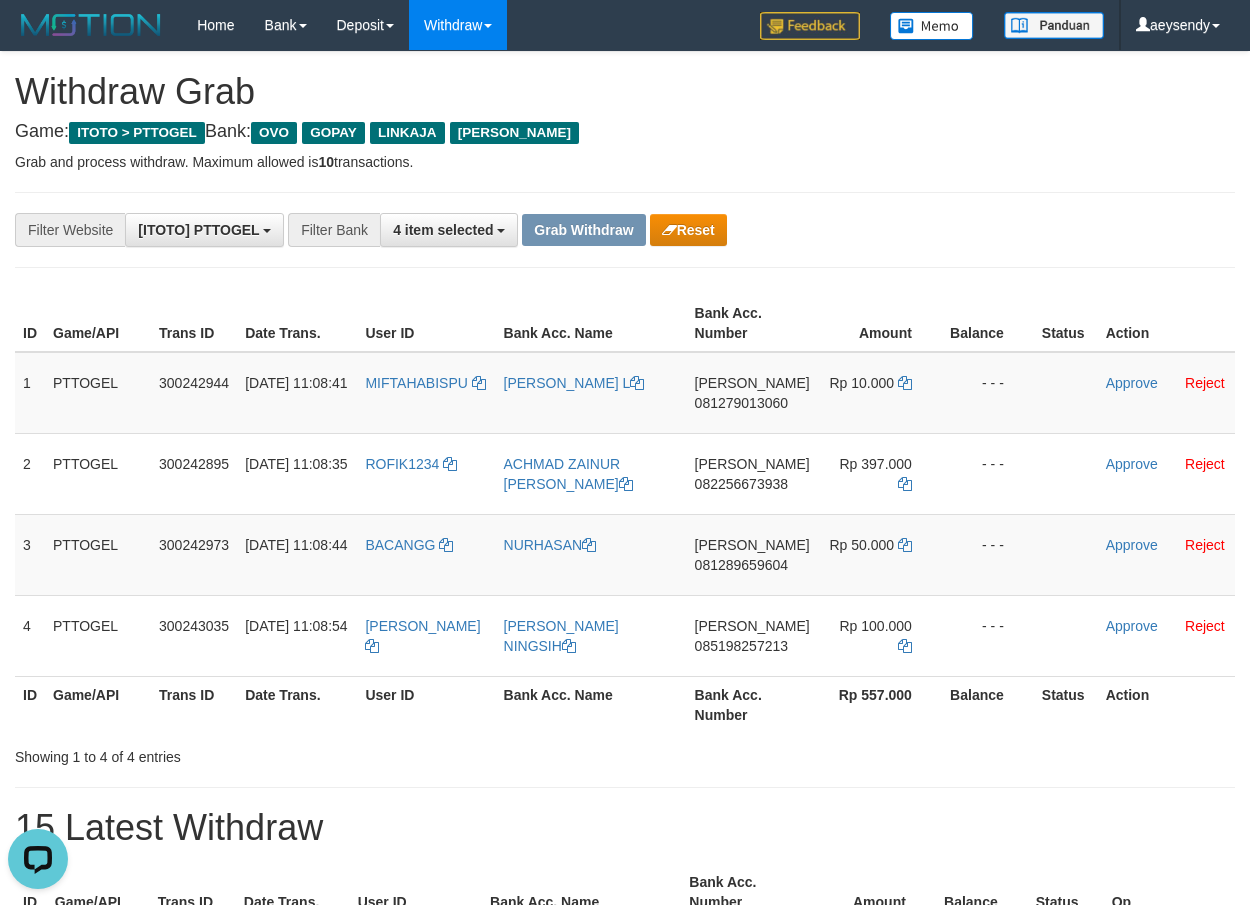 scroll, scrollTop: 0, scrollLeft: 0, axis: both 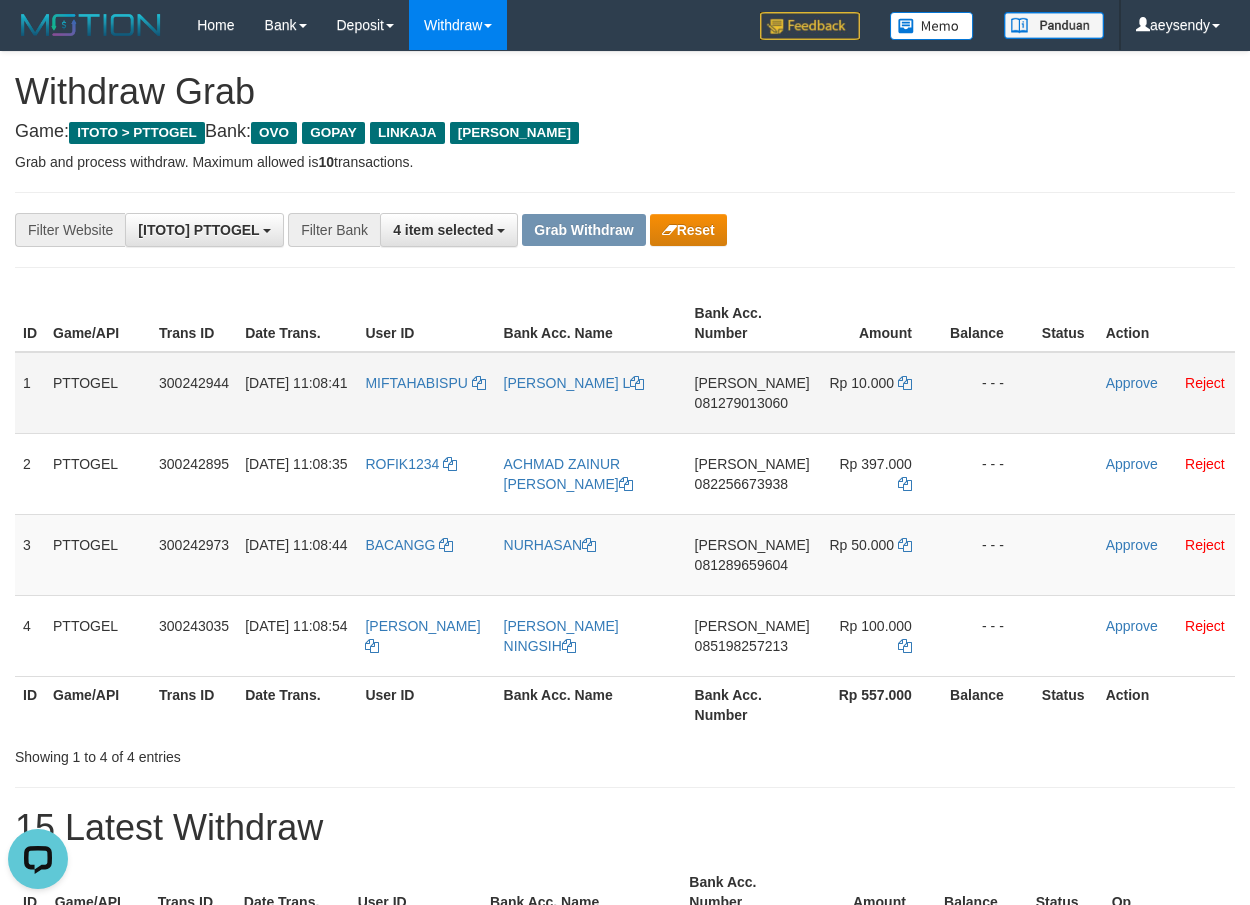 drag, startPoint x: 782, startPoint y: 412, endPoint x: 766, endPoint y: 405, distance: 17.464249 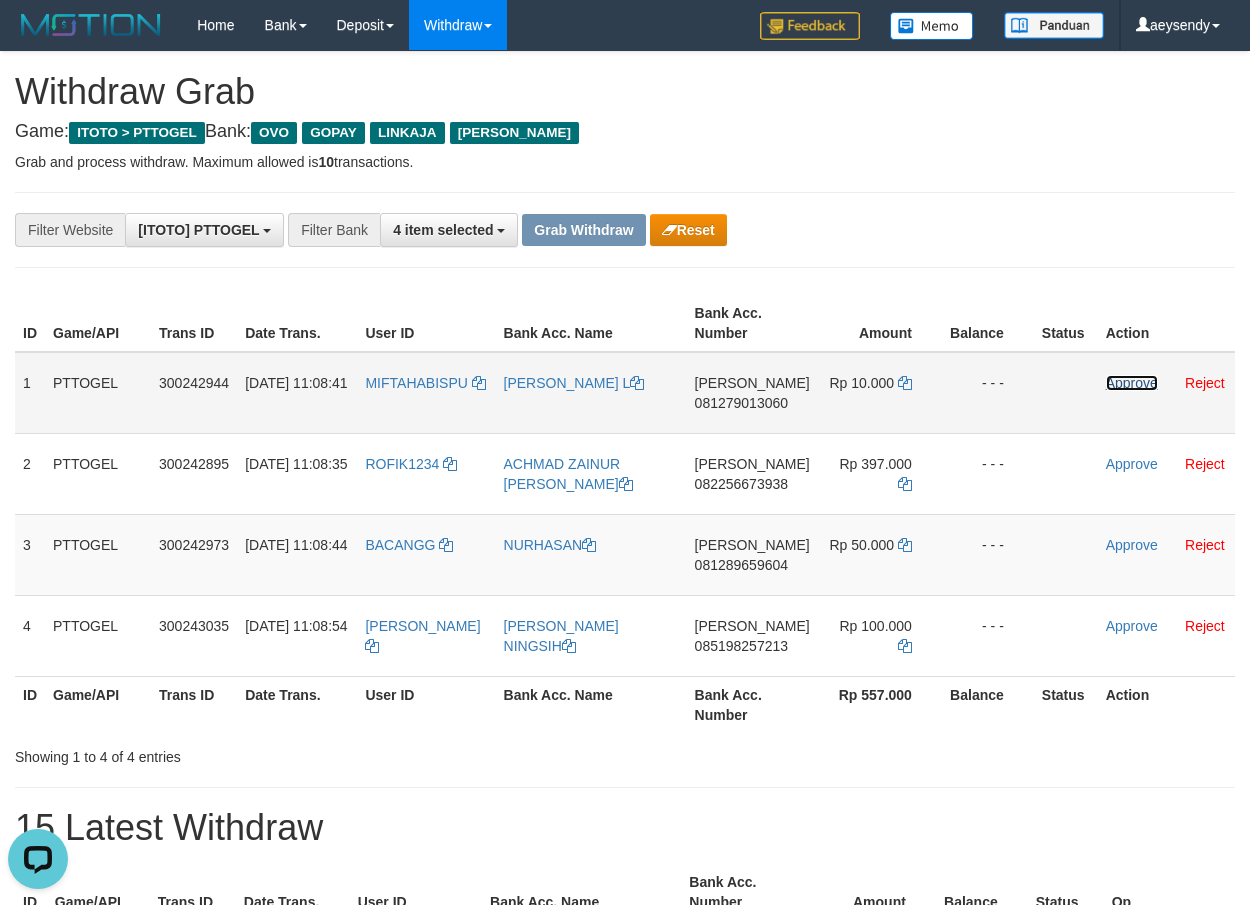 click on "Approve" at bounding box center [1132, 383] 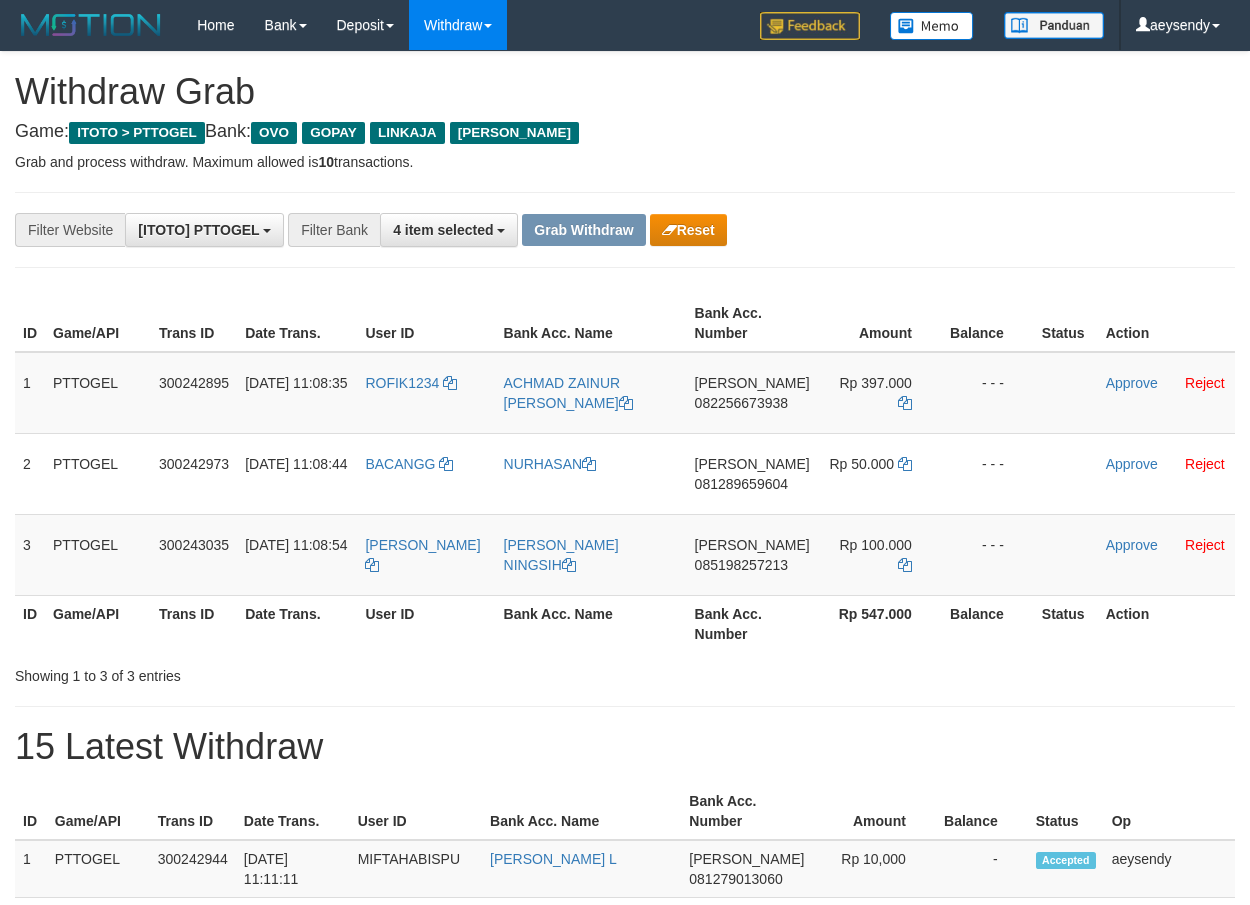 scroll, scrollTop: 0, scrollLeft: 0, axis: both 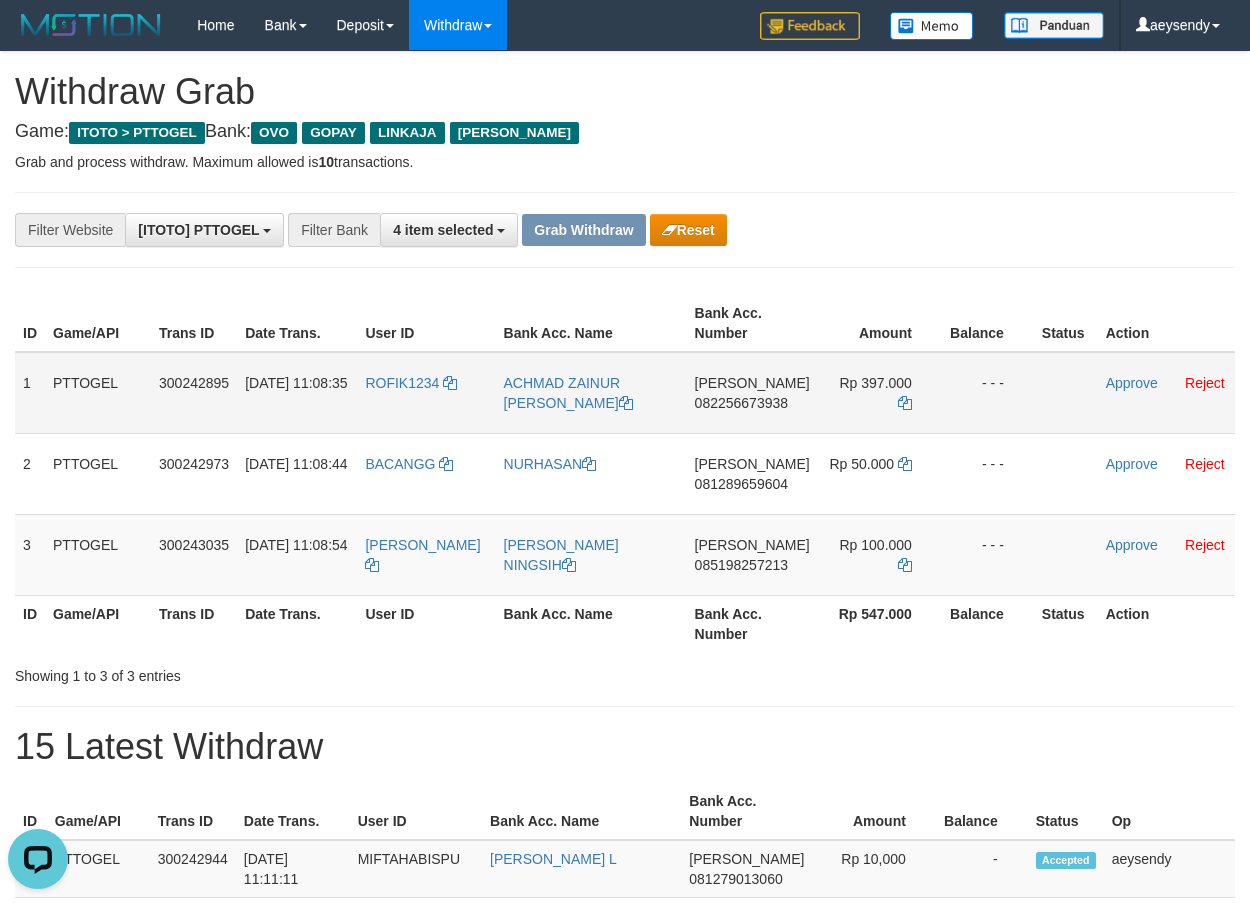 click on "082256673938" at bounding box center (741, 403) 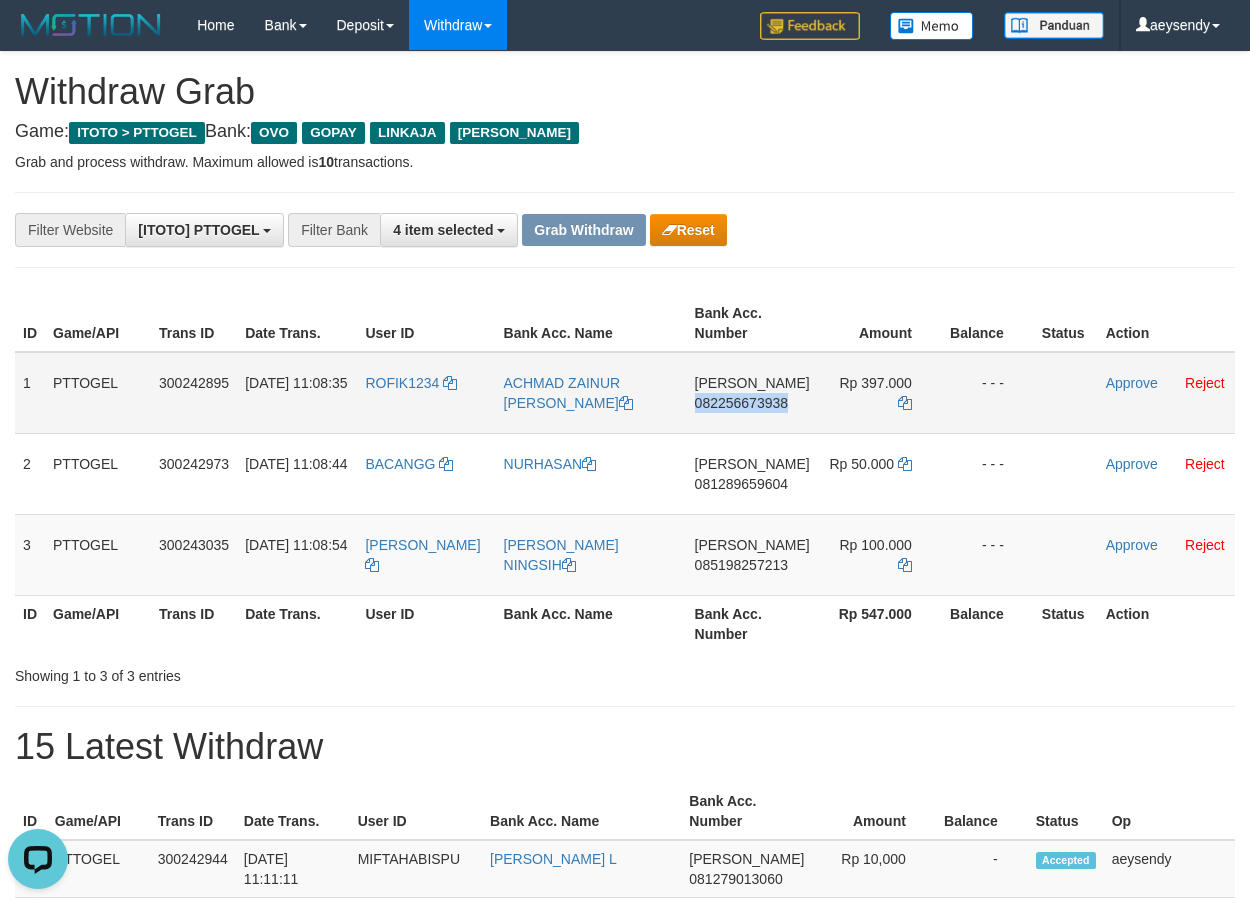 click on "082256673938" at bounding box center (741, 403) 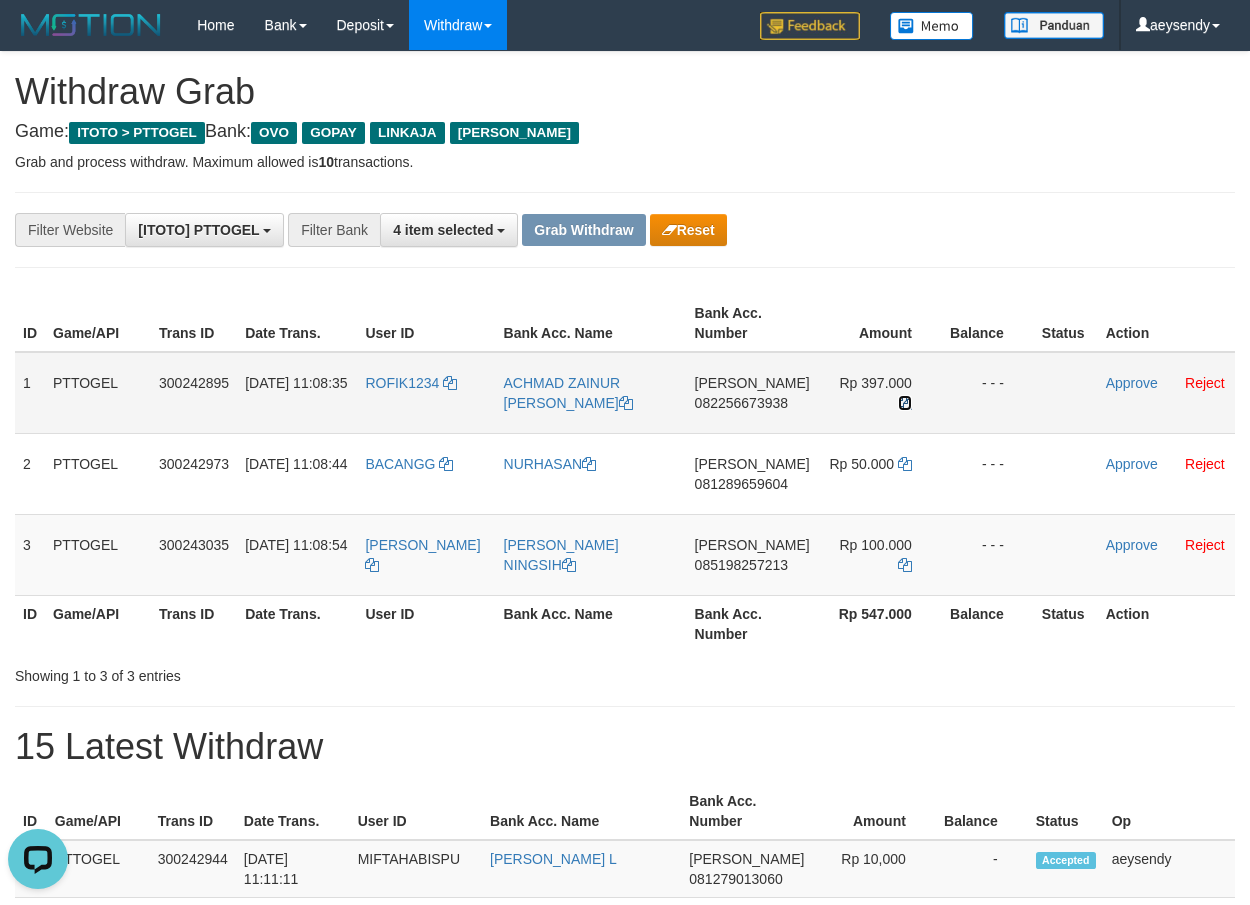 click at bounding box center (905, 403) 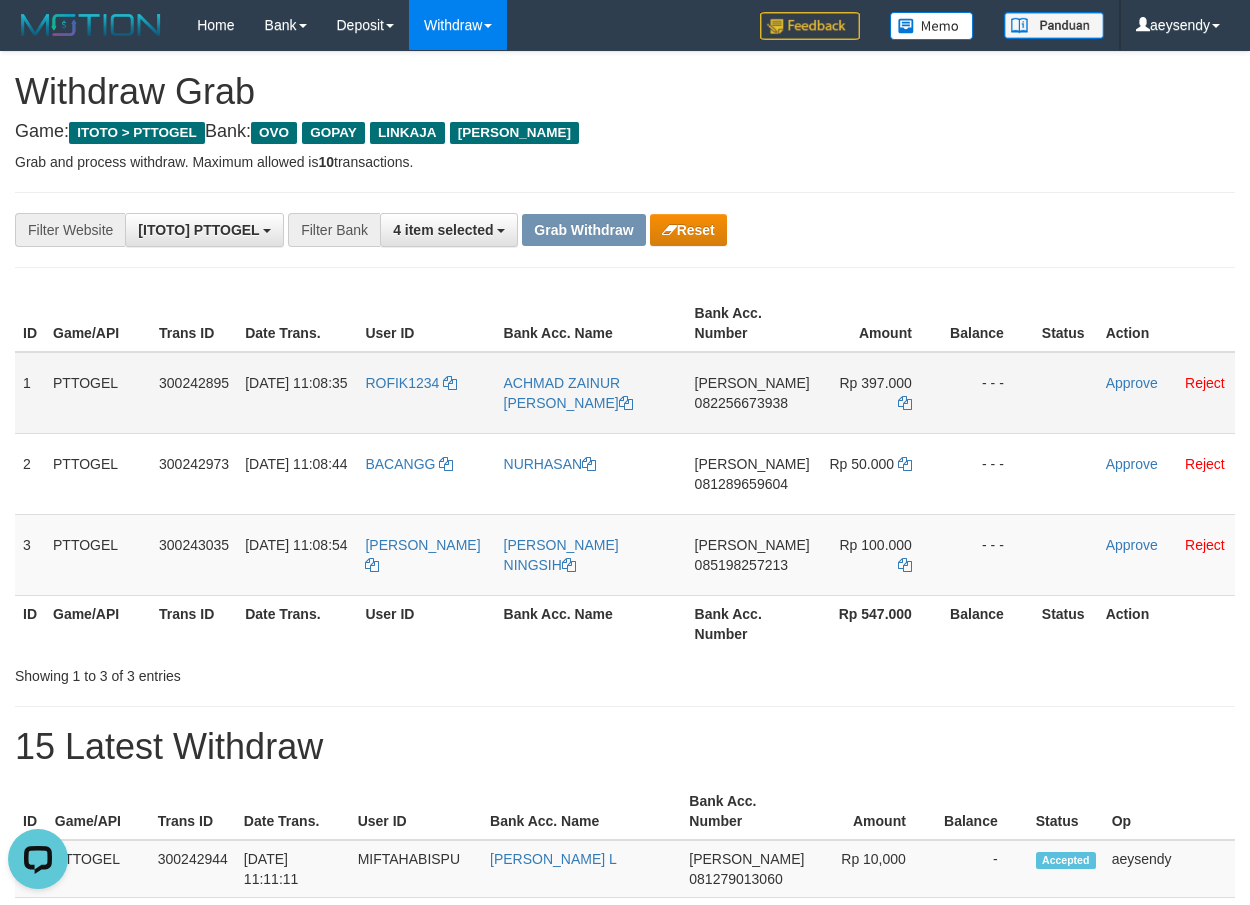 click on "Approve
Reject" at bounding box center (1166, 393) 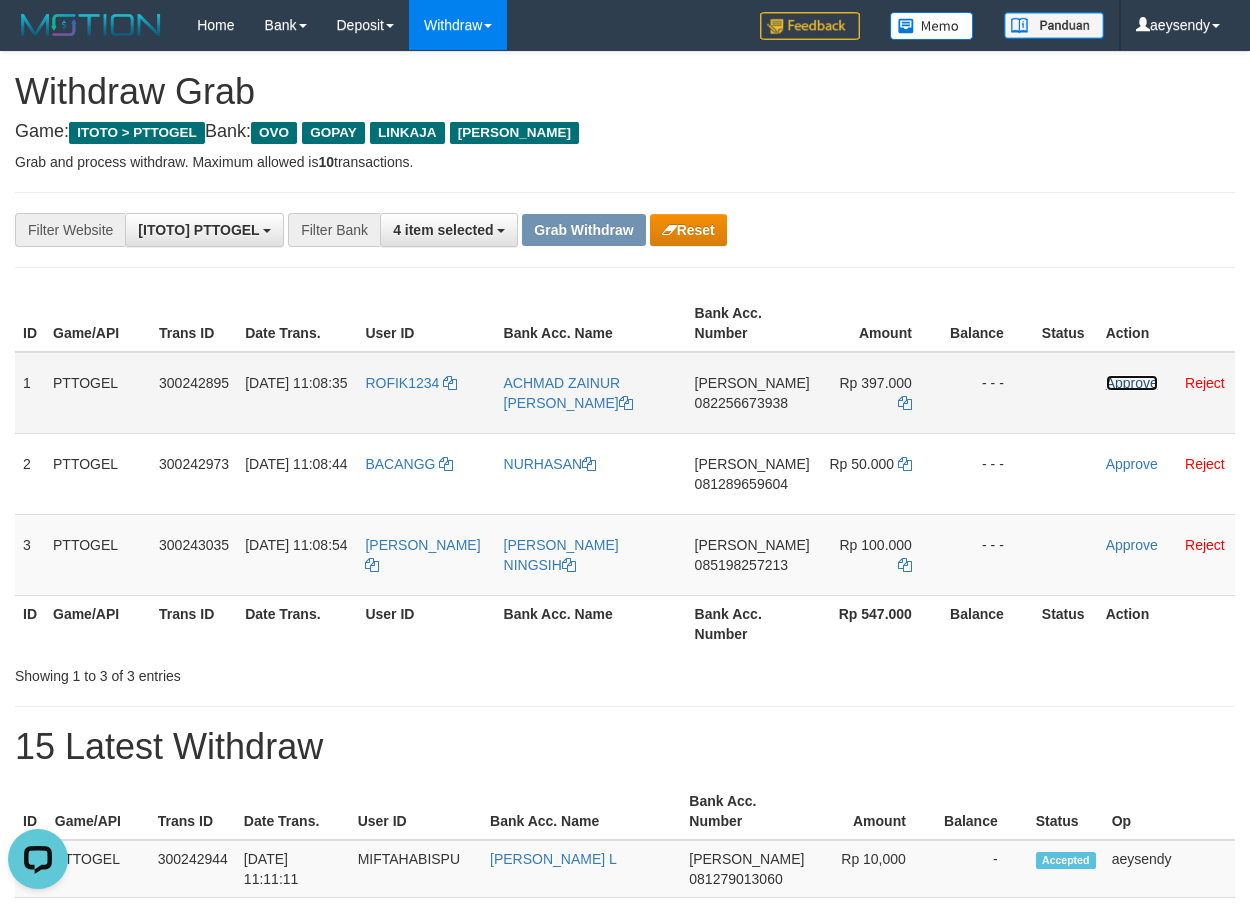 click on "Approve" at bounding box center (1132, 383) 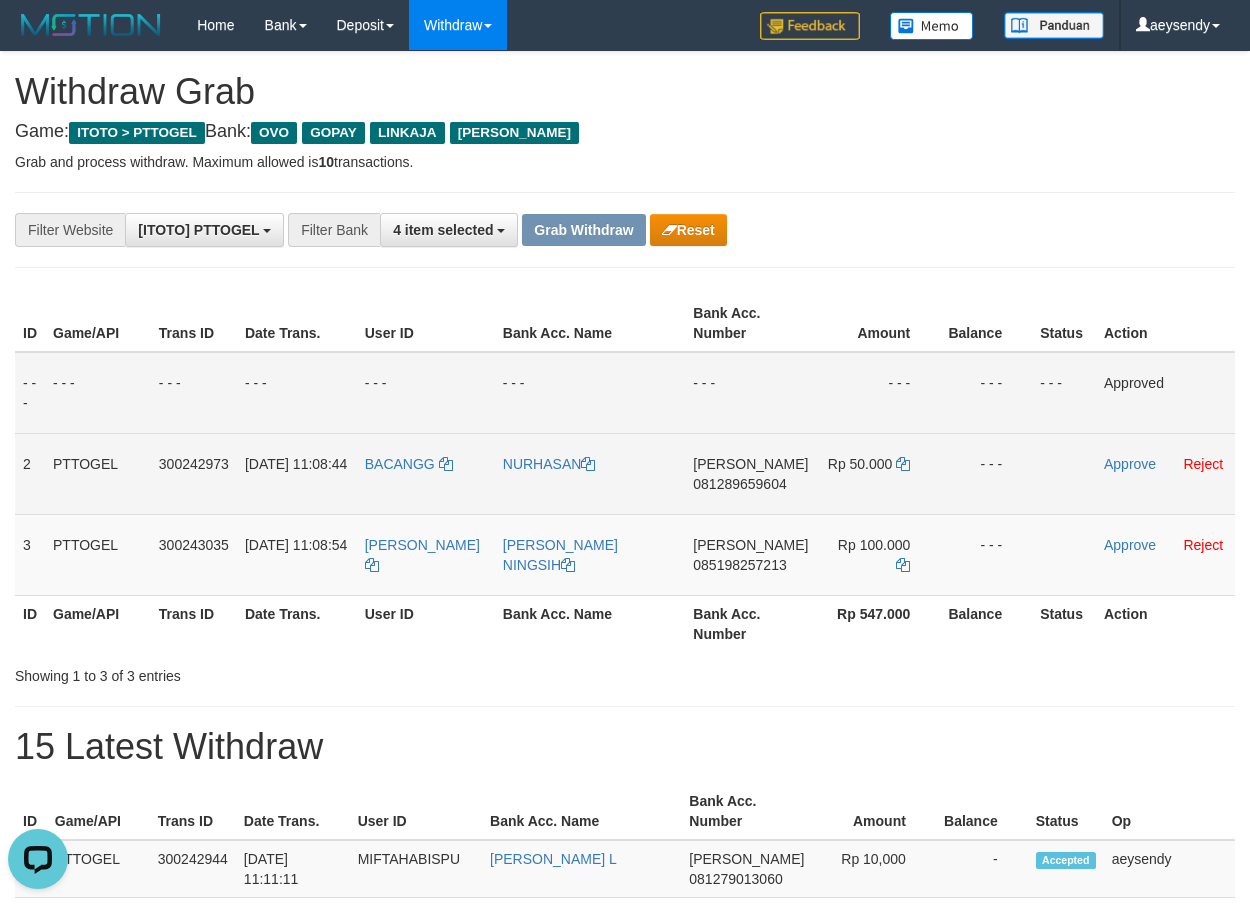 click on "081289659604" at bounding box center (739, 484) 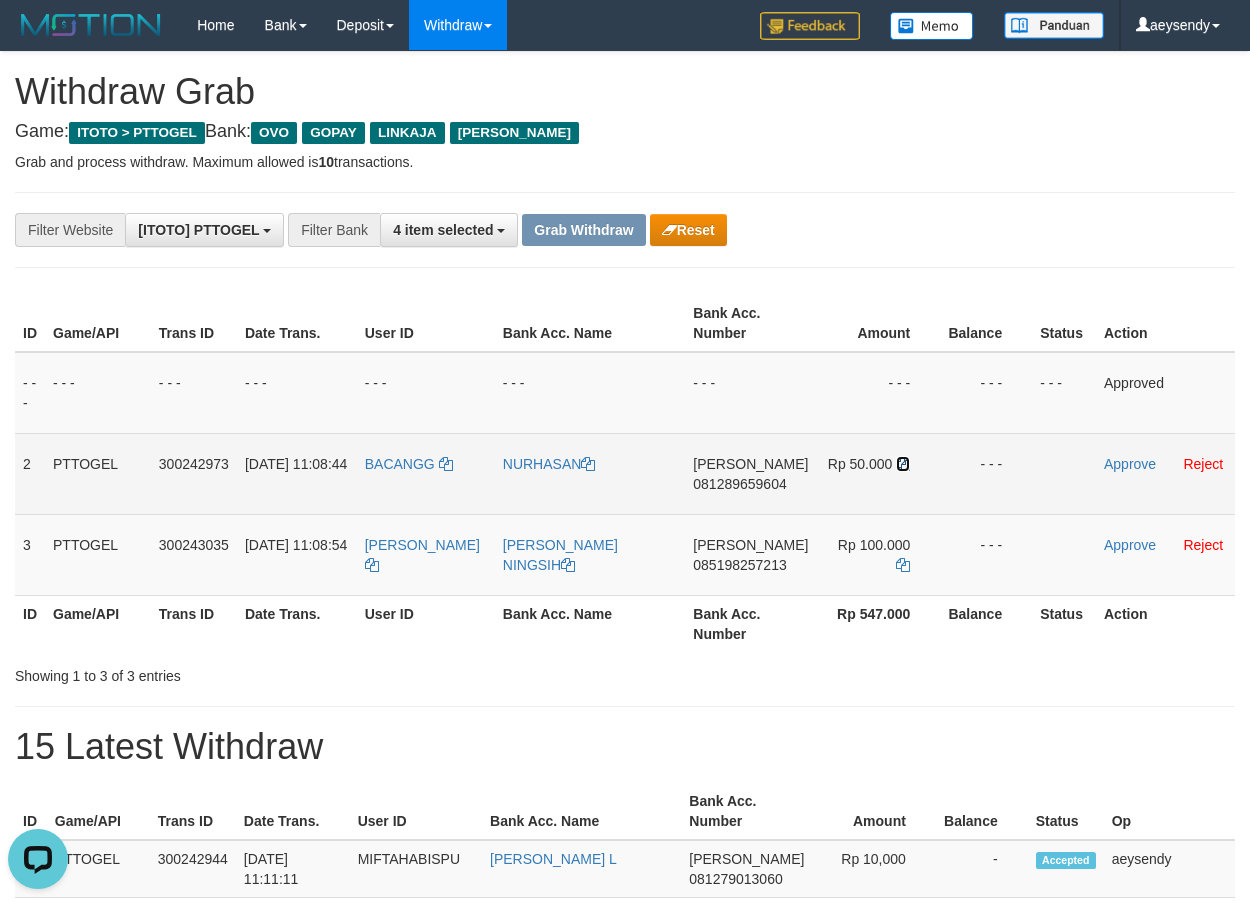 click at bounding box center (903, 464) 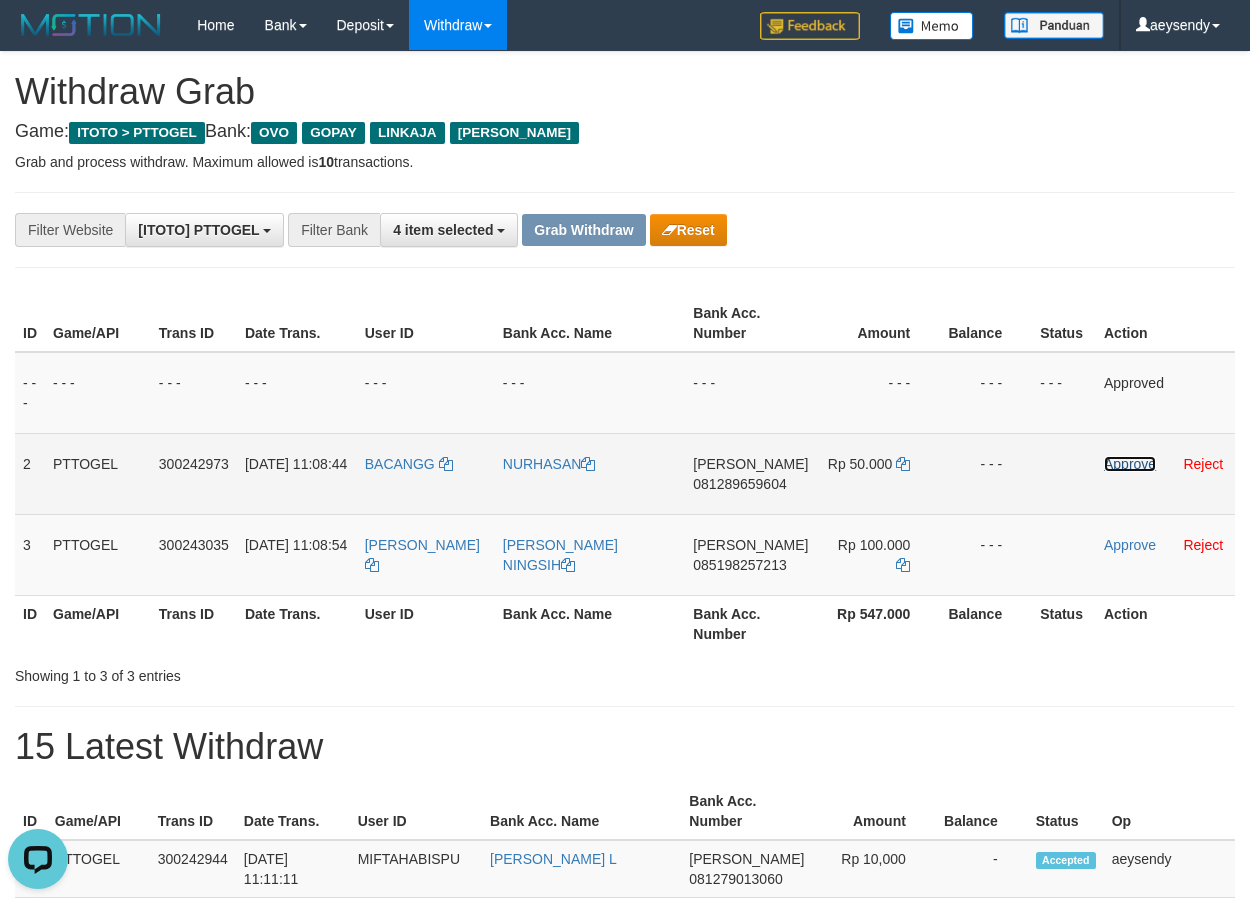 click on "Approve" at bounding box center (1130, 464) 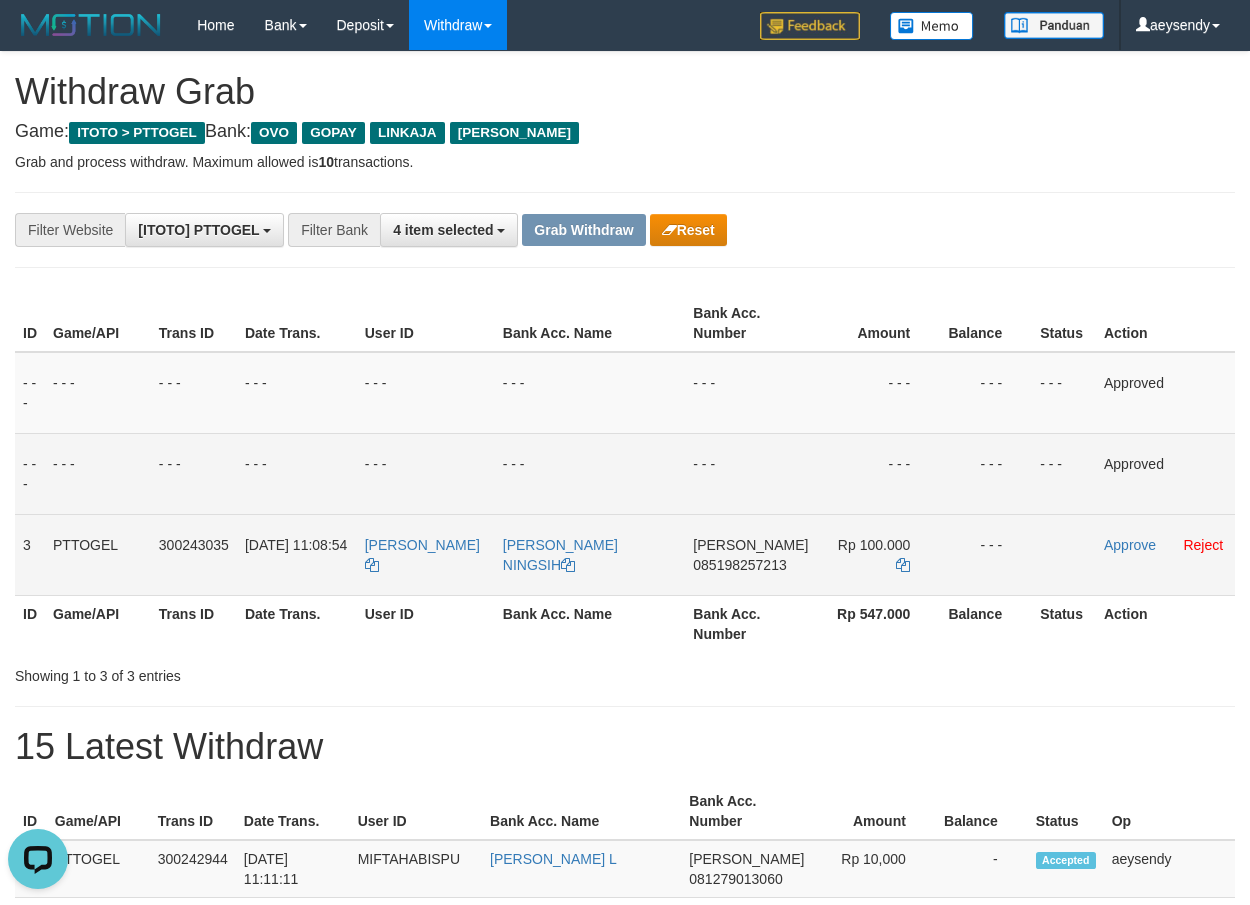 click on "DANA
085198257213" at bounding box center (750, 554) 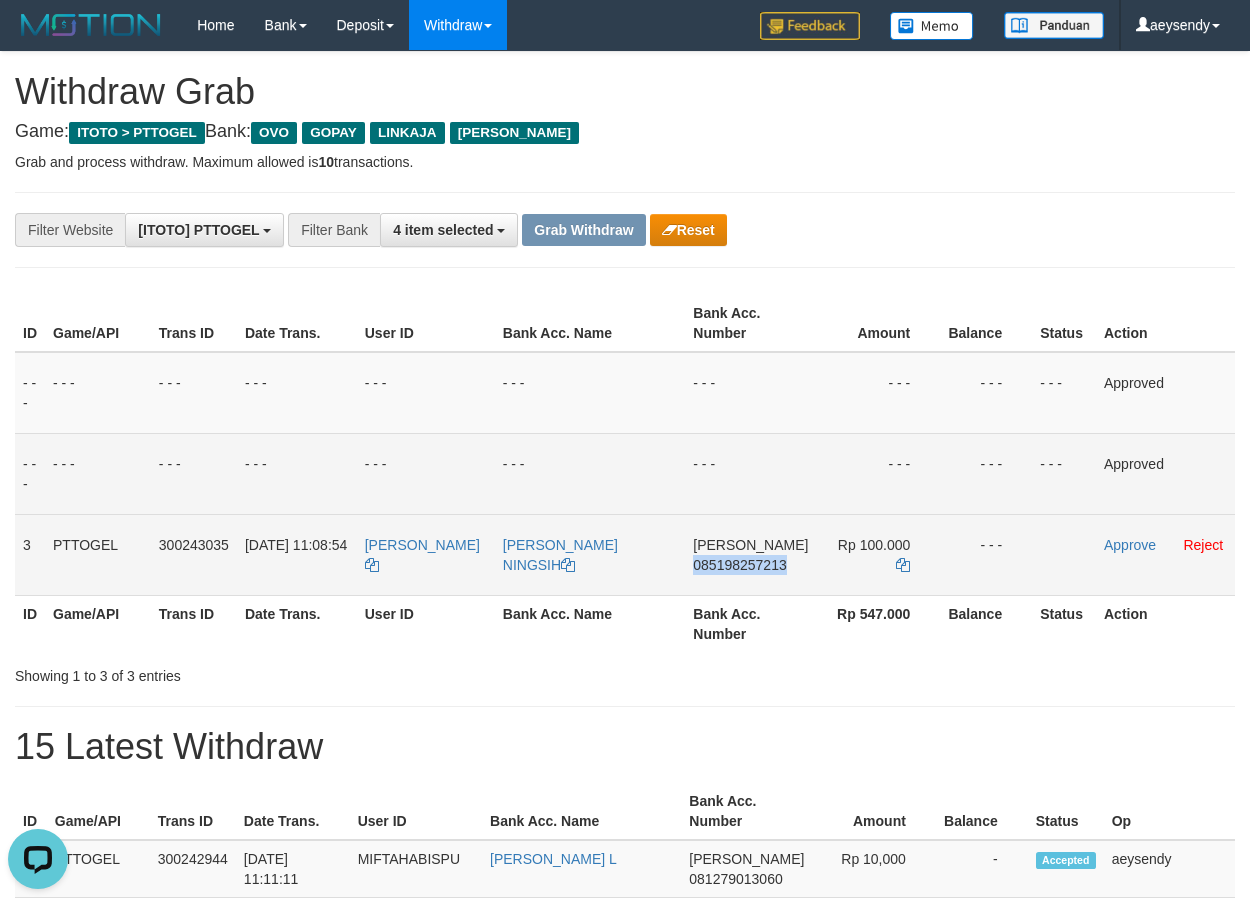 click on "085198257213" at bounding box center [739, 565] 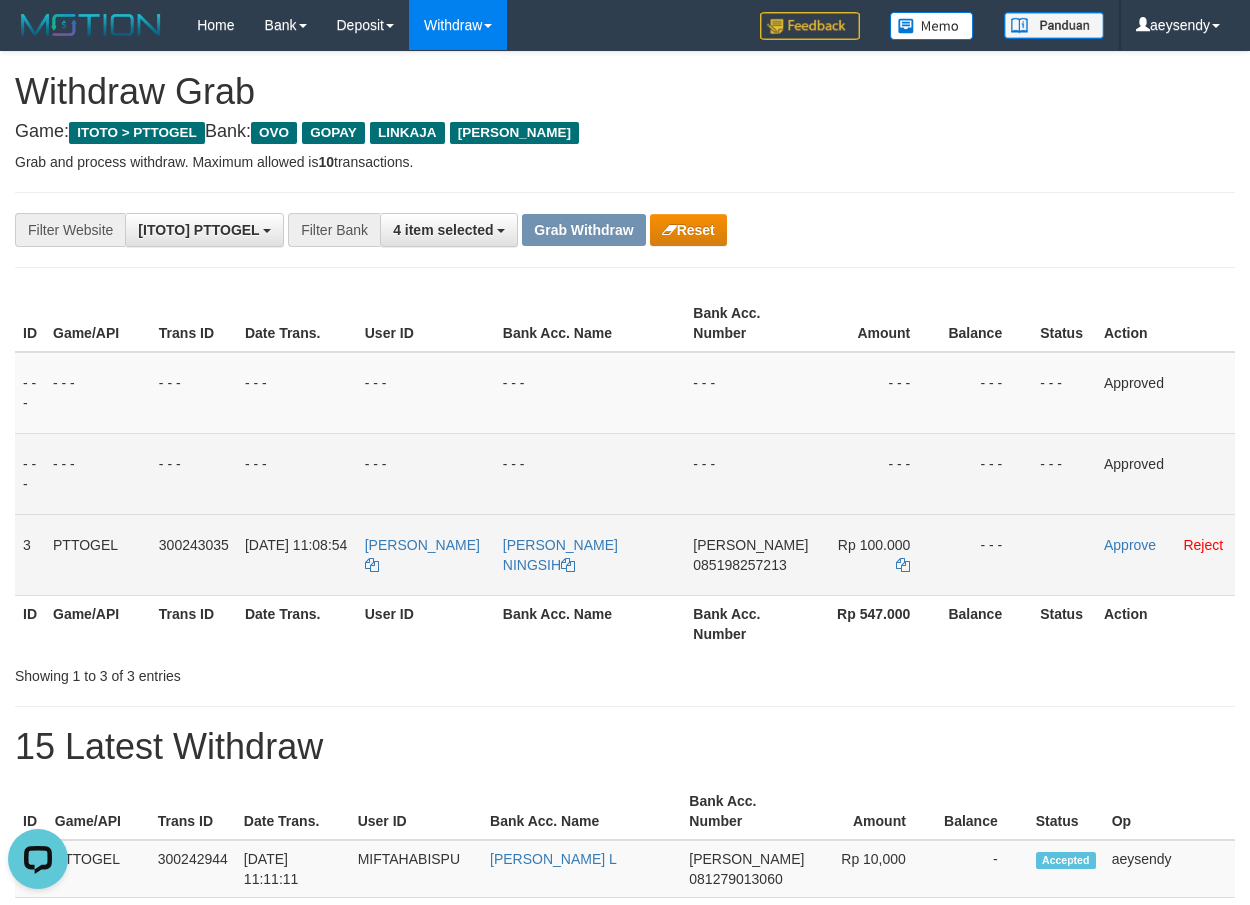 click on "085198257213" at bounding box center [739, 565] 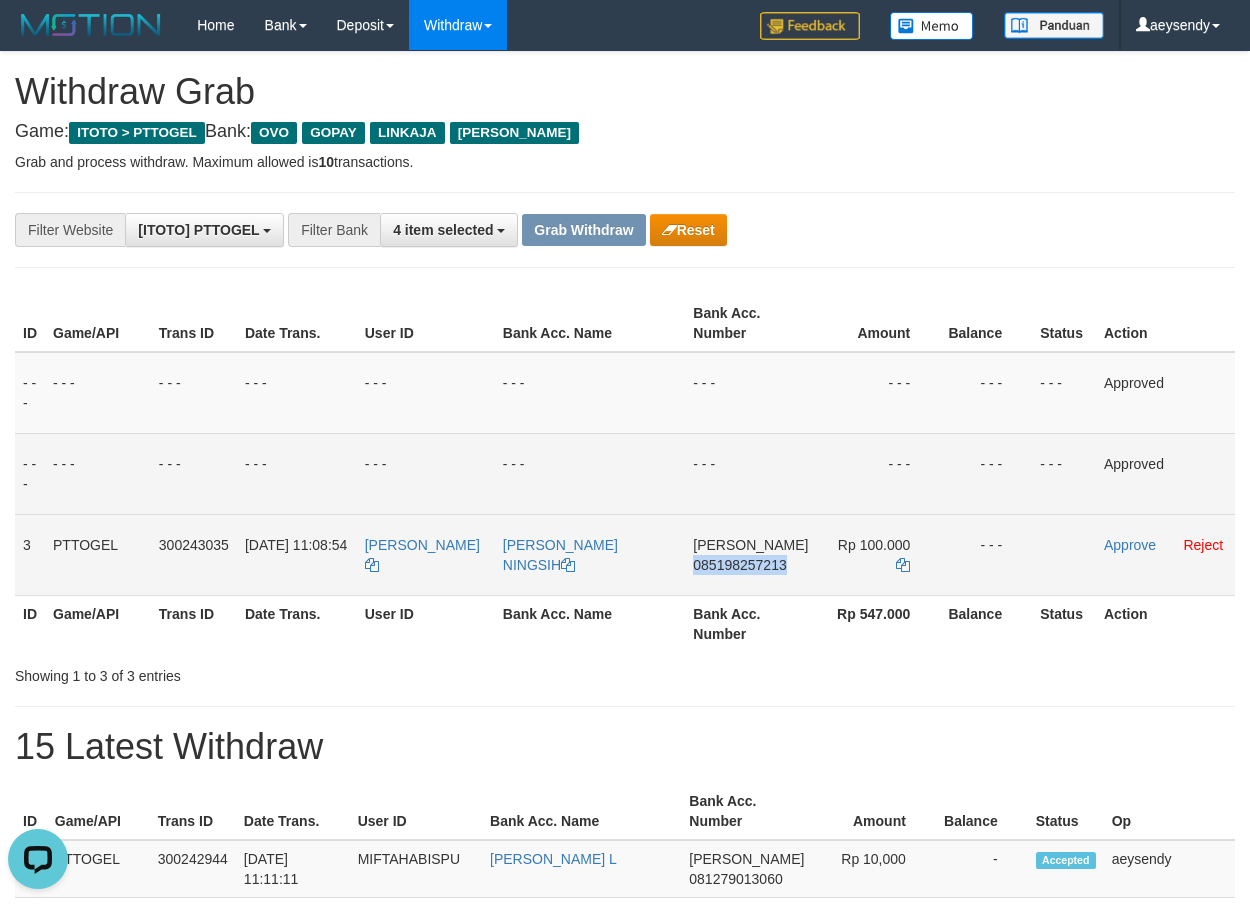 click on "085198257213" at bounding box center (739, 565) 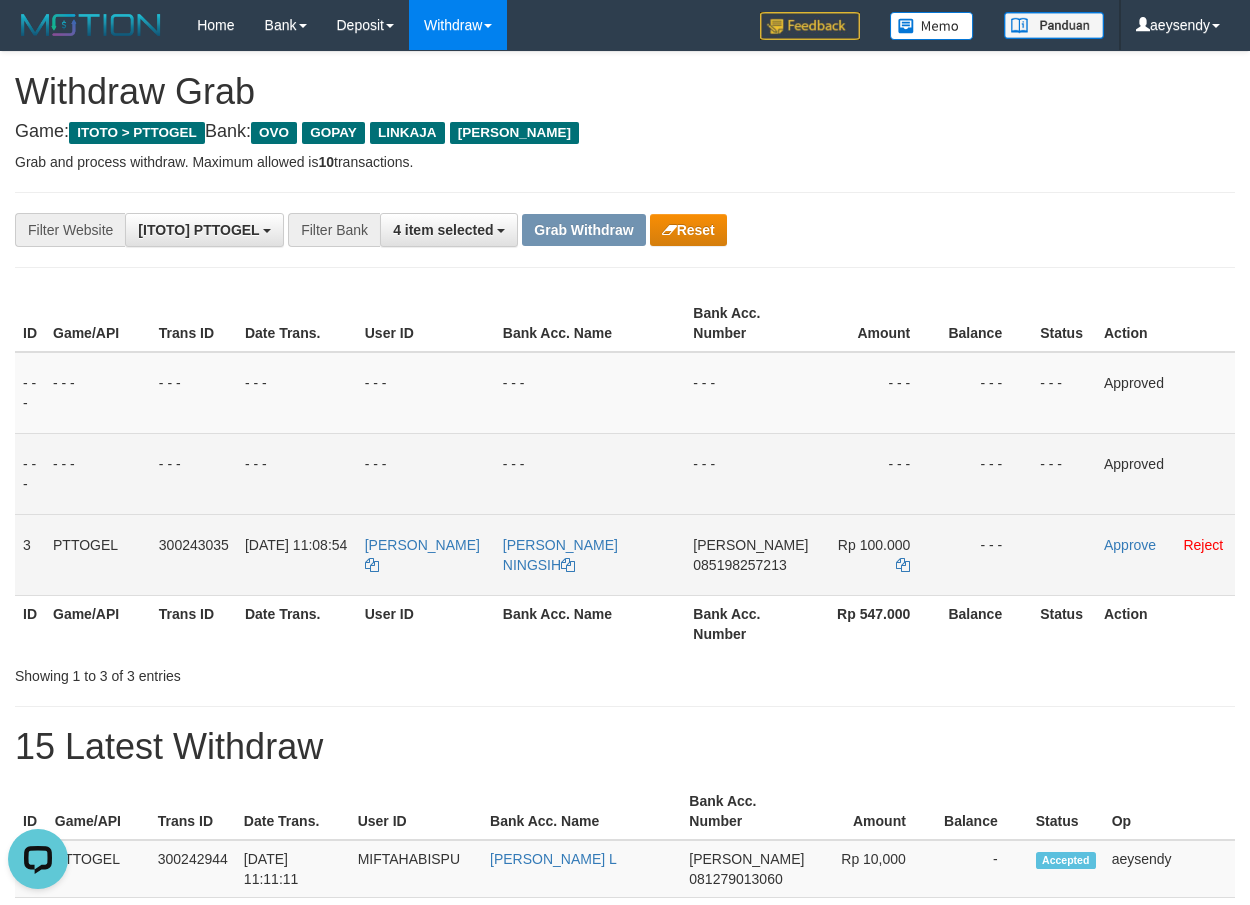 click on "DANA
085198257213" at bounding box center [750, 554] 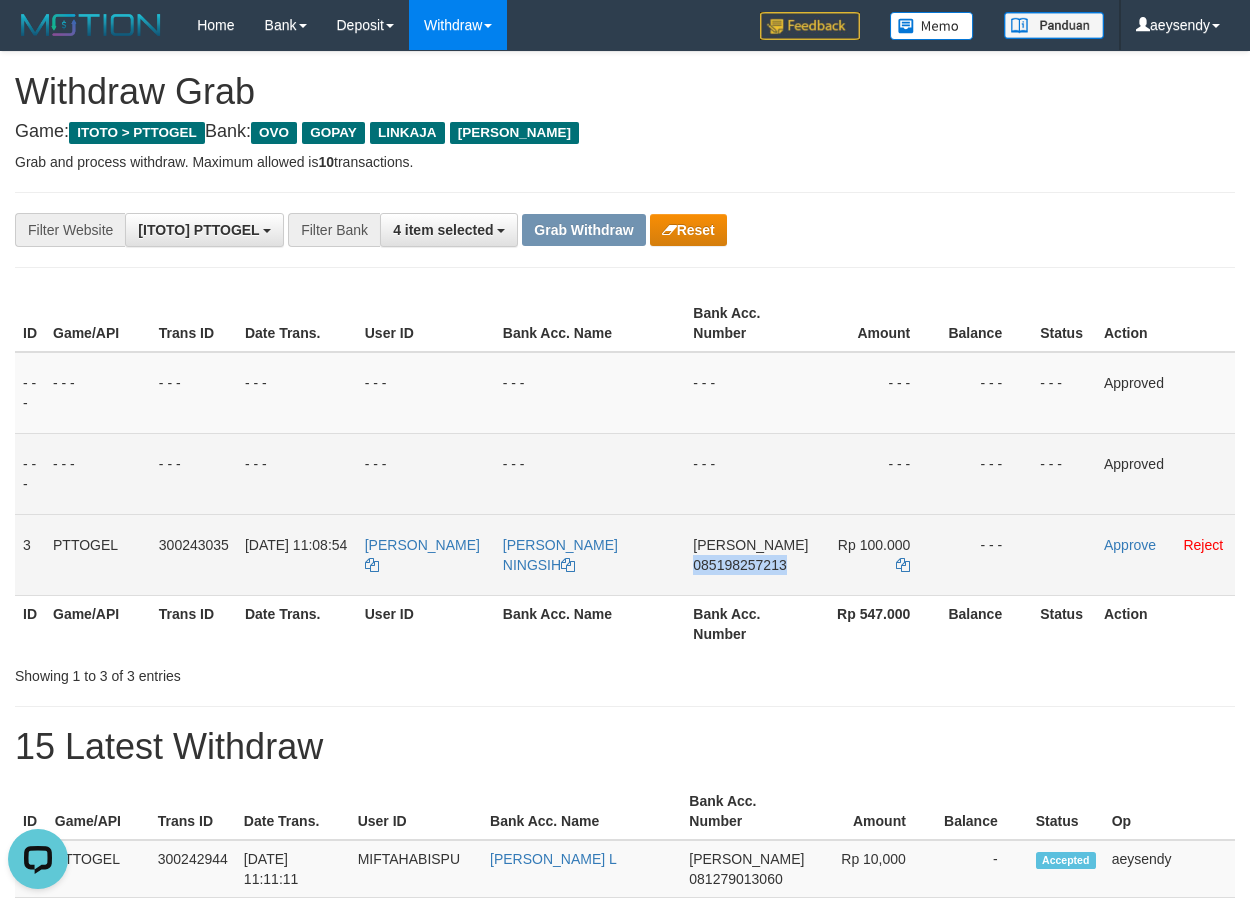 click on "DANA
085198257213" at bounding box center [750, 554] 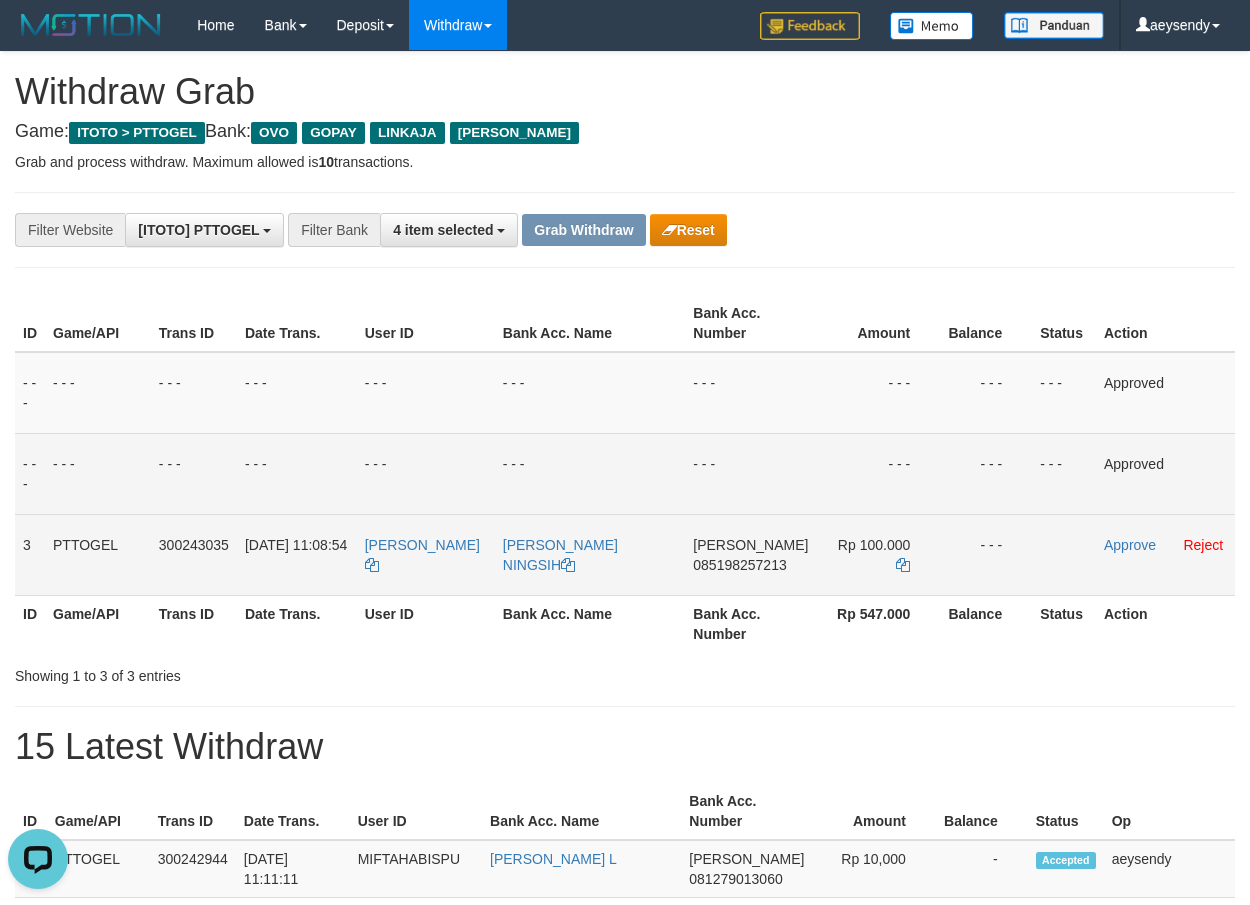 click on "[PERSON_NAME]" at bounding box center (426, 554) 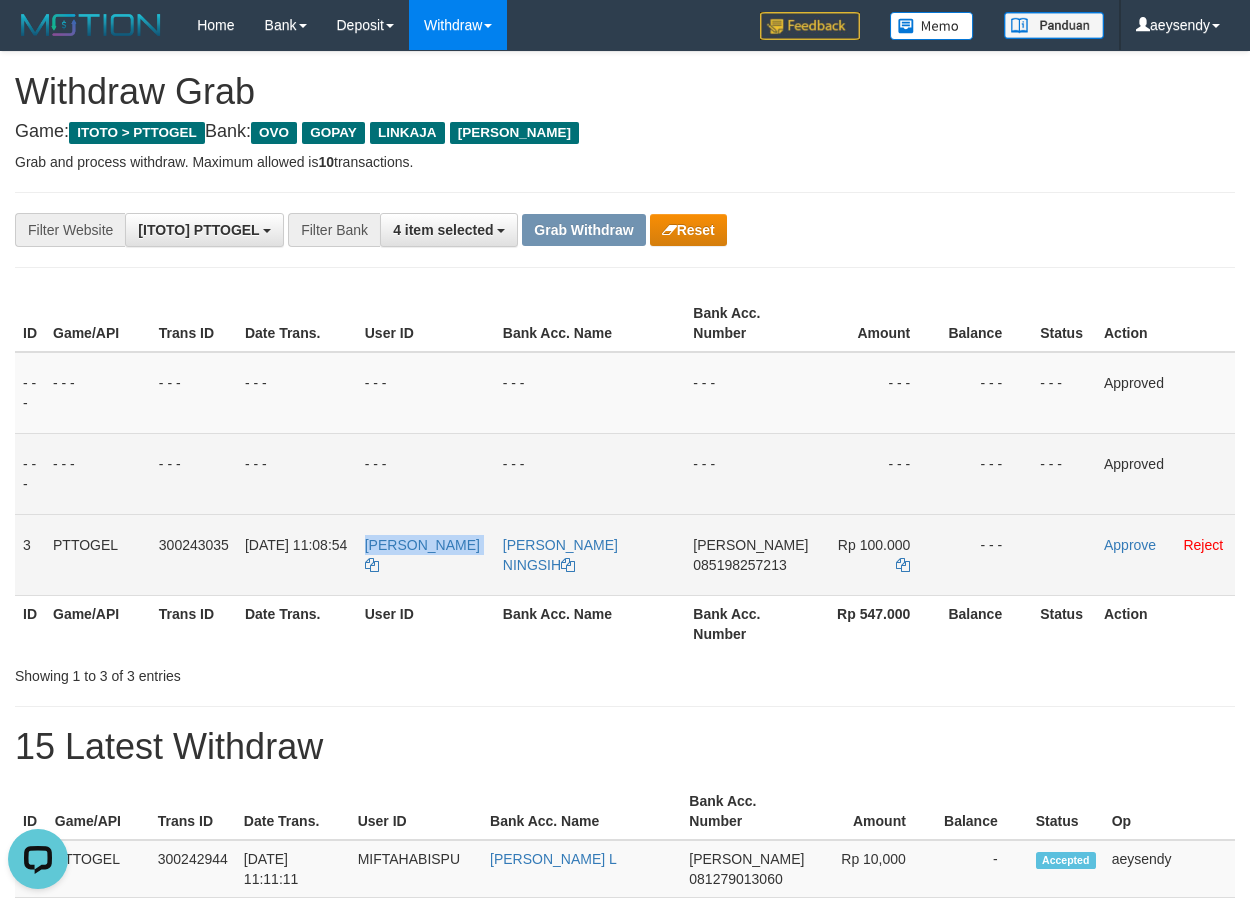 click on "[PERSON_NAME]" at bounding box center [426, 554] 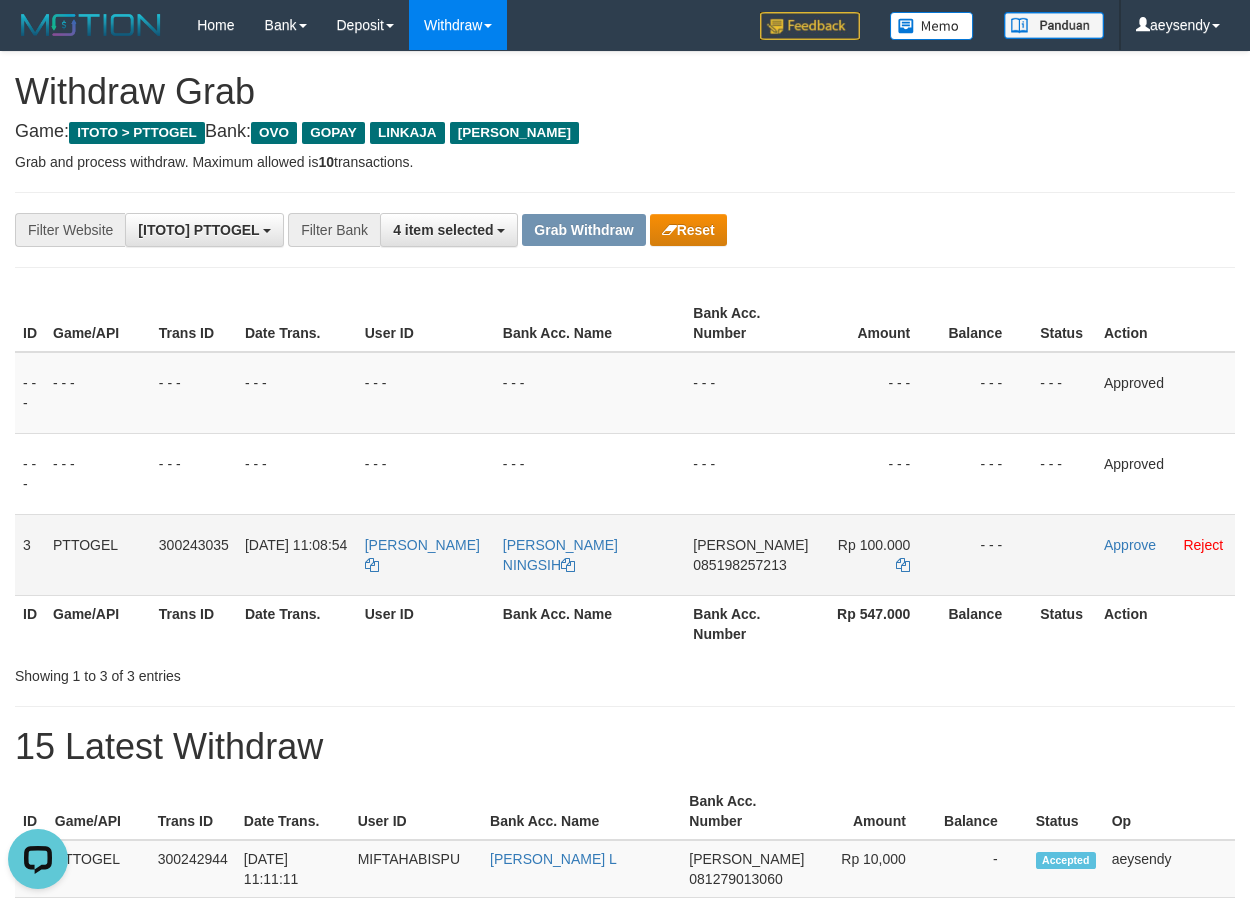 click on "[PERSON_NAME]" at bounding box center [426, 554] 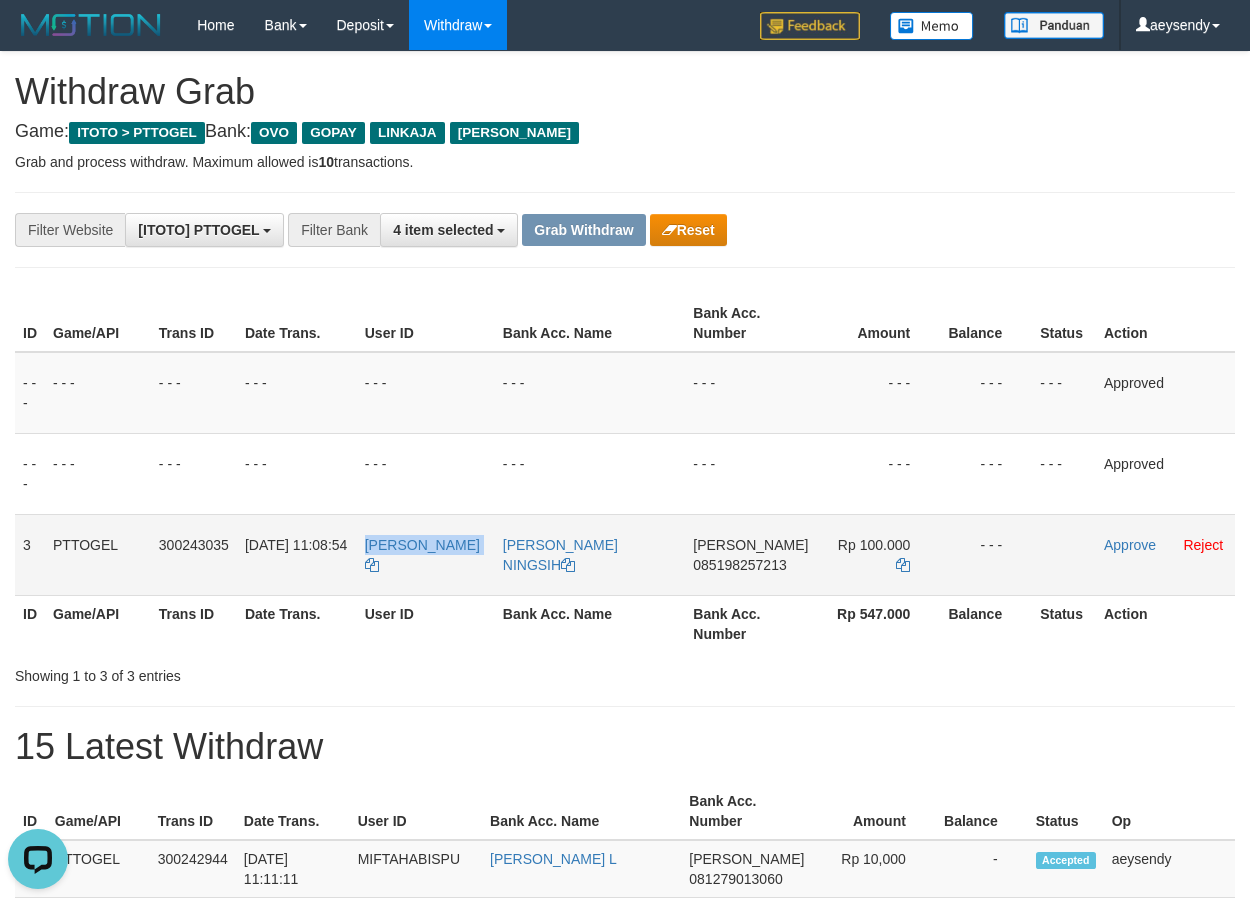 copy on "[PERSON_NAME]" 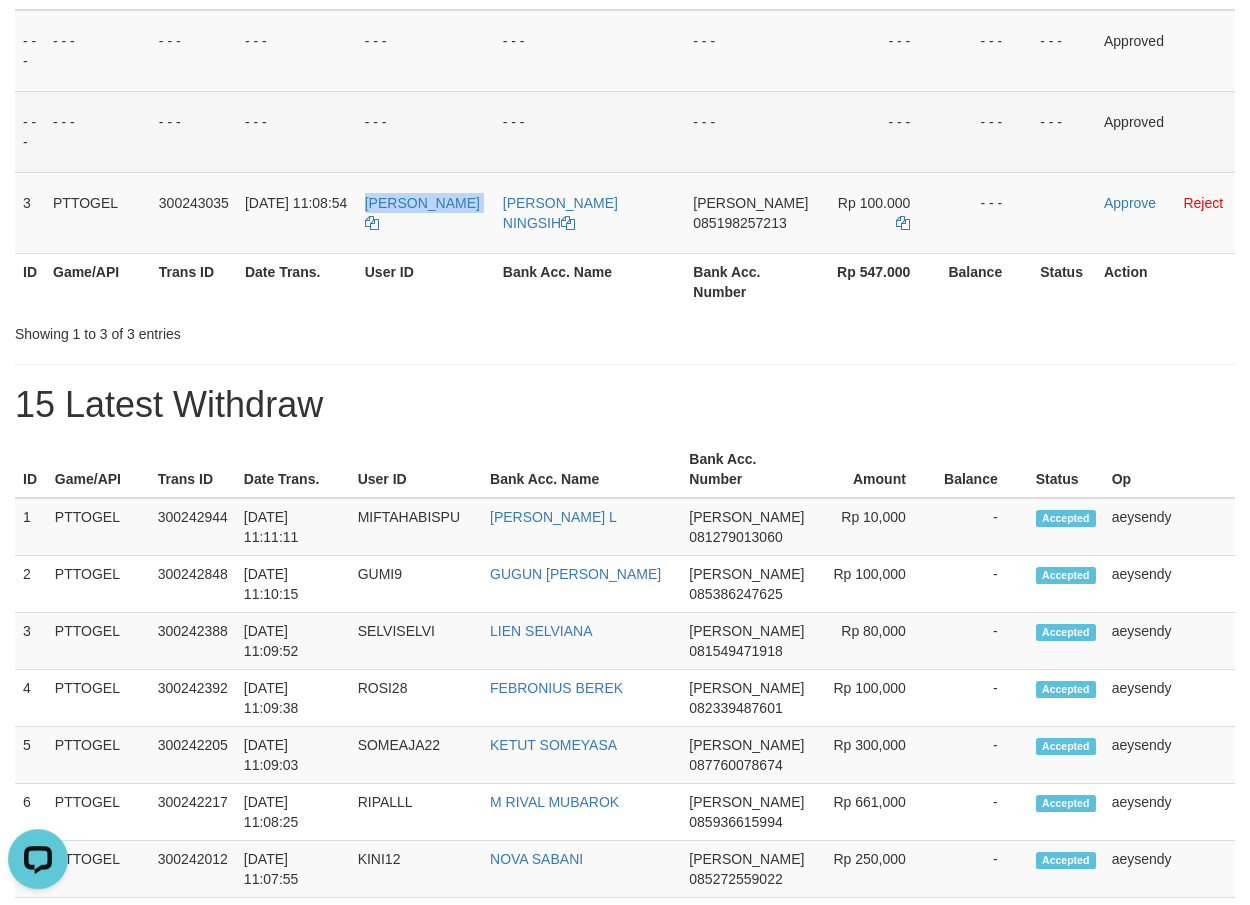 scroll, scrollTop: 306, scrollLeft: 0, axis: vertical 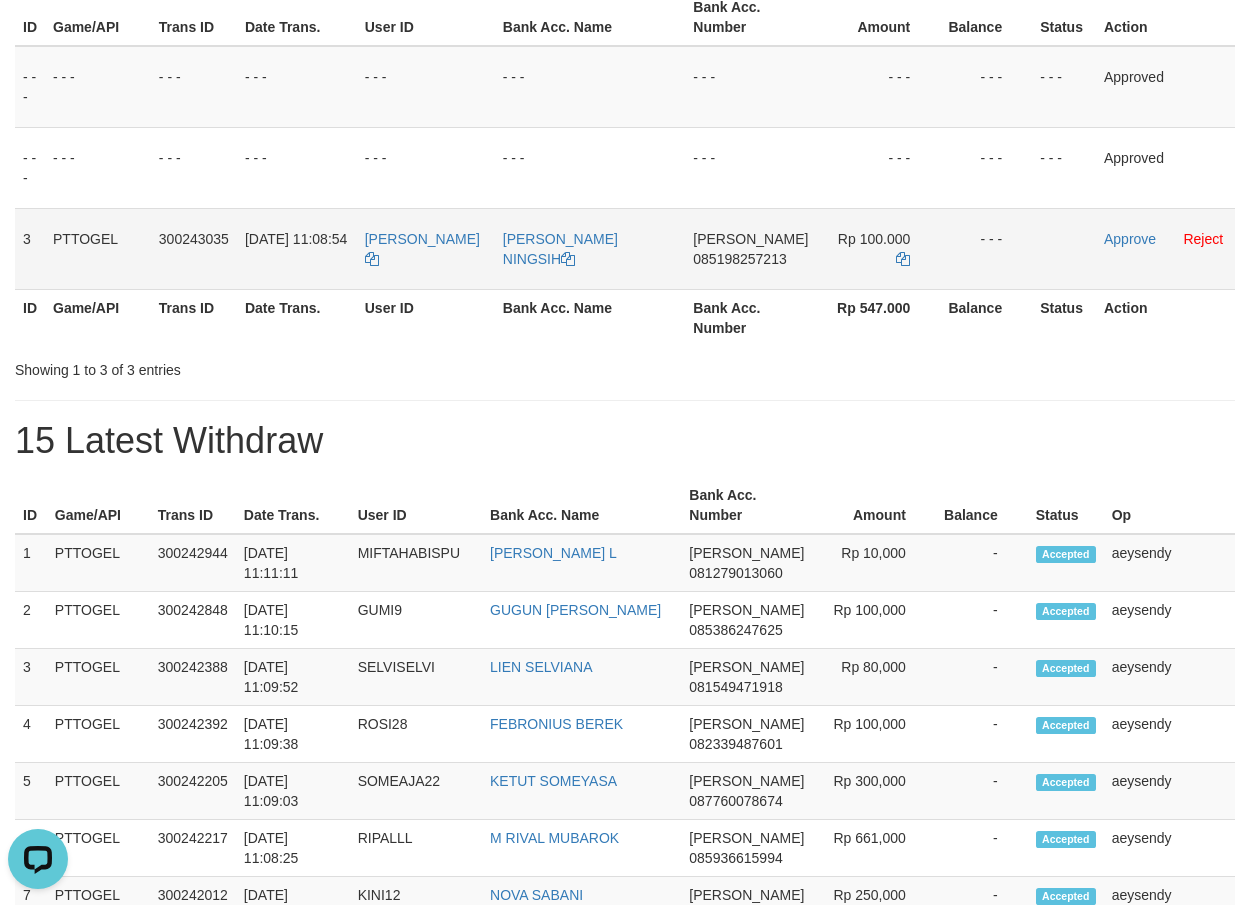 click on "[PERSON_NAME]" at bounding box center (426, 248) 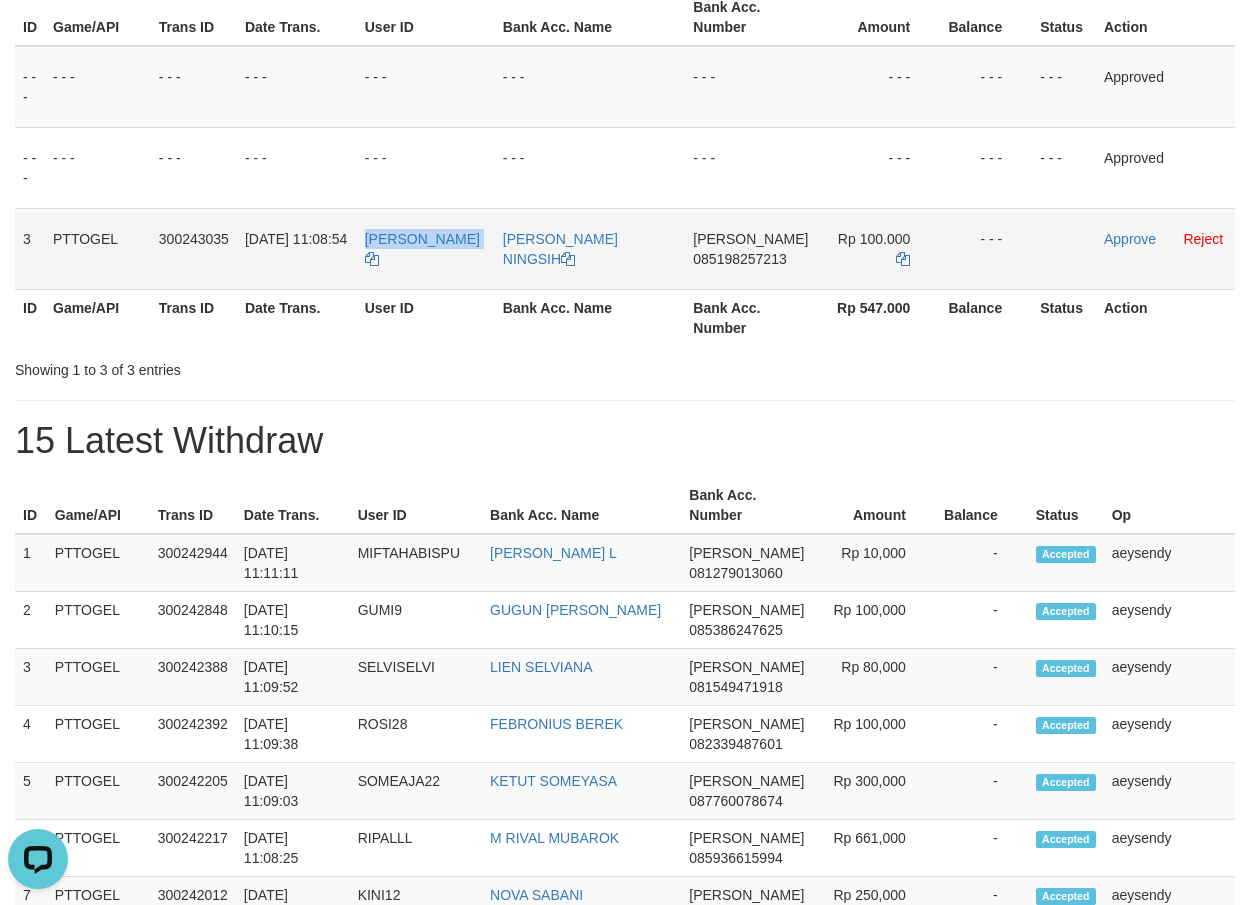 copy on "[PERSON_NAME]" 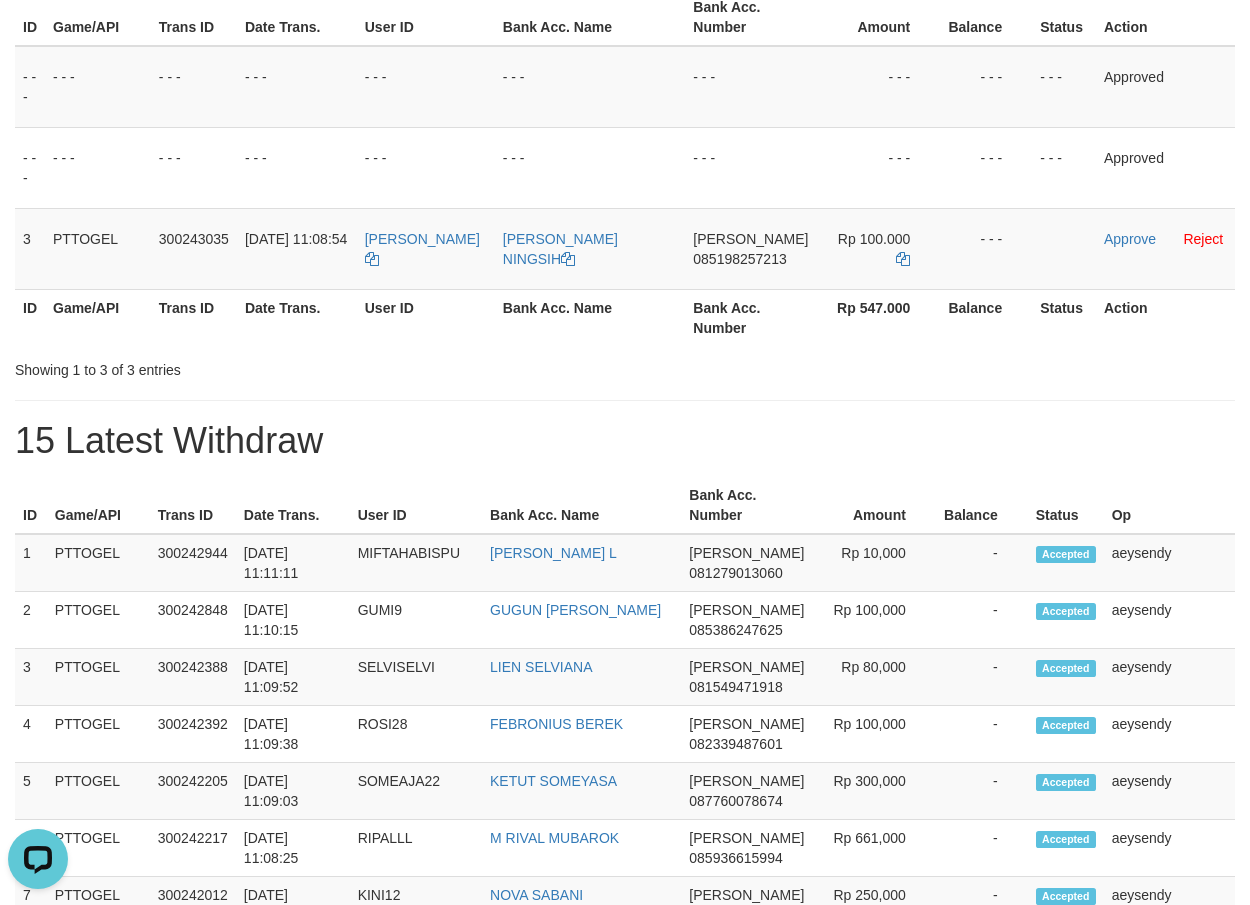 click on "Bank Acc. Name" at bounding box center [590, 317] 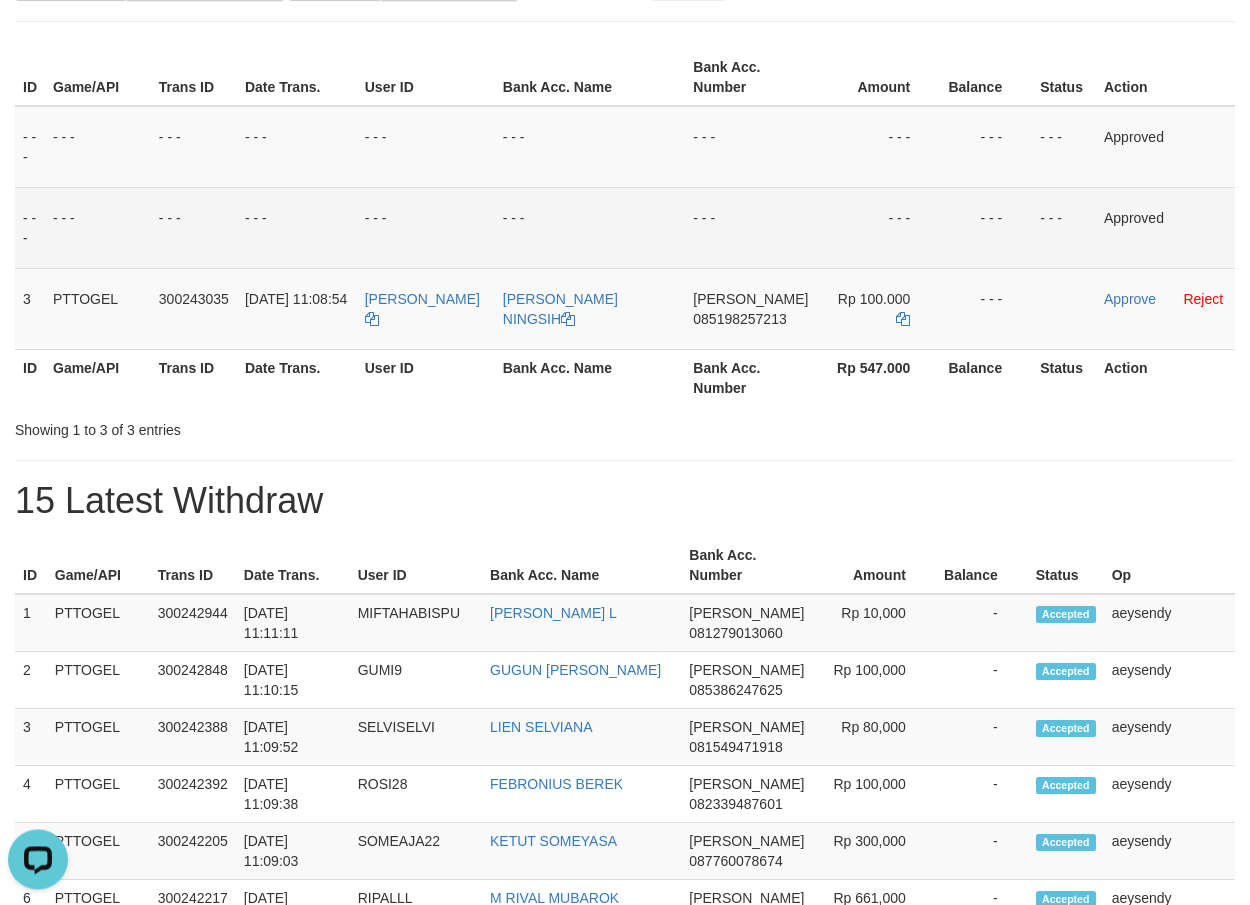 scroll, scrollTop: 204, scrollLeft: 0, axis: vertical 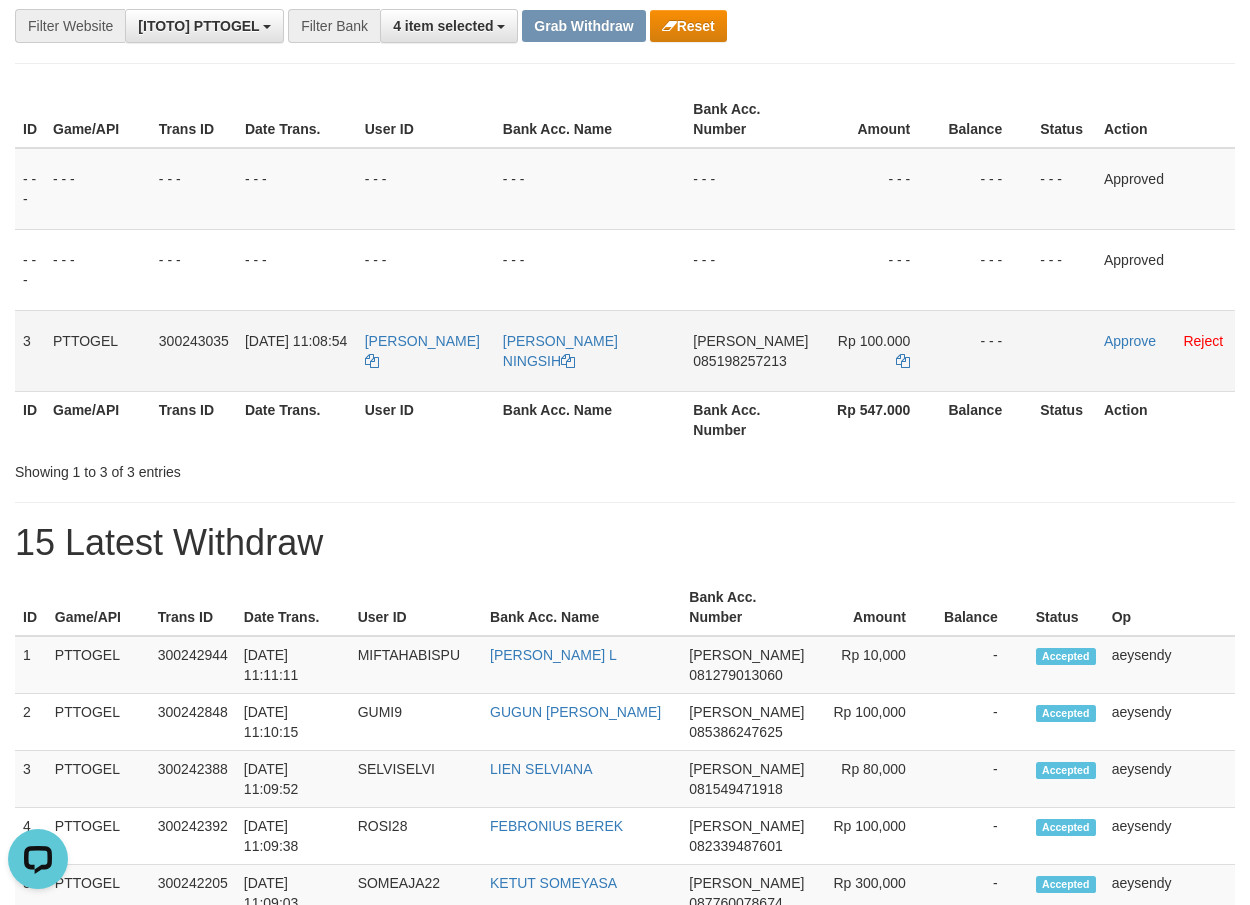 click on "085198257213" at bounding box center (739, 361) 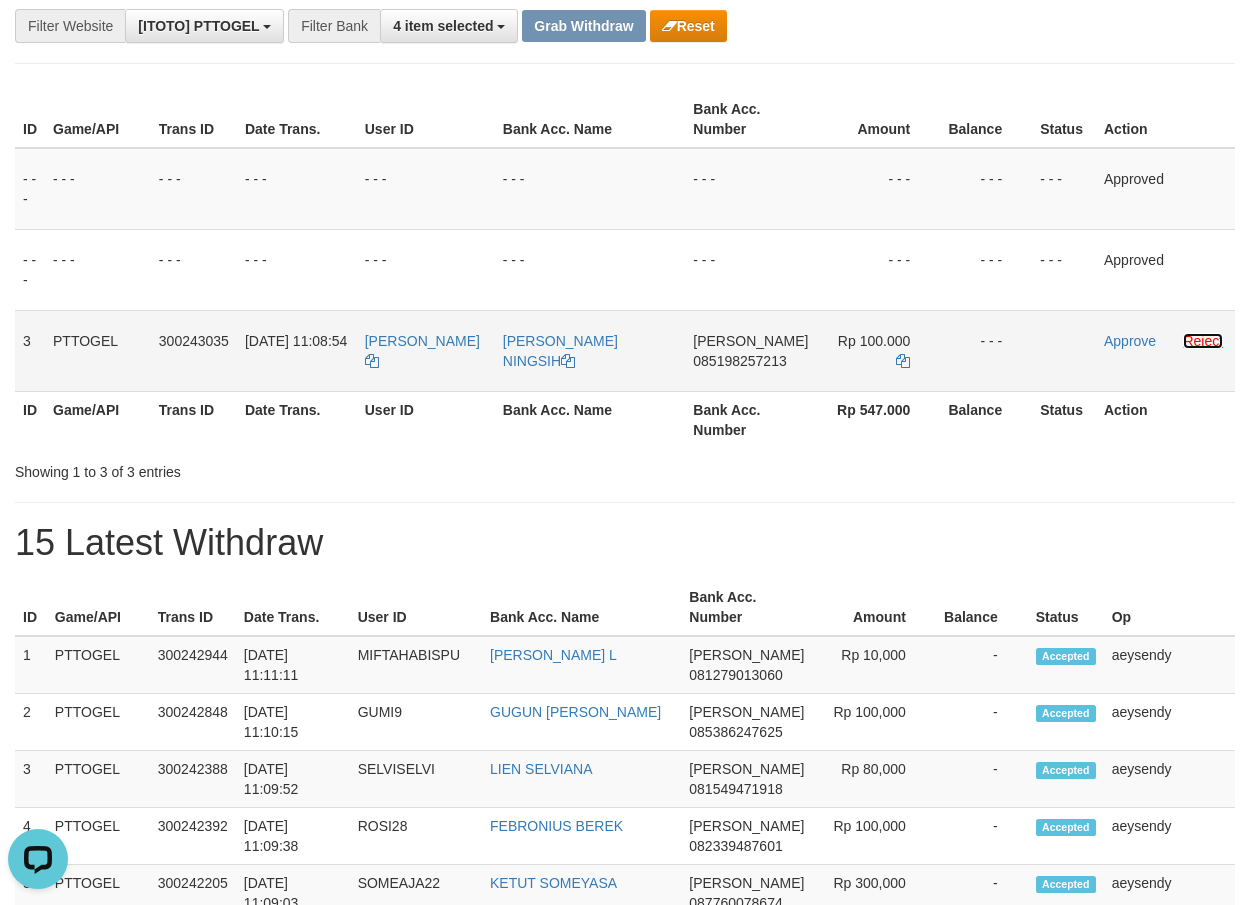 click on "Reject" at bounding box center [1203, 341] 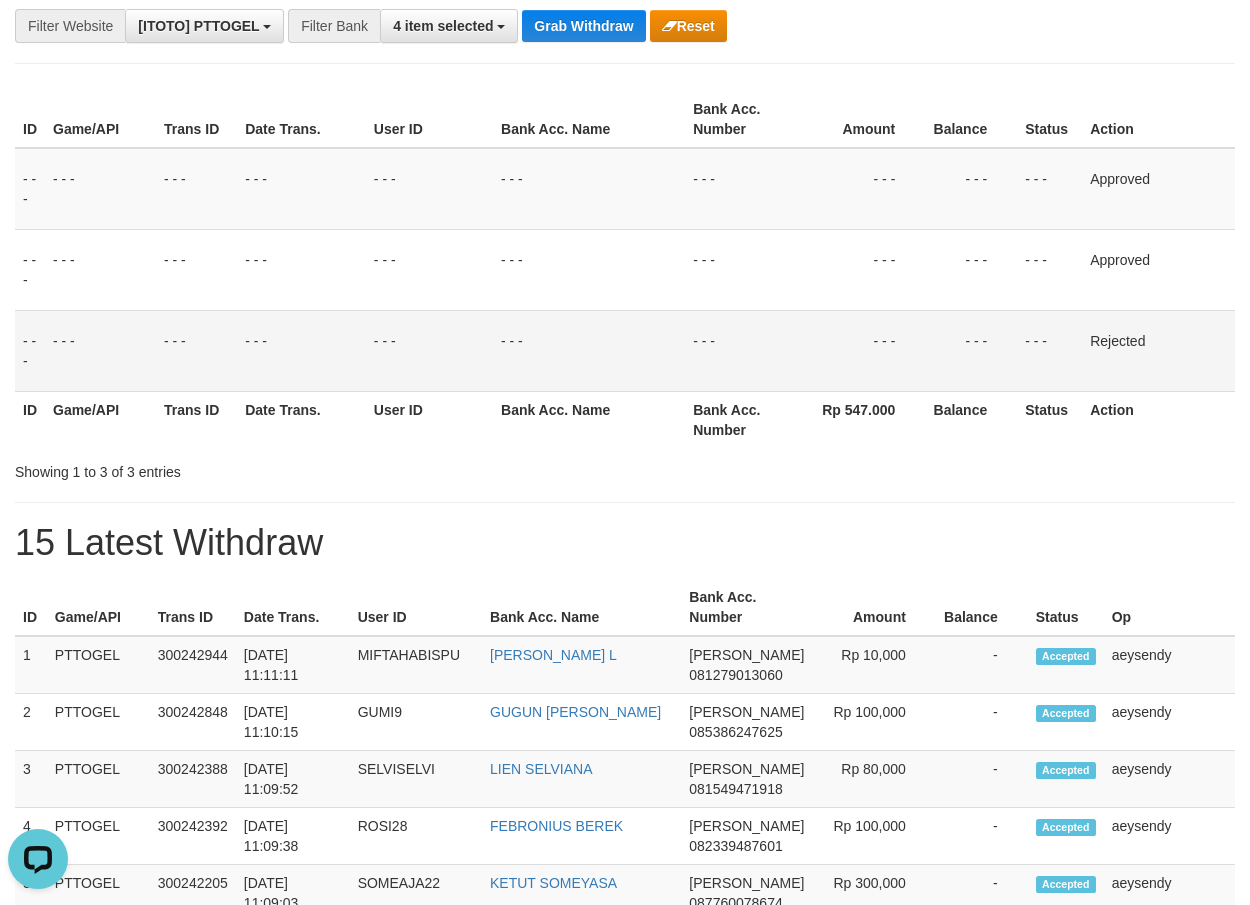 drag, startPoint x: 311, startPoint y: 437, endPoint x: 367, endPoint y: 394, distance: 70.60453 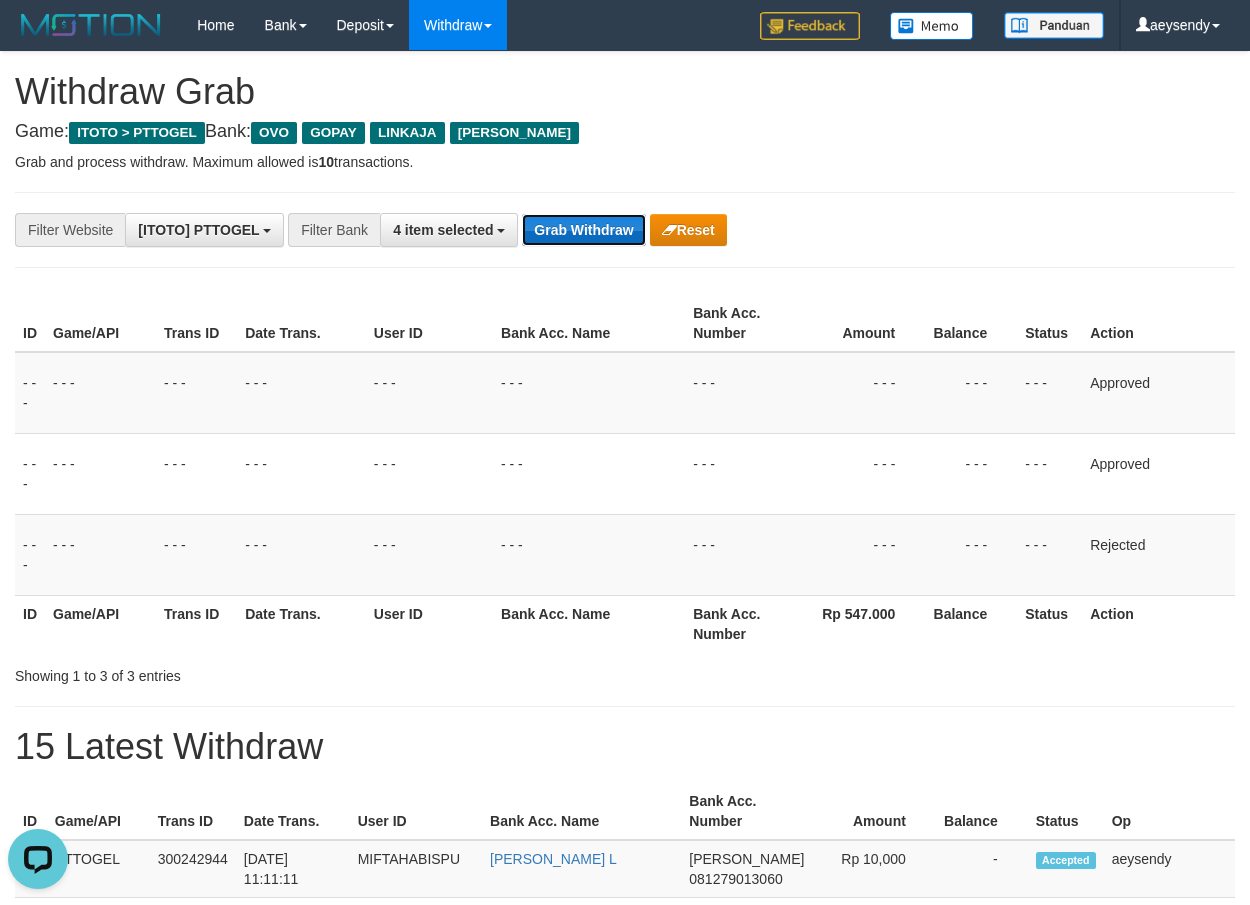 click on "Grab Withdraw" at bounding box center (583, 230) 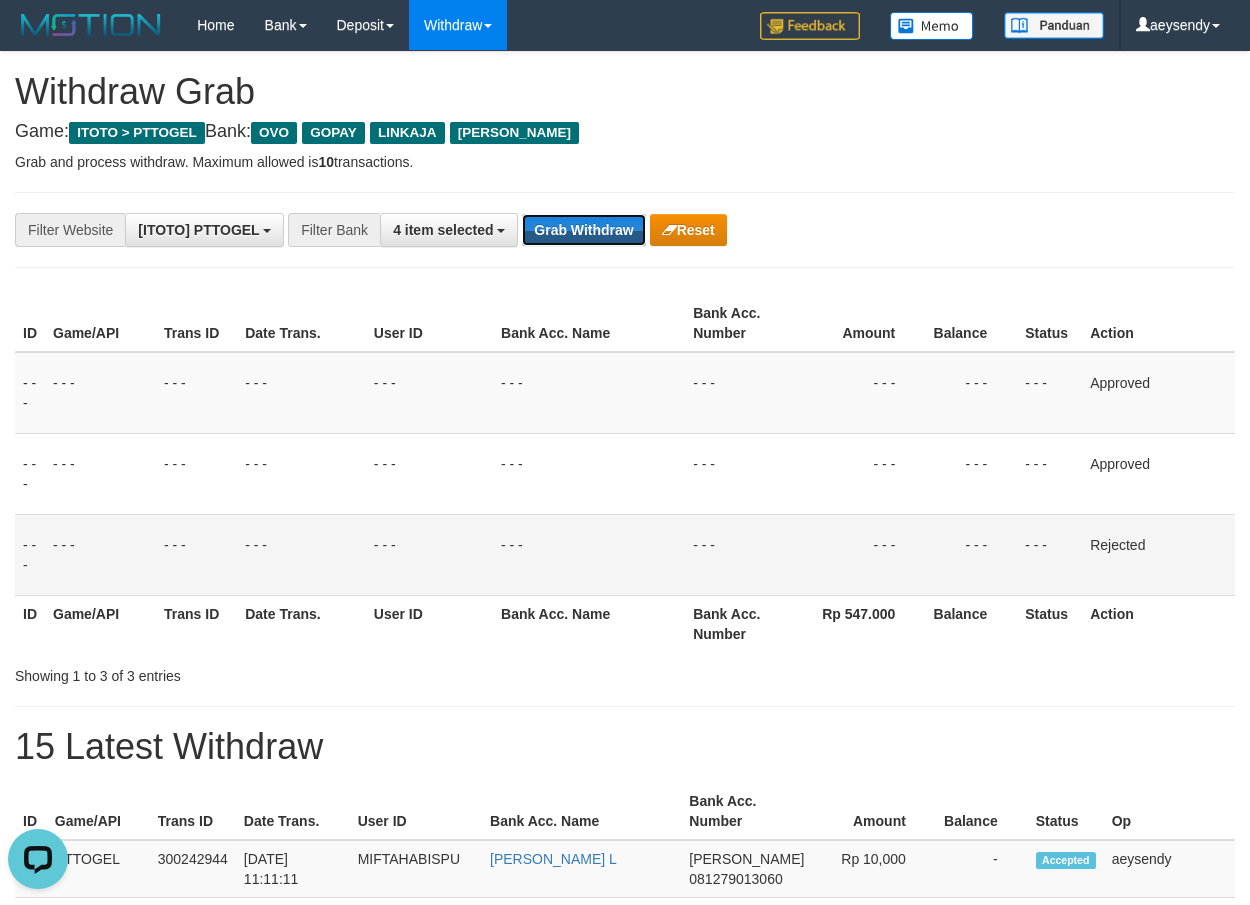type 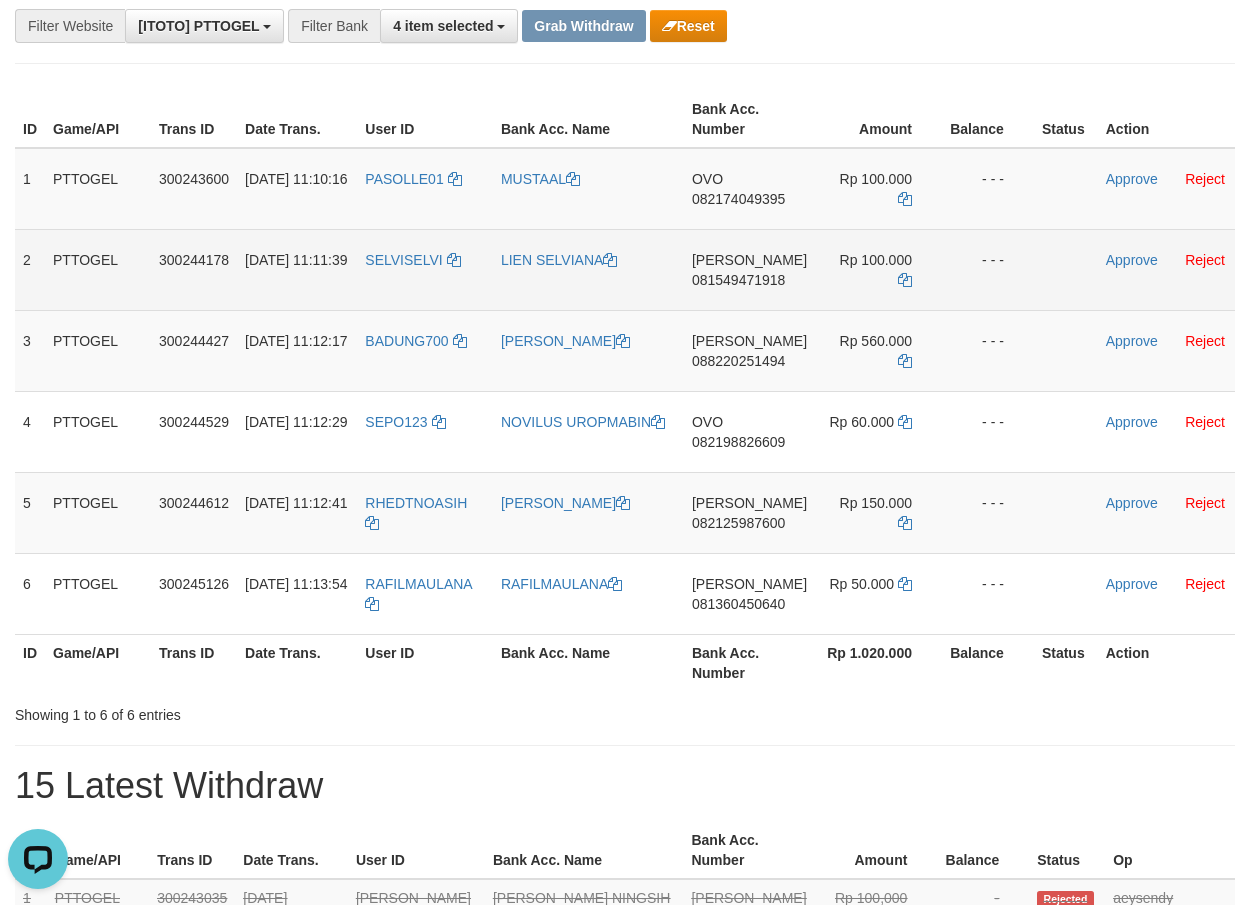 scroll, scrollTop: 204, scrollLeft: 0, axis: vertical 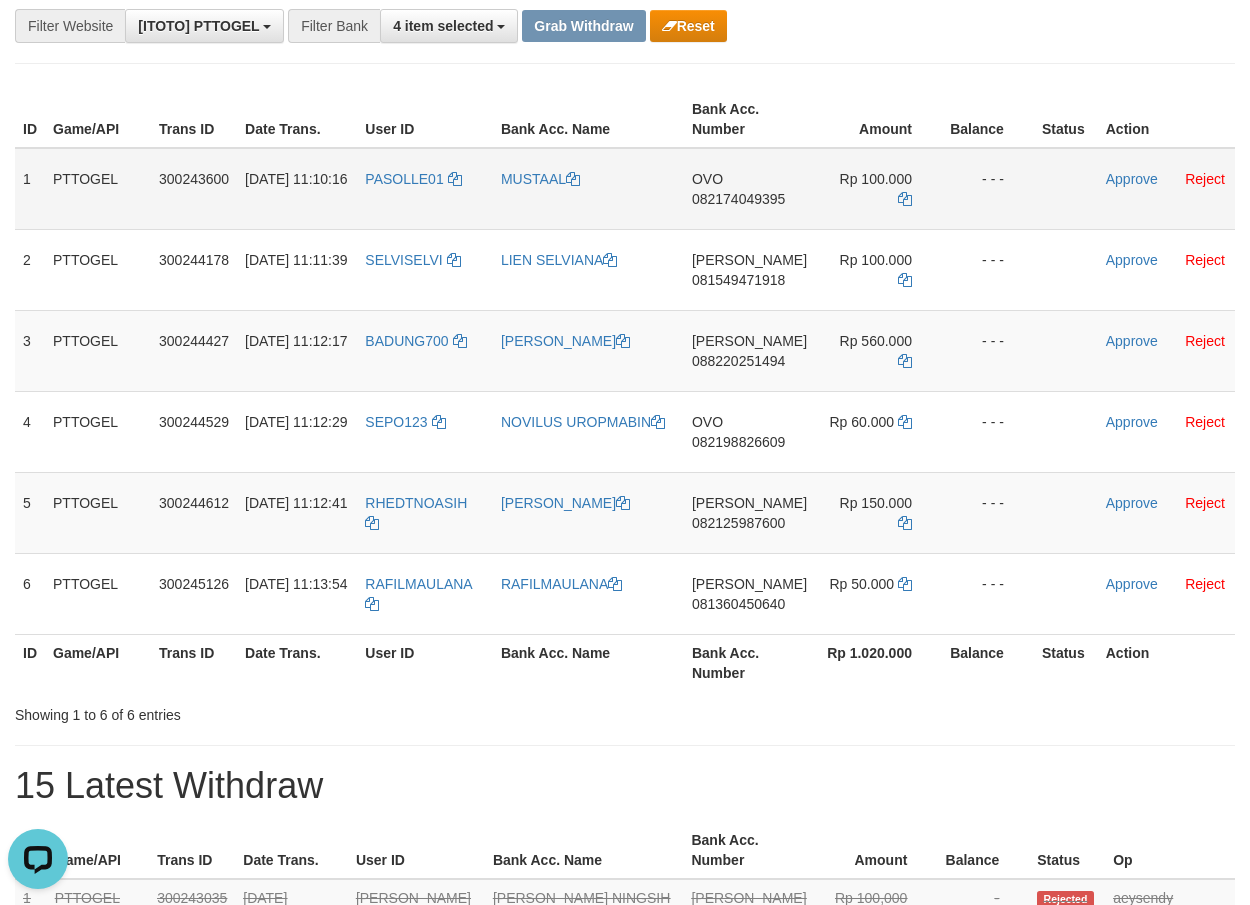 click on "082174049395" at bounding box center (738, 199) 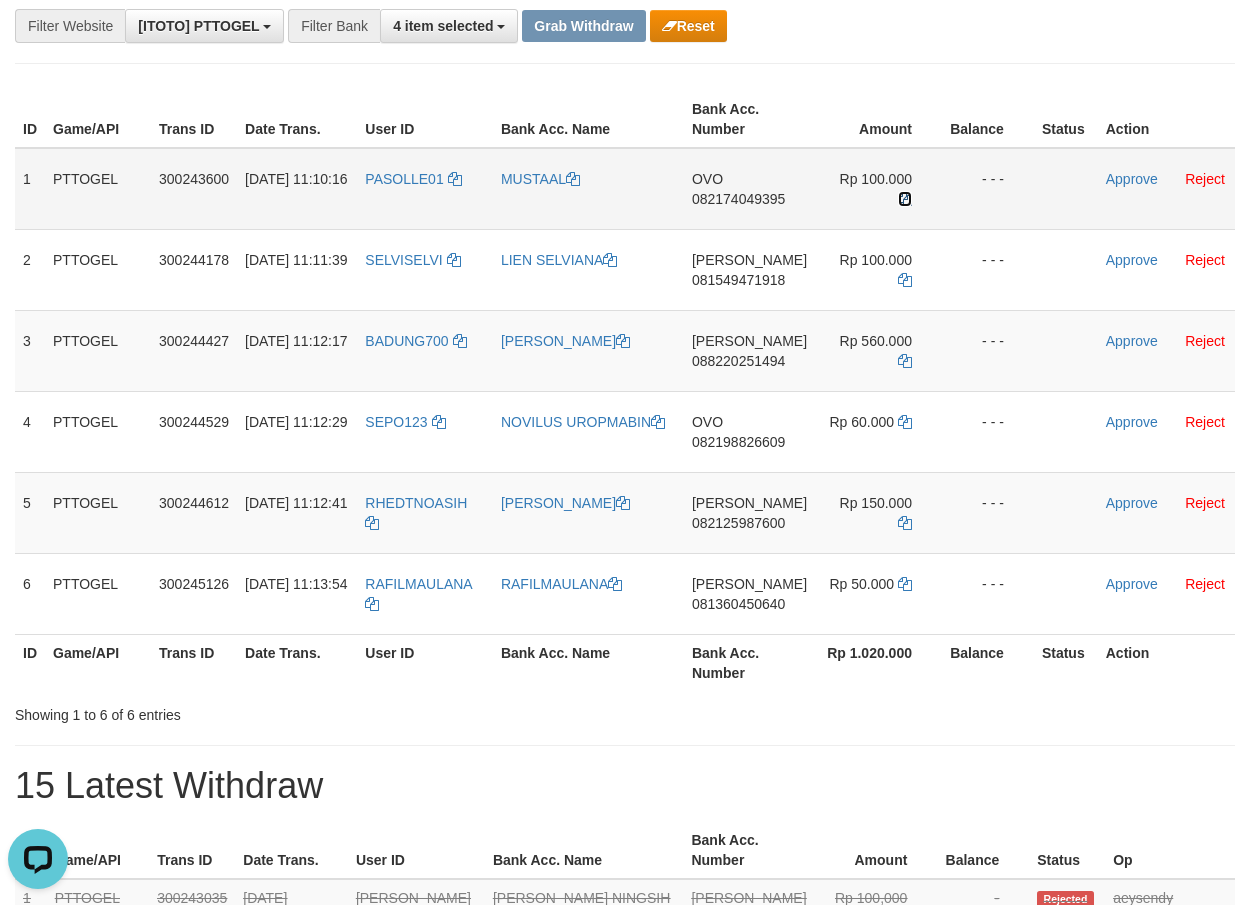 click at bounding box center [905, 199] 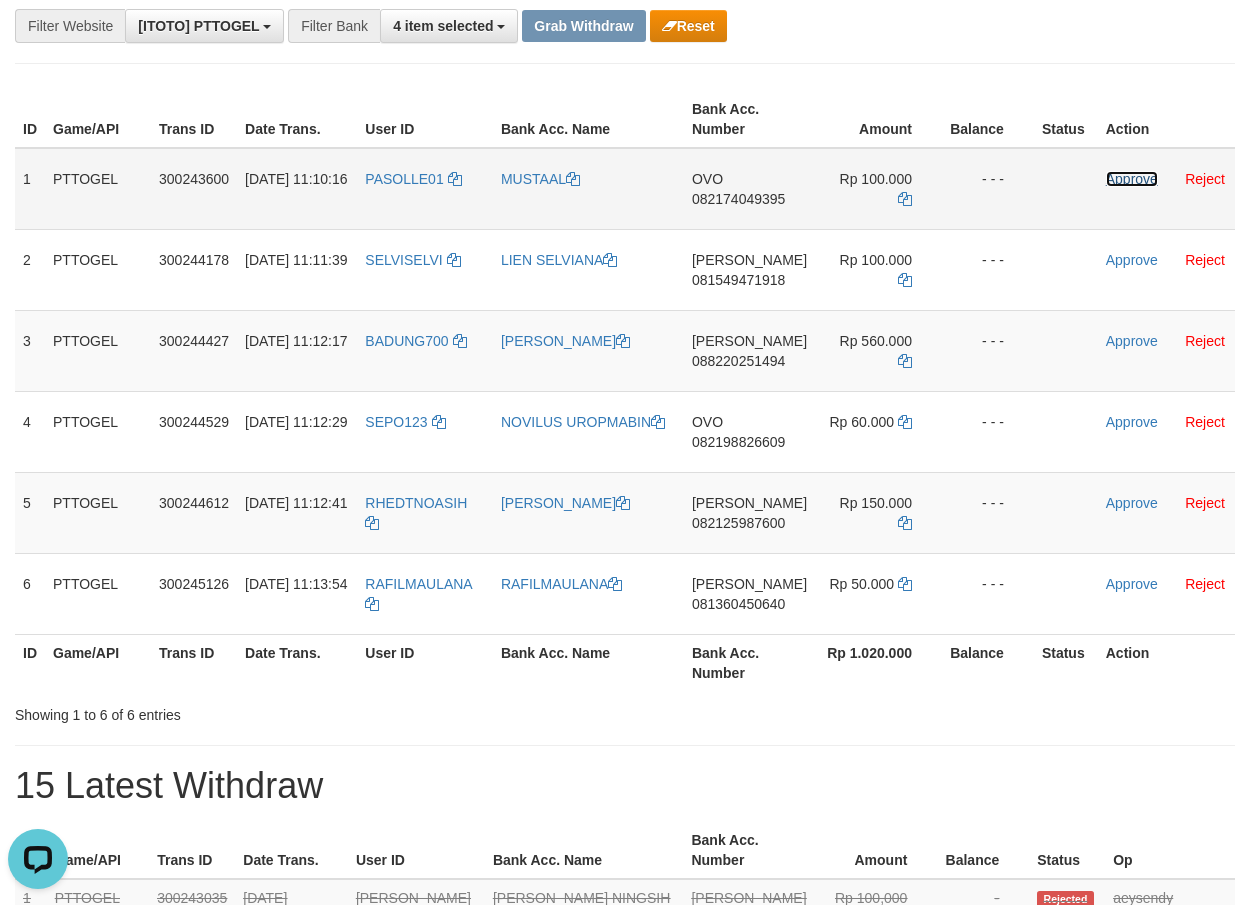 click on "Approve" at bounding box center (1132, 179) 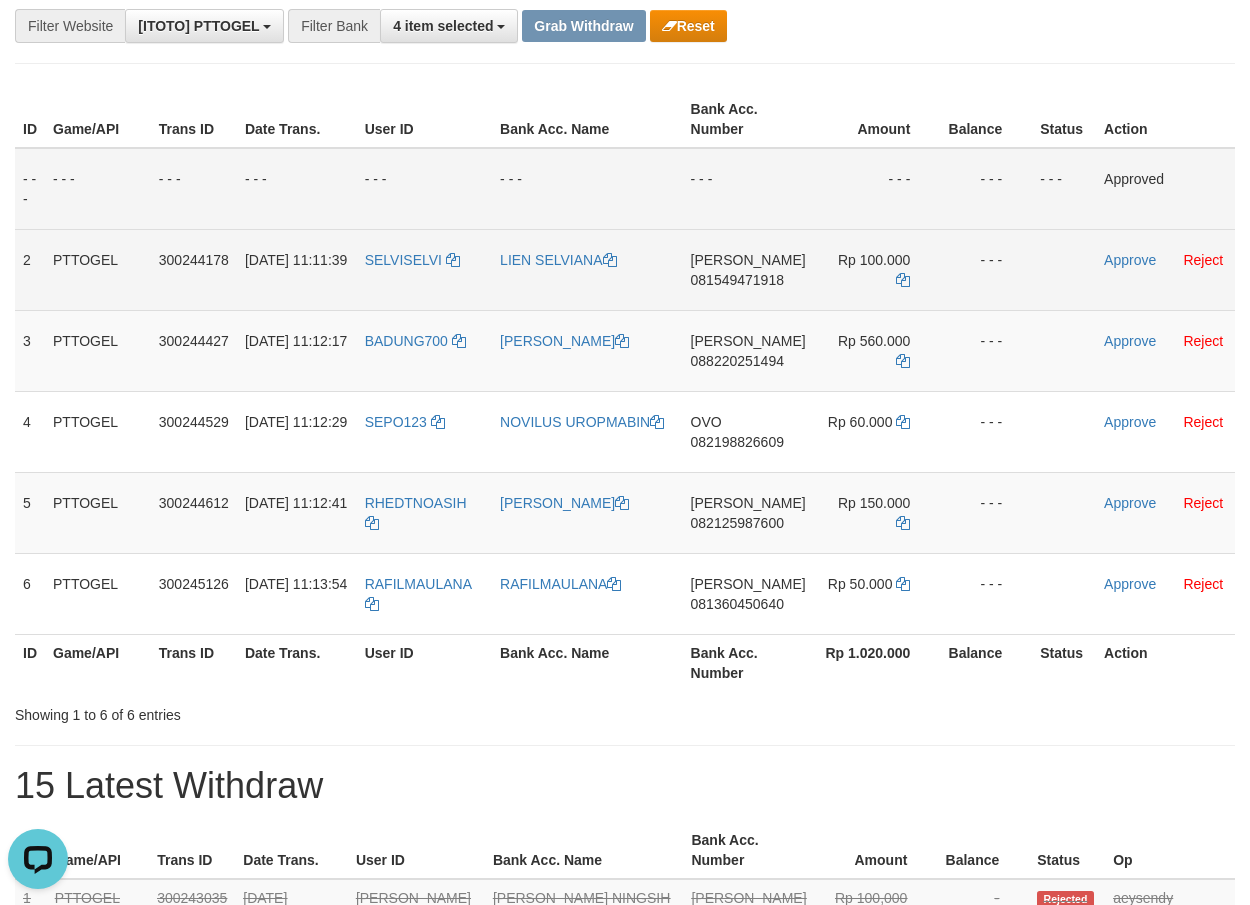 click on "081549471918" at bounding box center [737, 280] 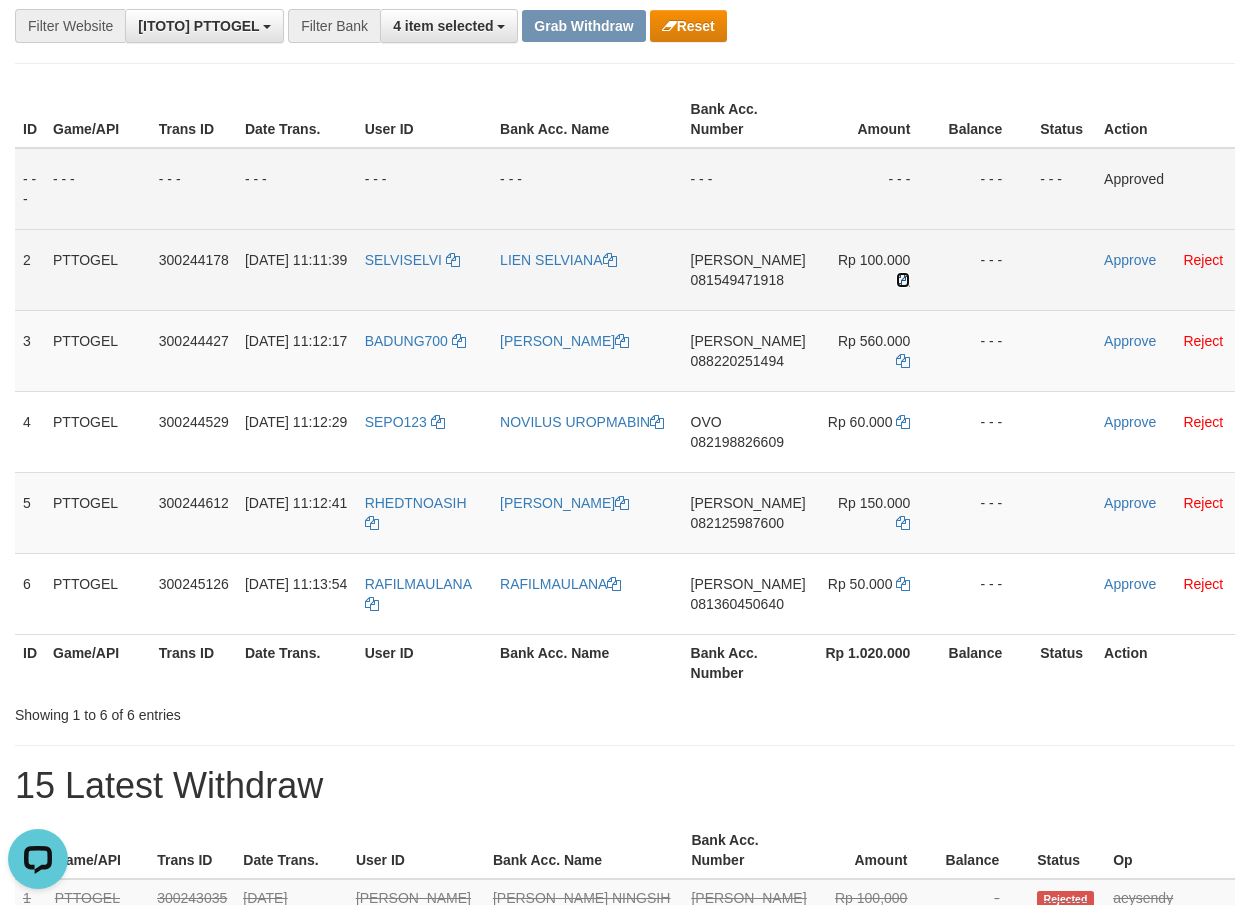 click at bounding box center (903, 280) 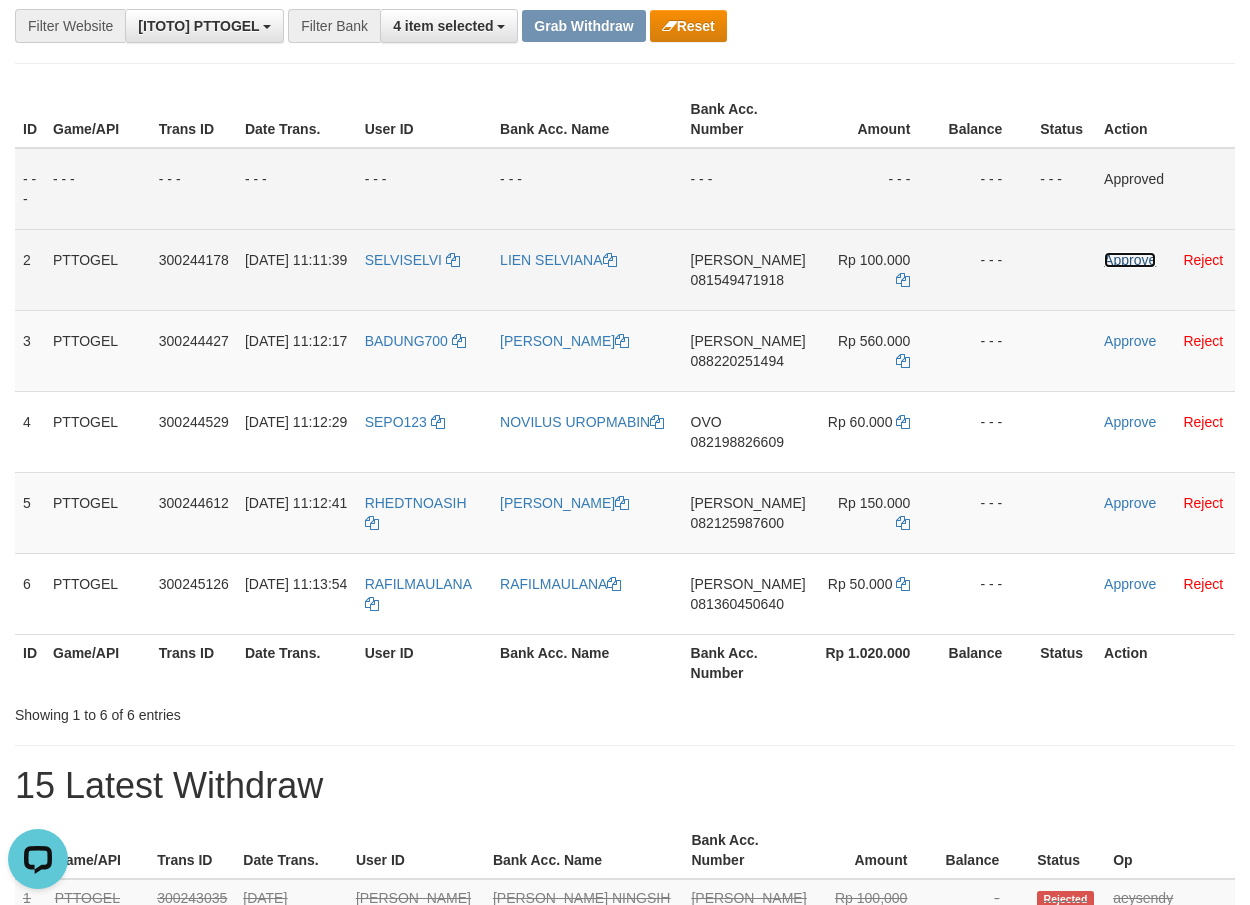 click on "Approve" at bounding box center (1130, 260) 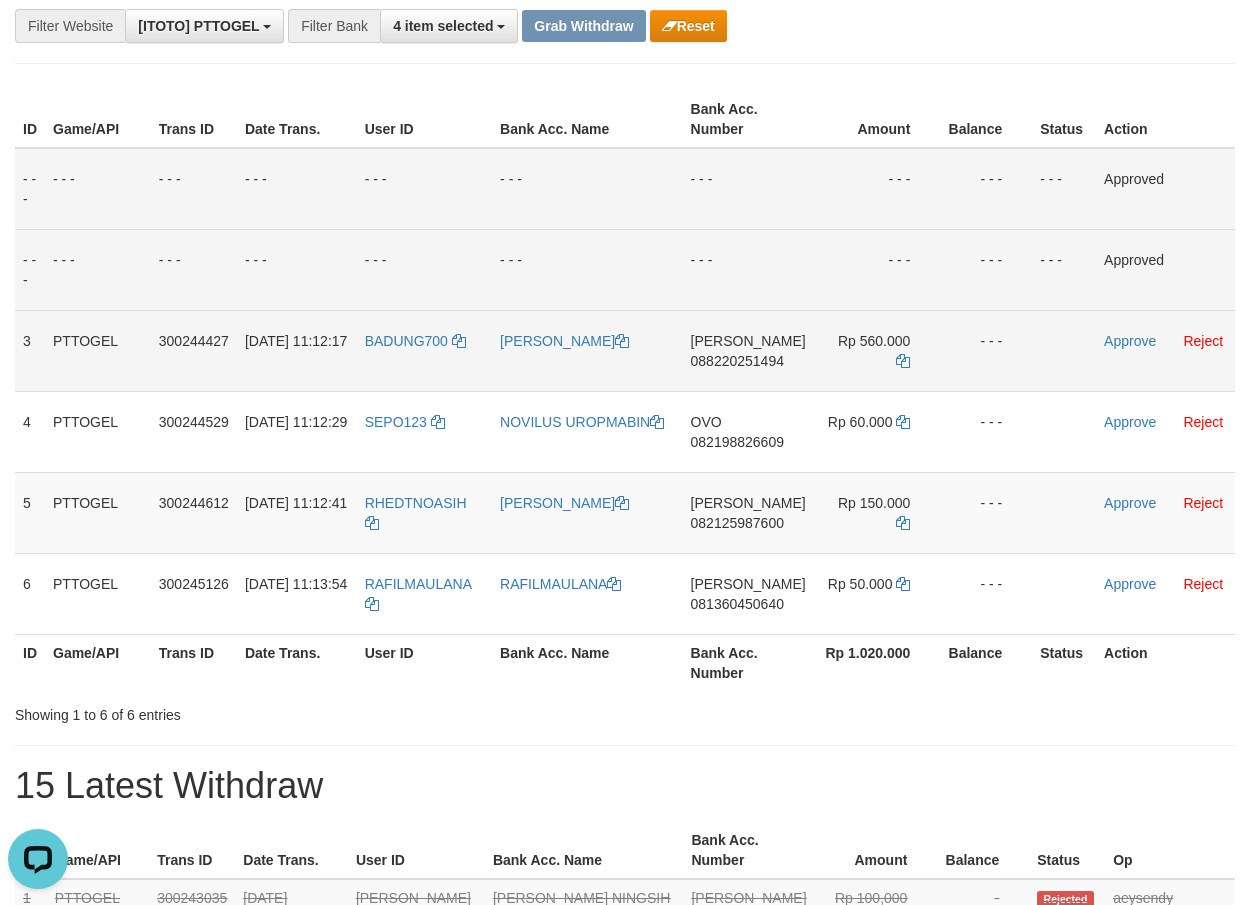 click on "088220251494" at bounding box center (737, 361) 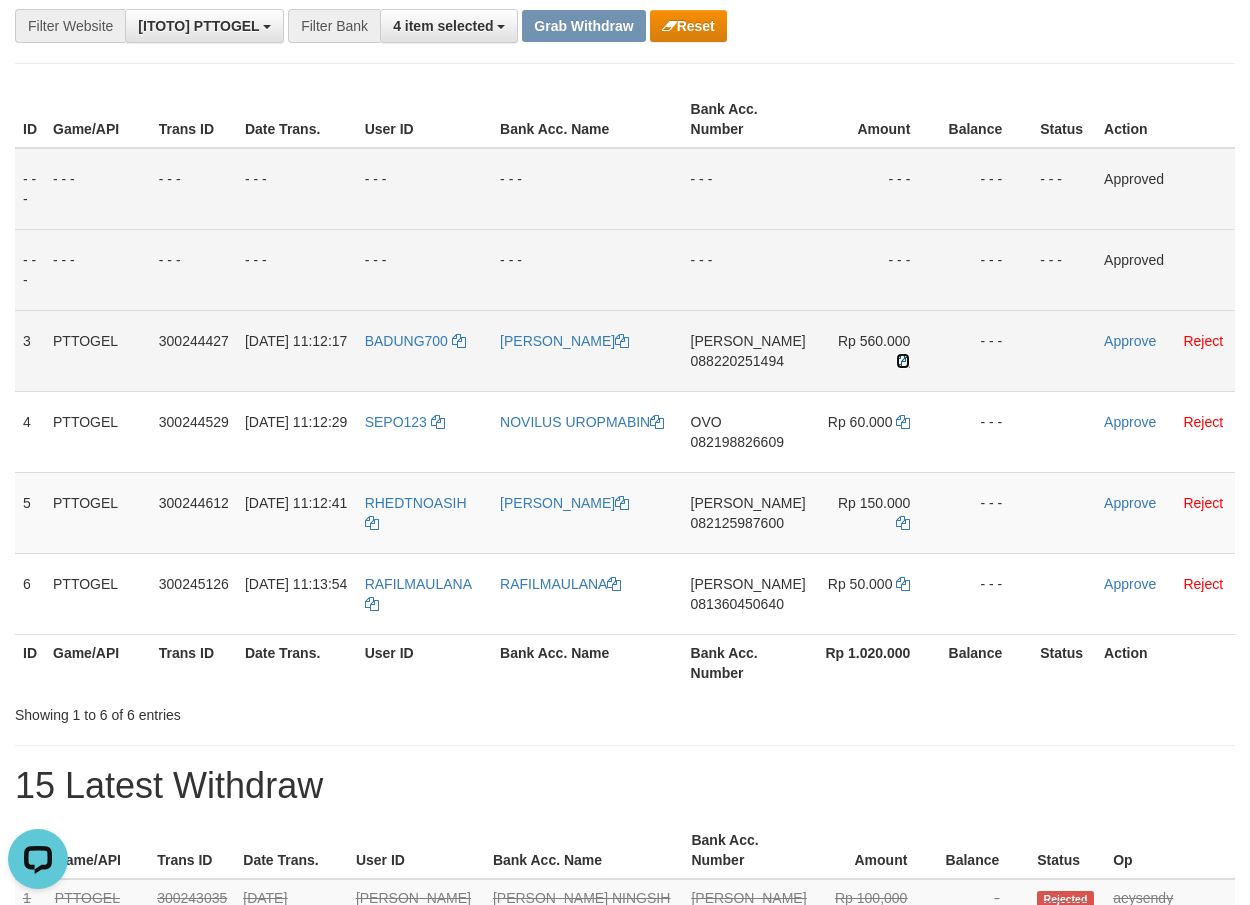 click at bounding box center (903, 361) 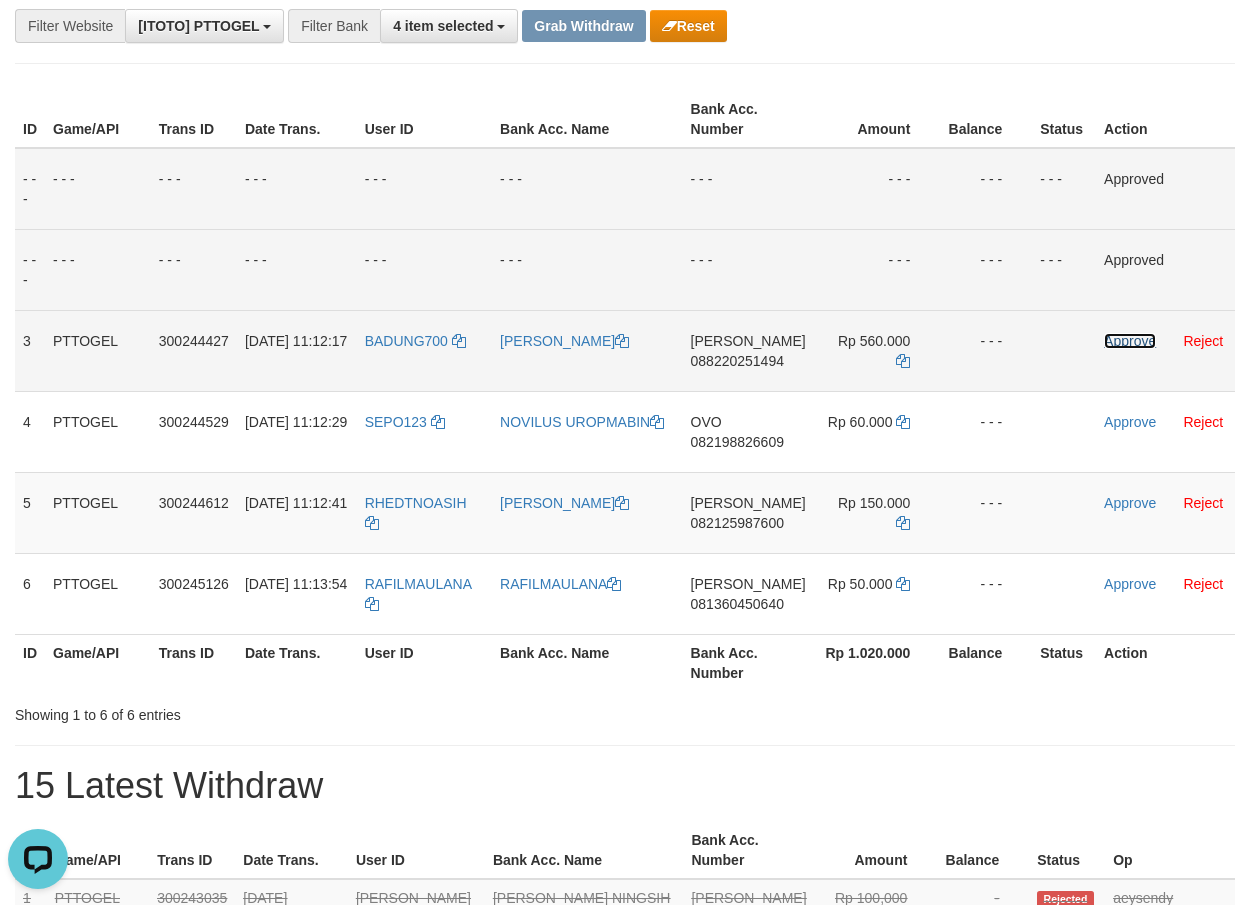 click on "Approve" at bounding box center [1130, 341] 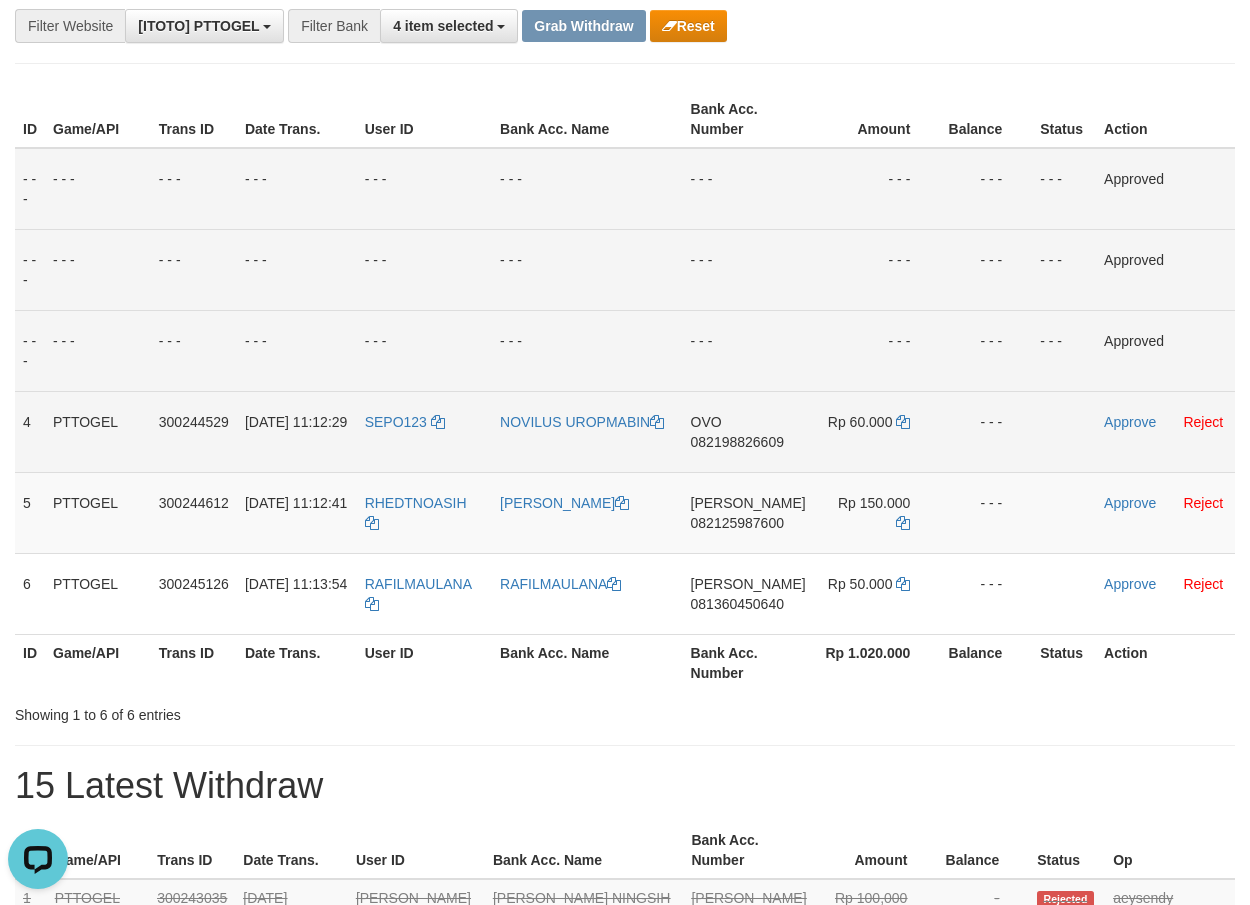 click on "OVO
082198826609" at bounding box center (748, 431) 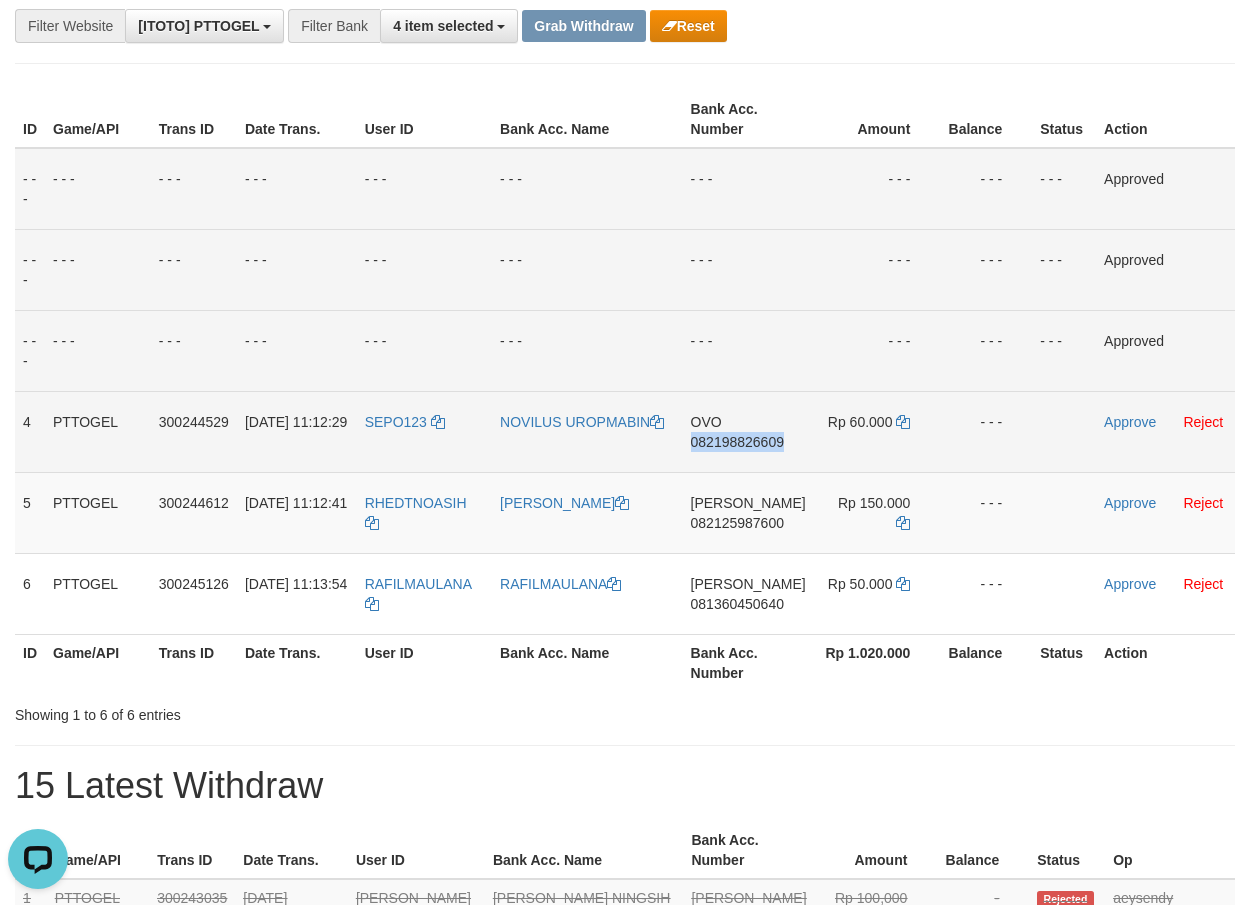 click on "082198826609" at bounding box center (737, 442) 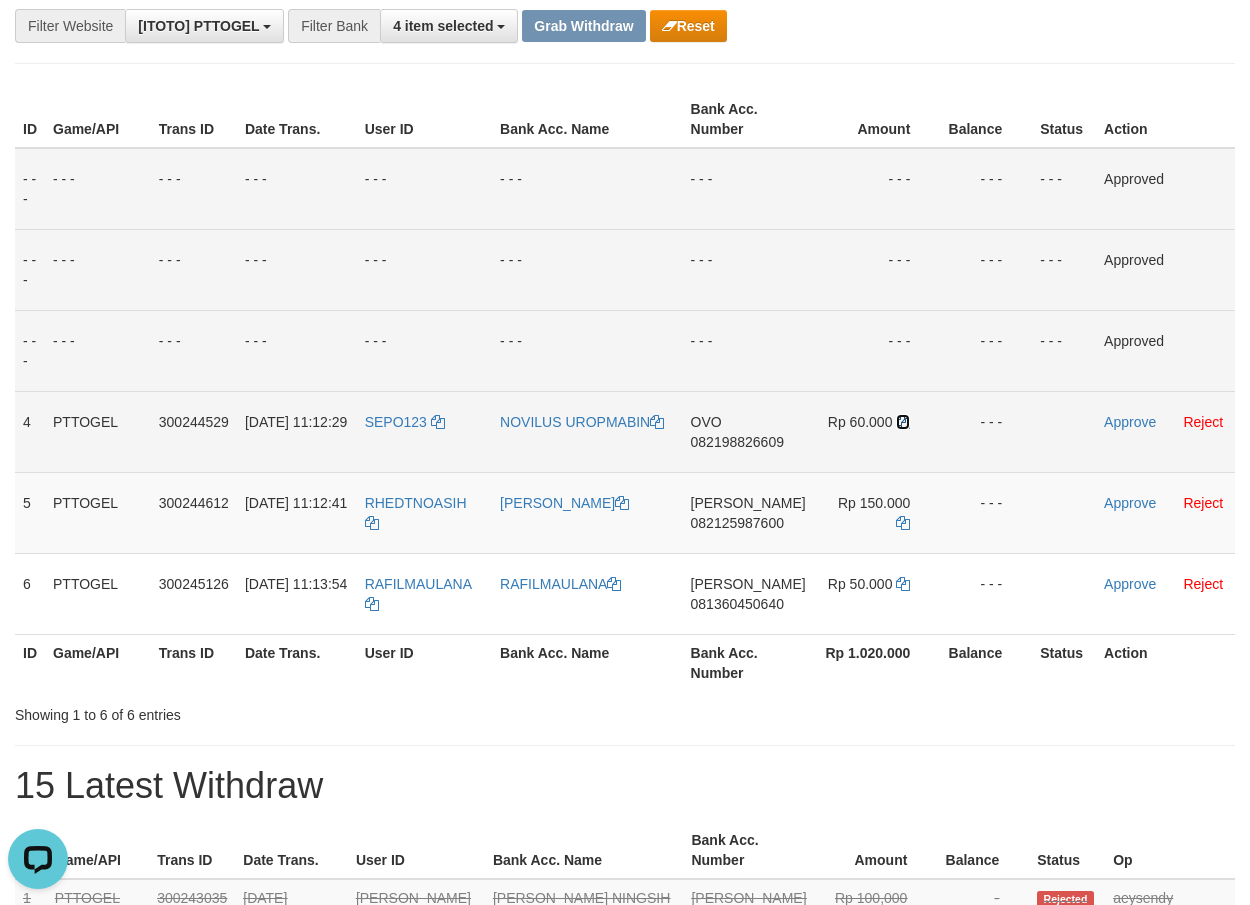 click at bounding box center [903, 422] 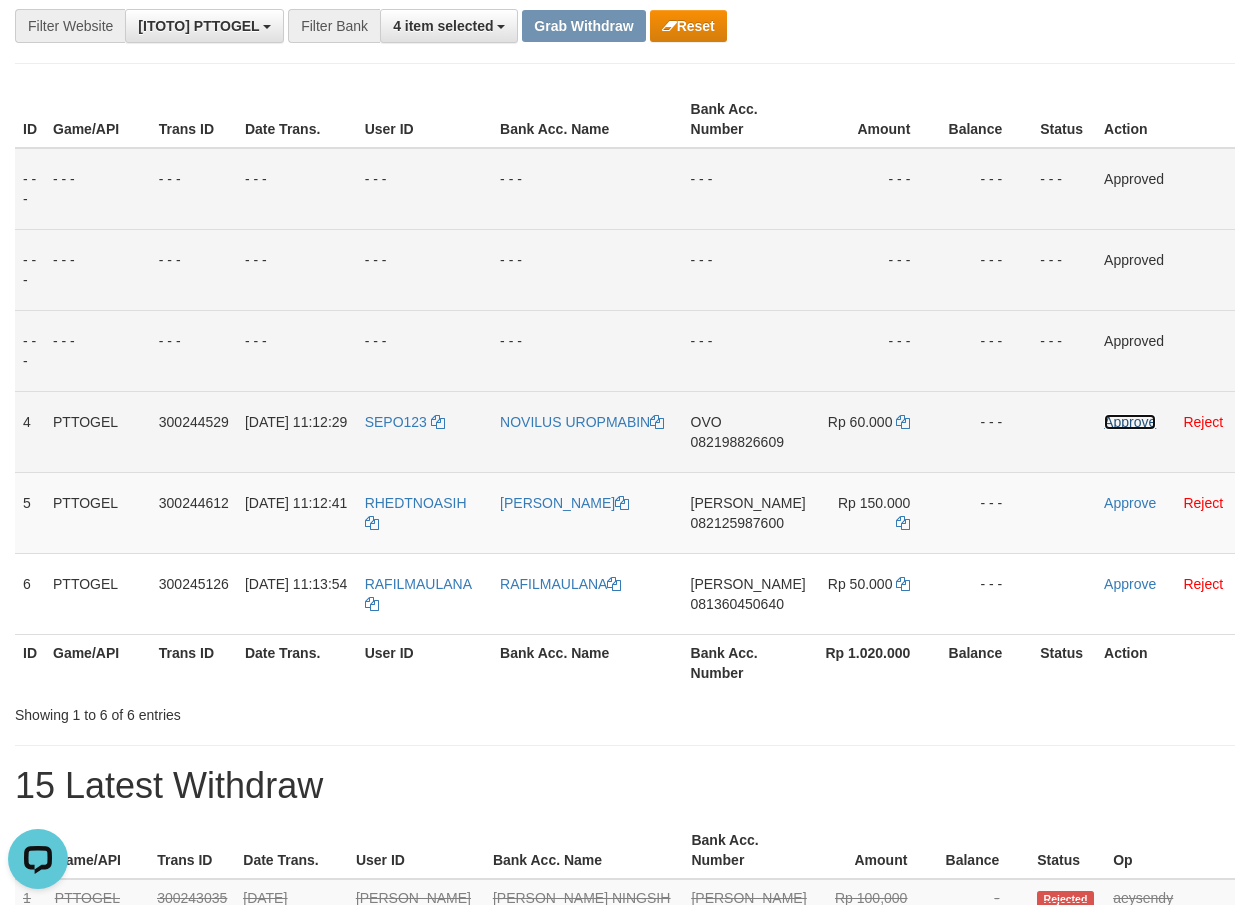 click on "Approve" at bounding box center [1130, 422] 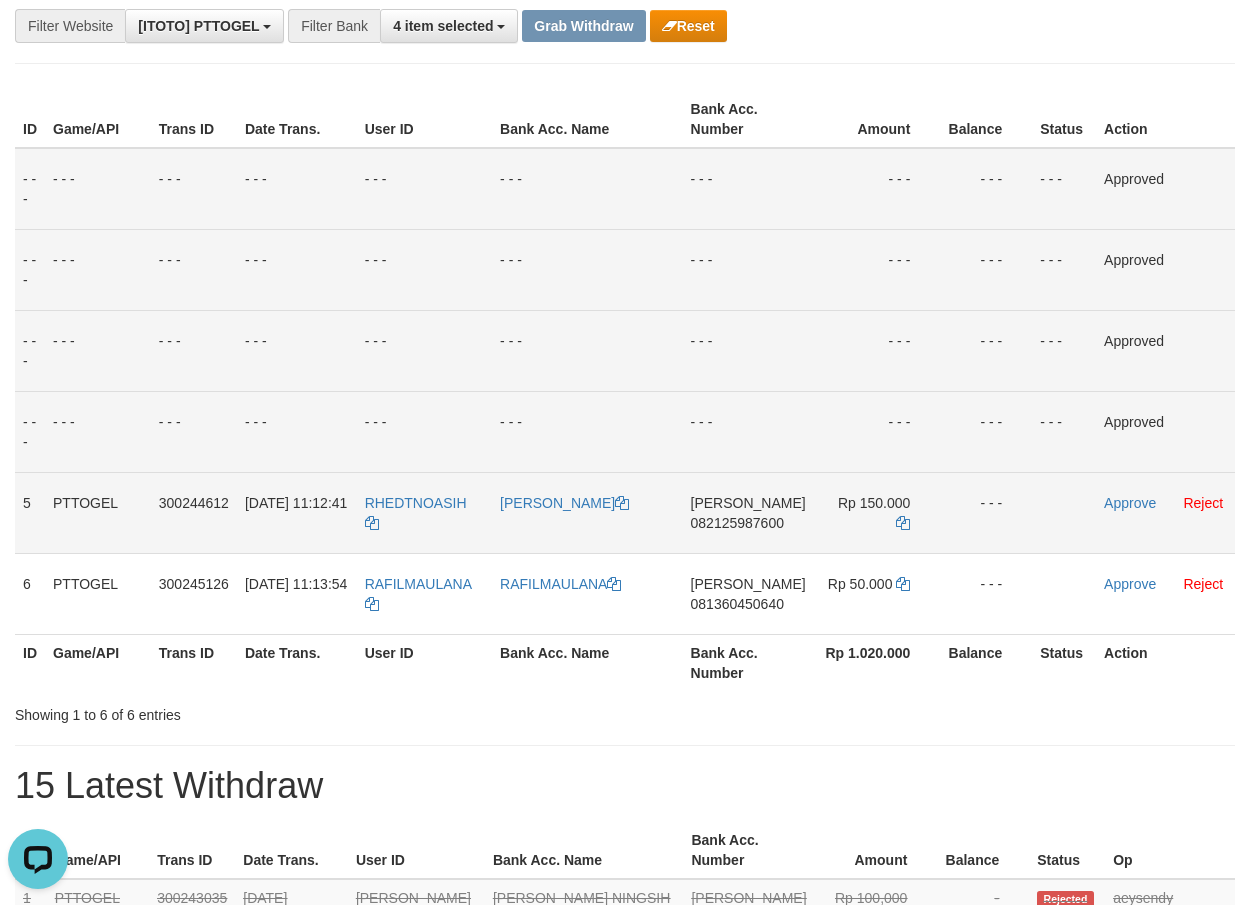 click on "082125987600" at bounding box center [737, 523] 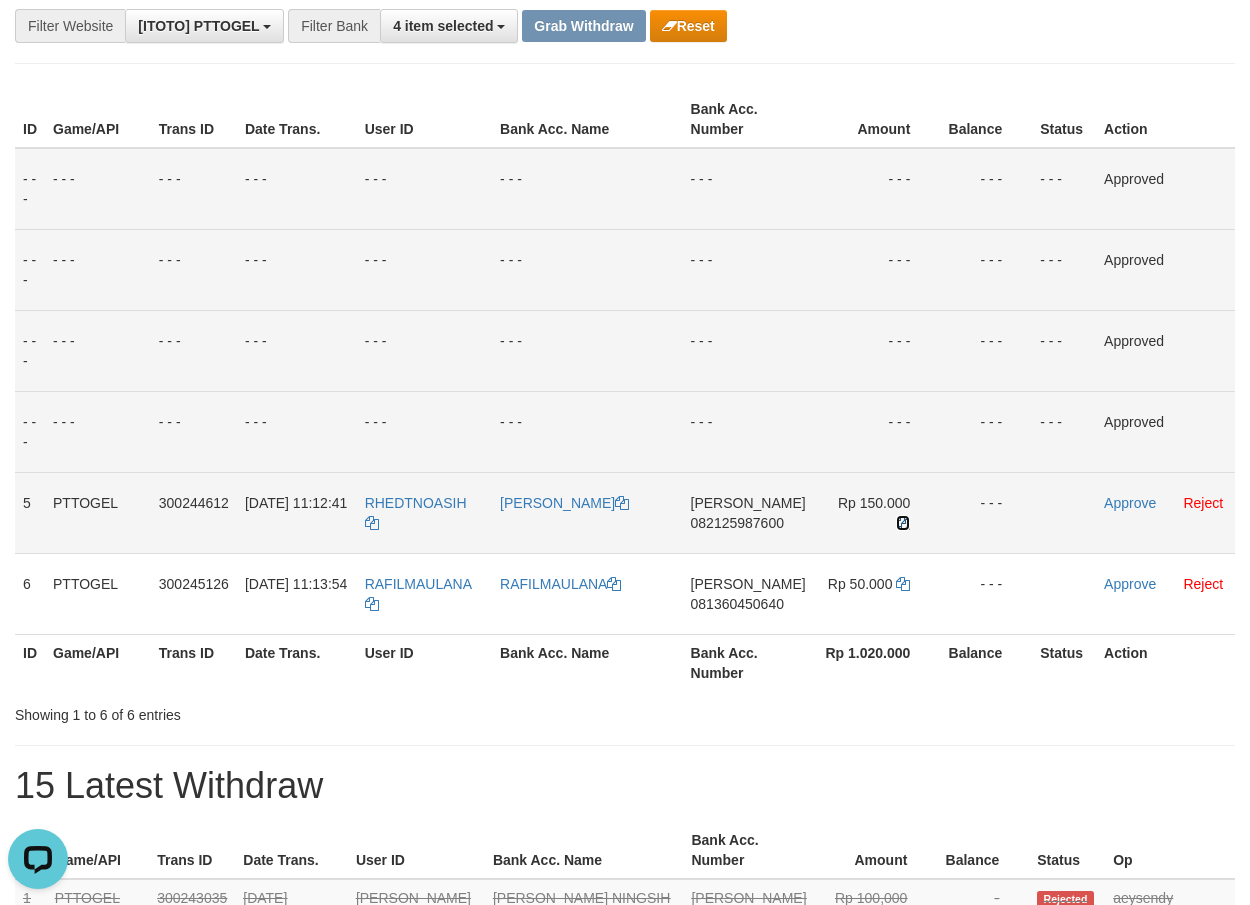 click at bounding box center [903, 523] 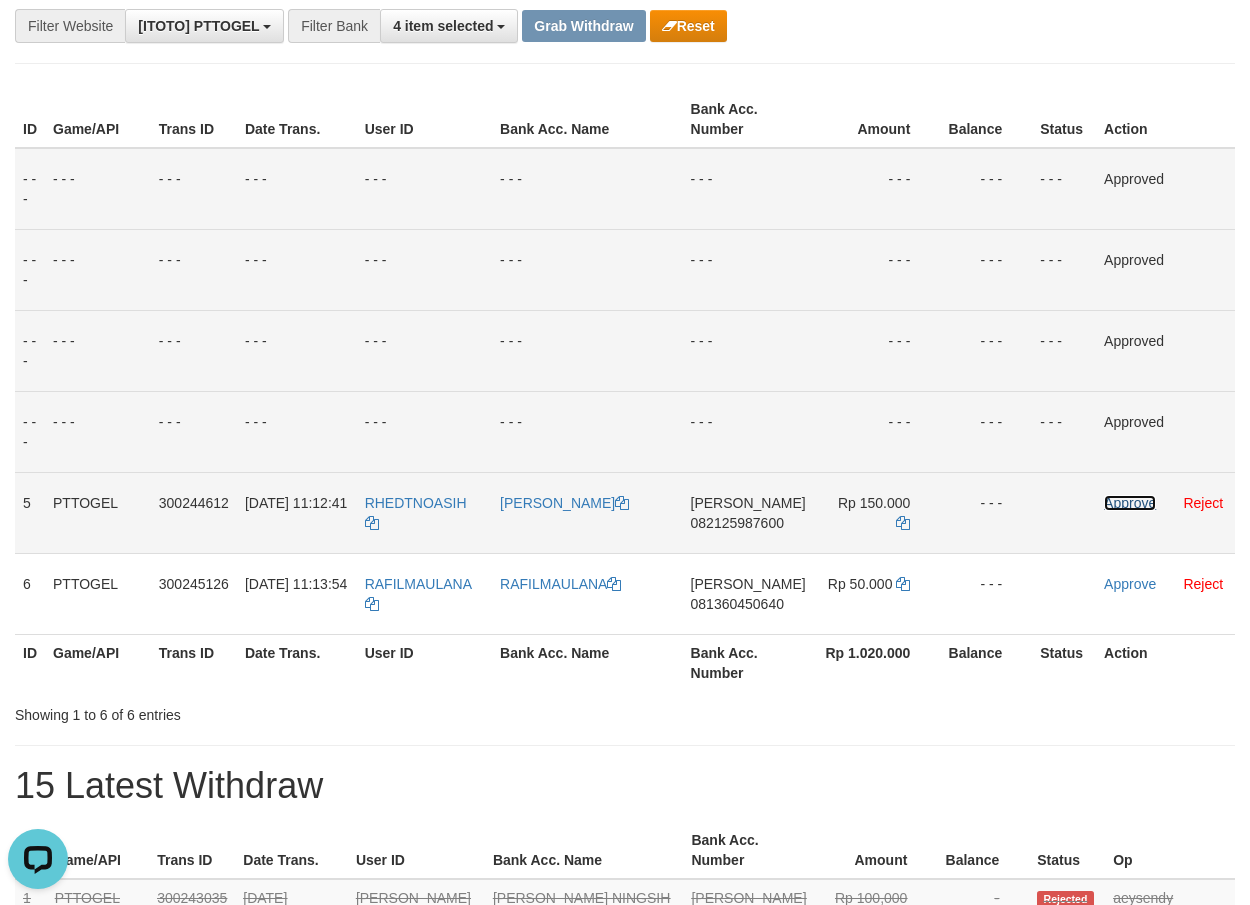 click on "Approve" at bounding box center (1130, 503) 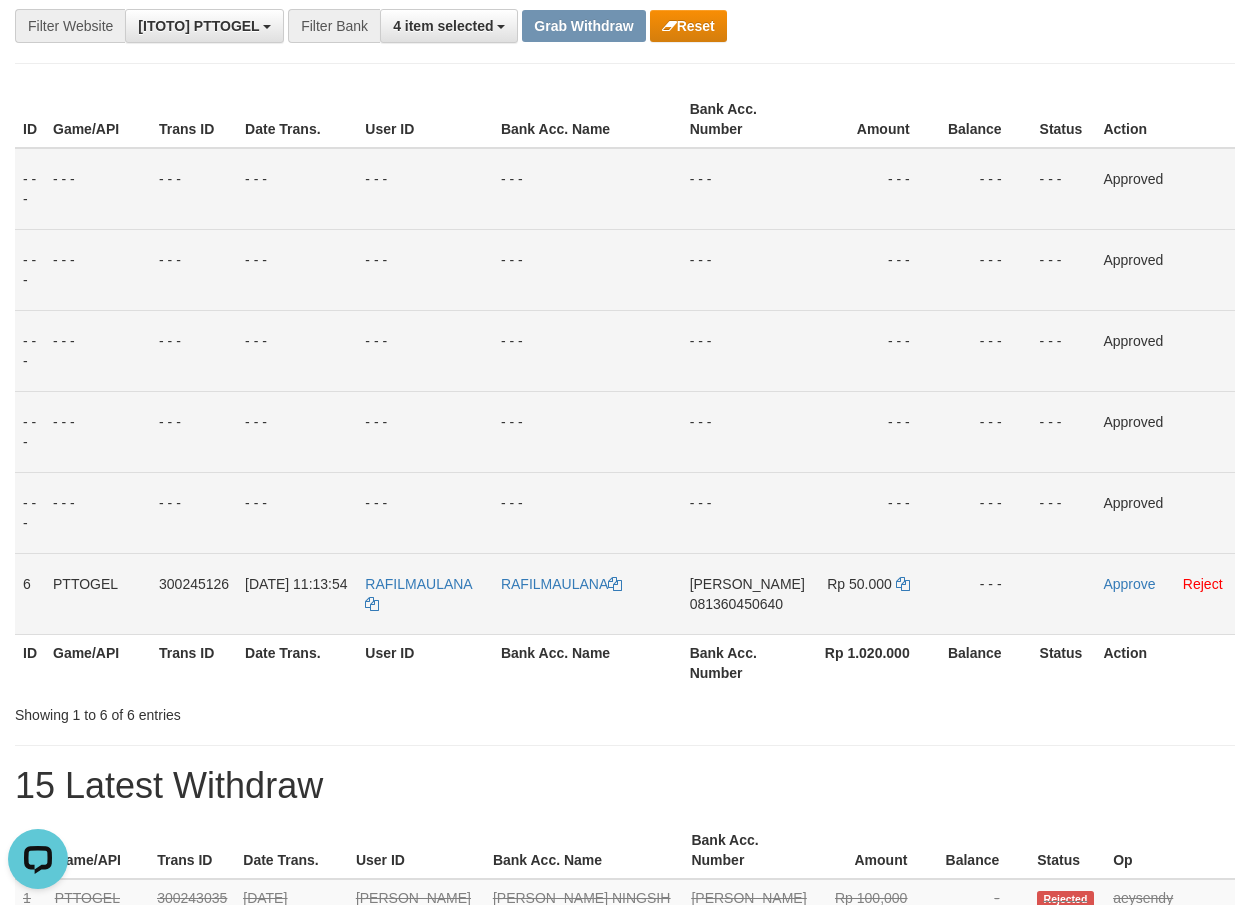 click on "081360450640" at bounding box center (736, 604) 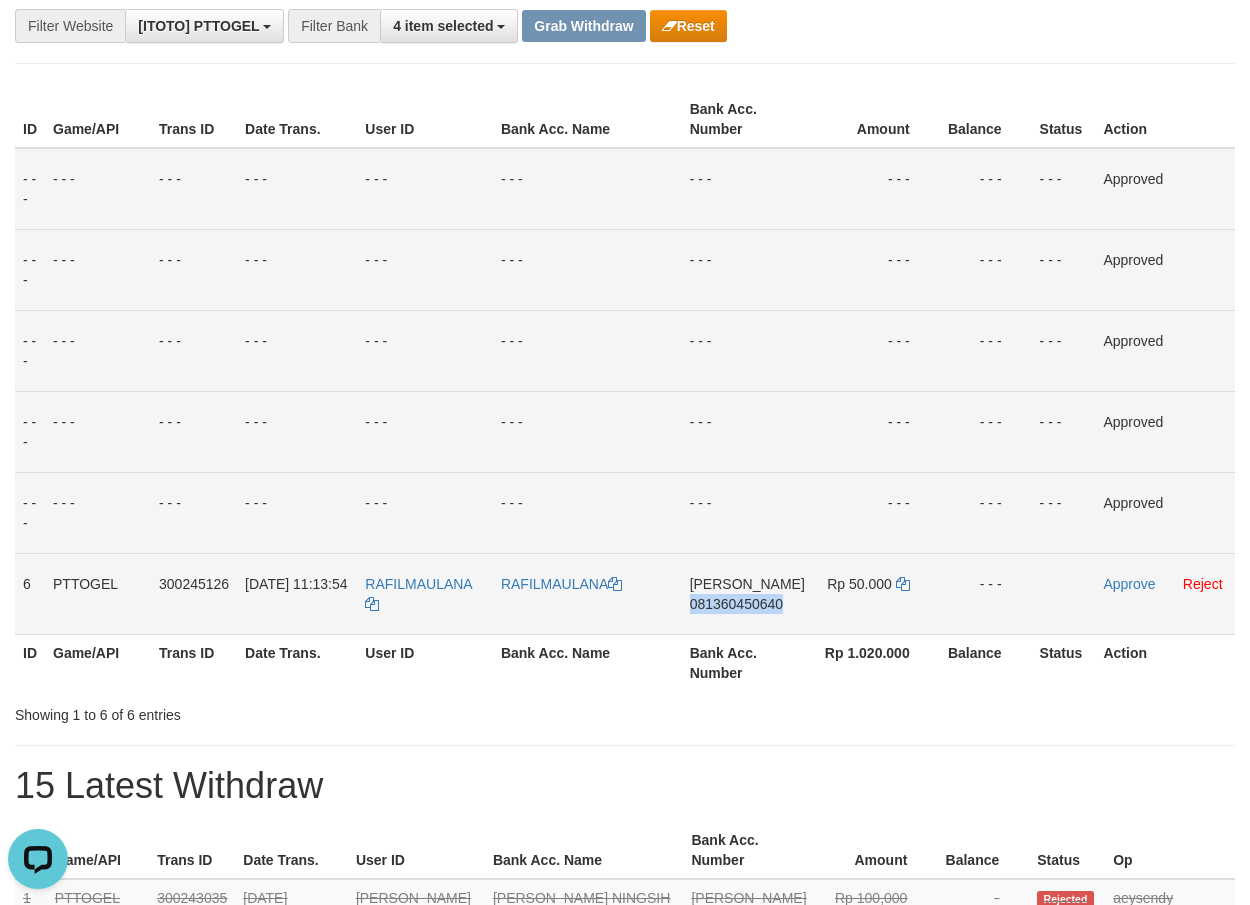 click on "081360450640" at bounding box center [736, 604] 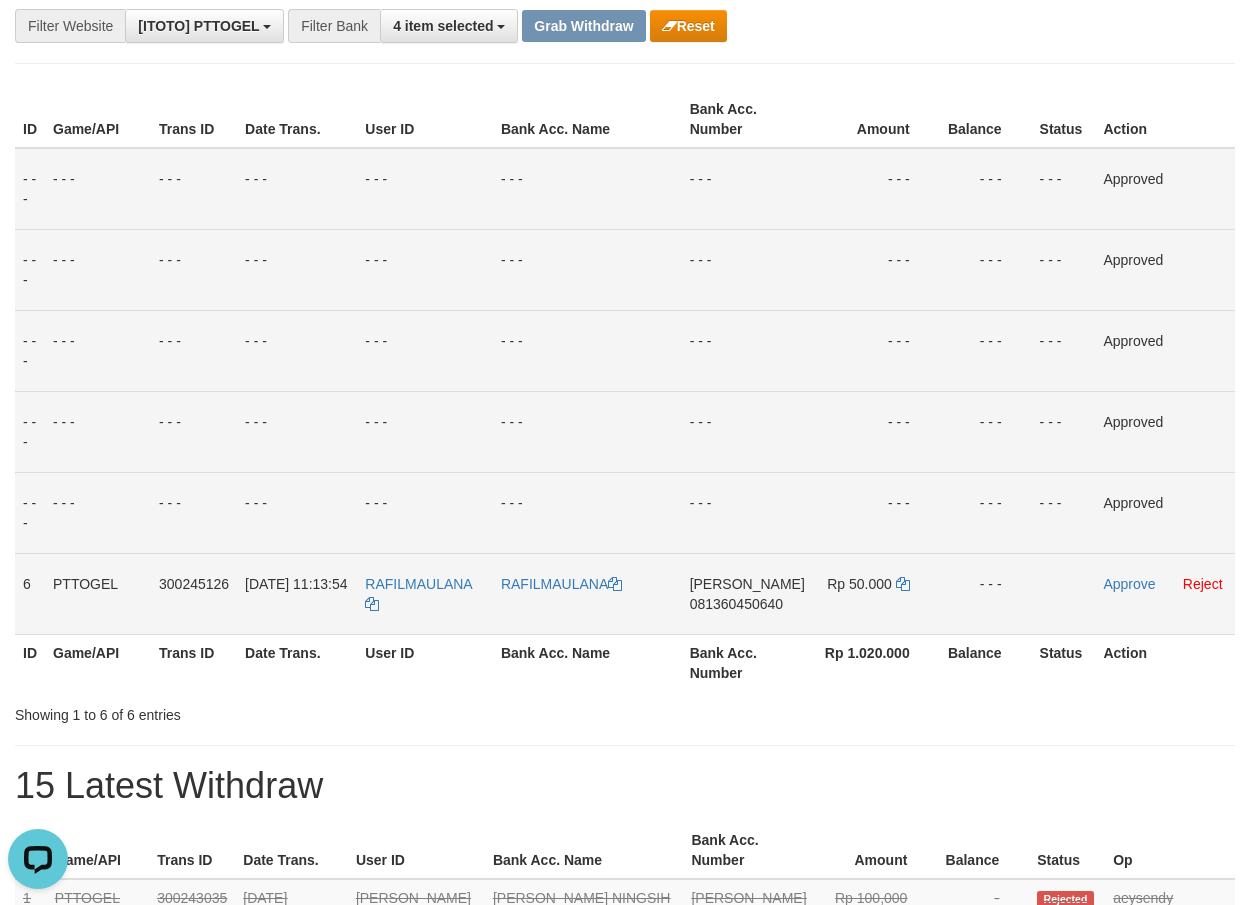 click on "081360450640" at bounding box center (736, 604) 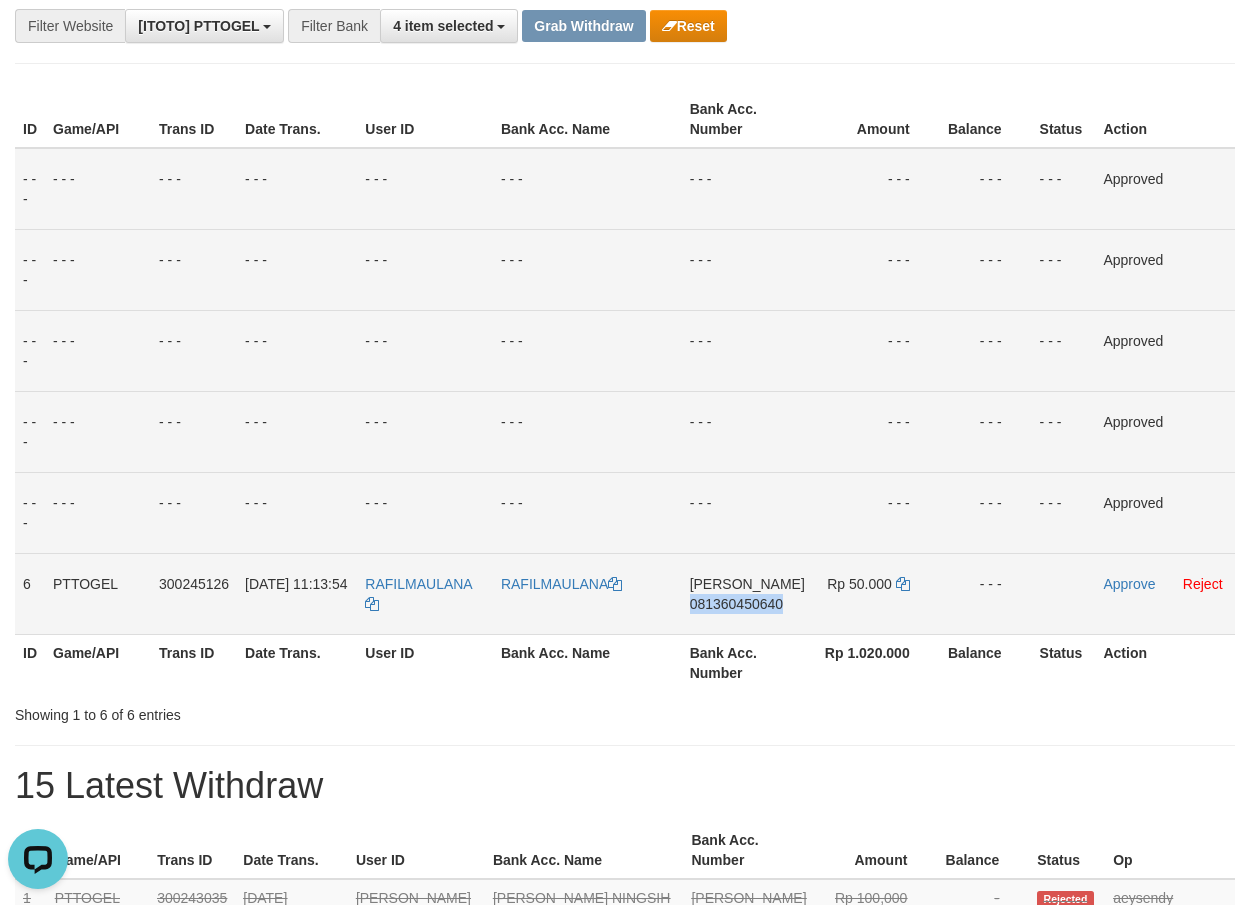 click on "081360450640" at bounding box center [736, 604] 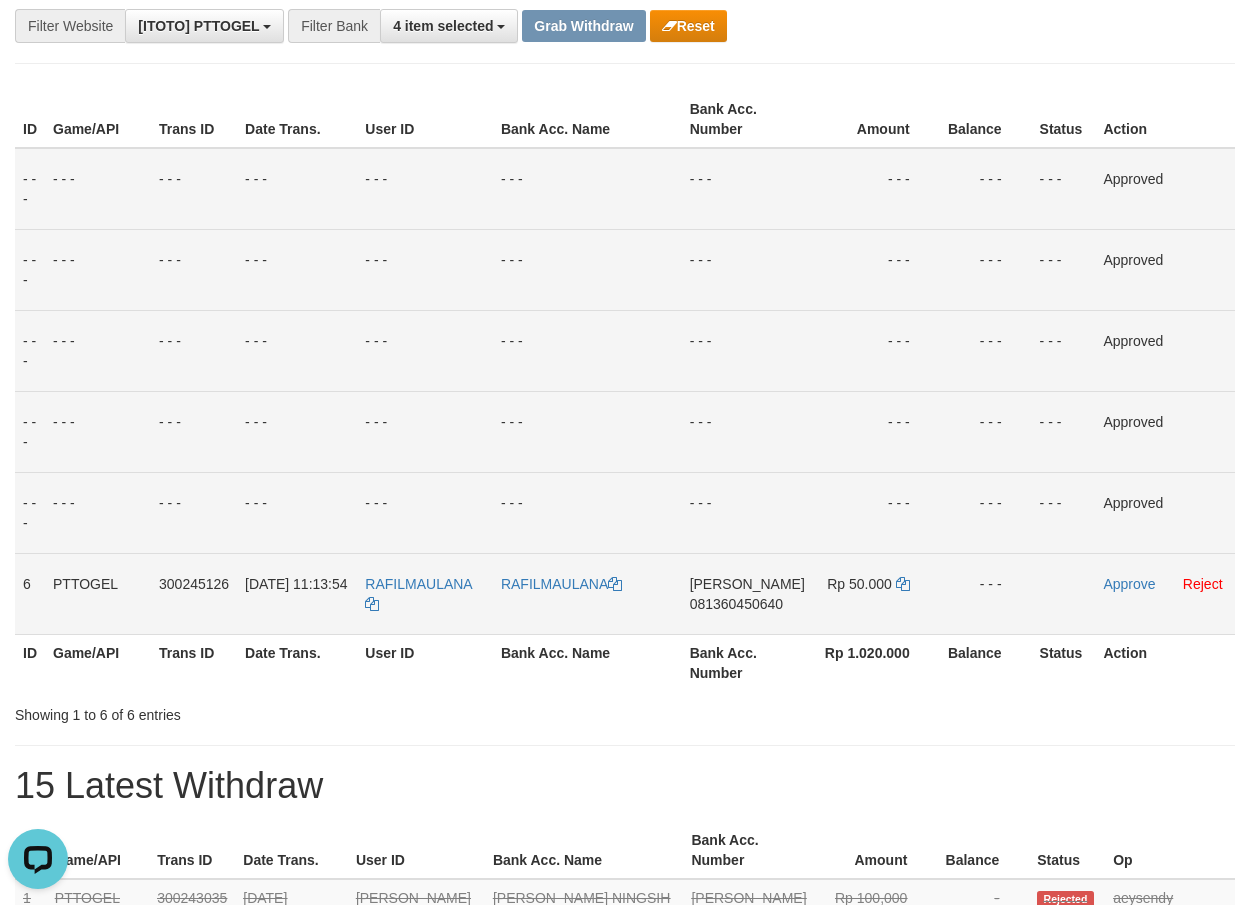click on "DANA
081360450640" at bounding box center [747, 593] 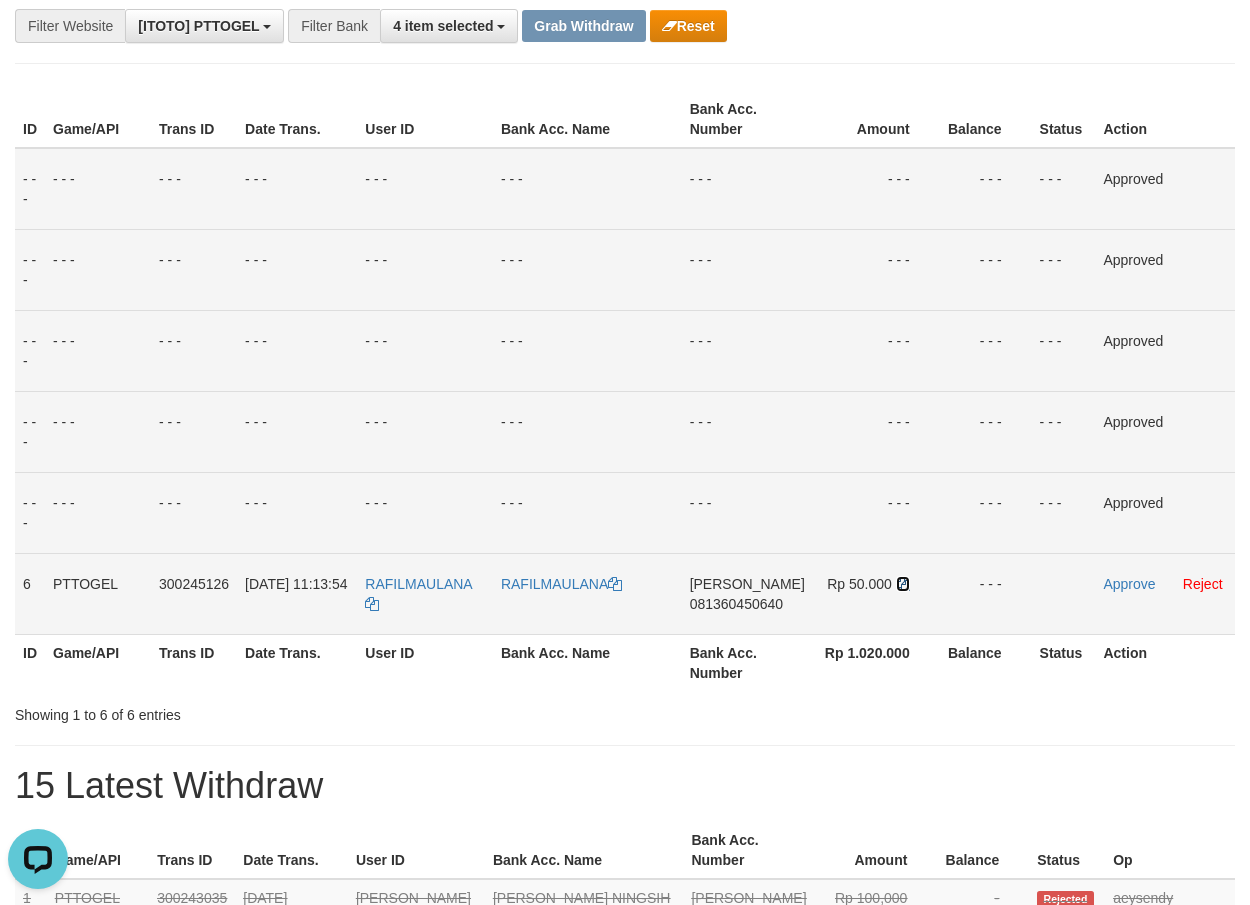 click at bounding box center [903, 584] 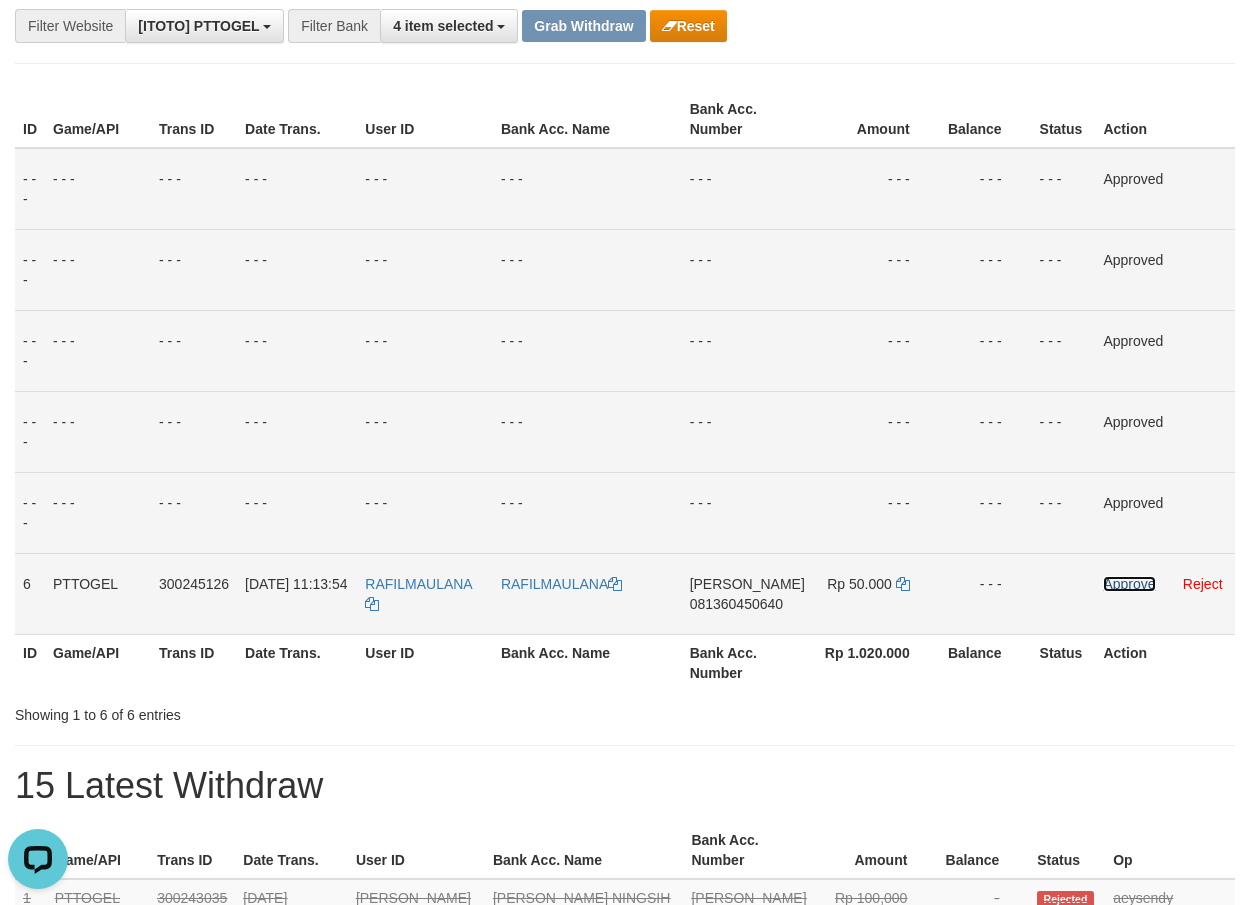 click on "Approve" at bounding box center [1129, 584] 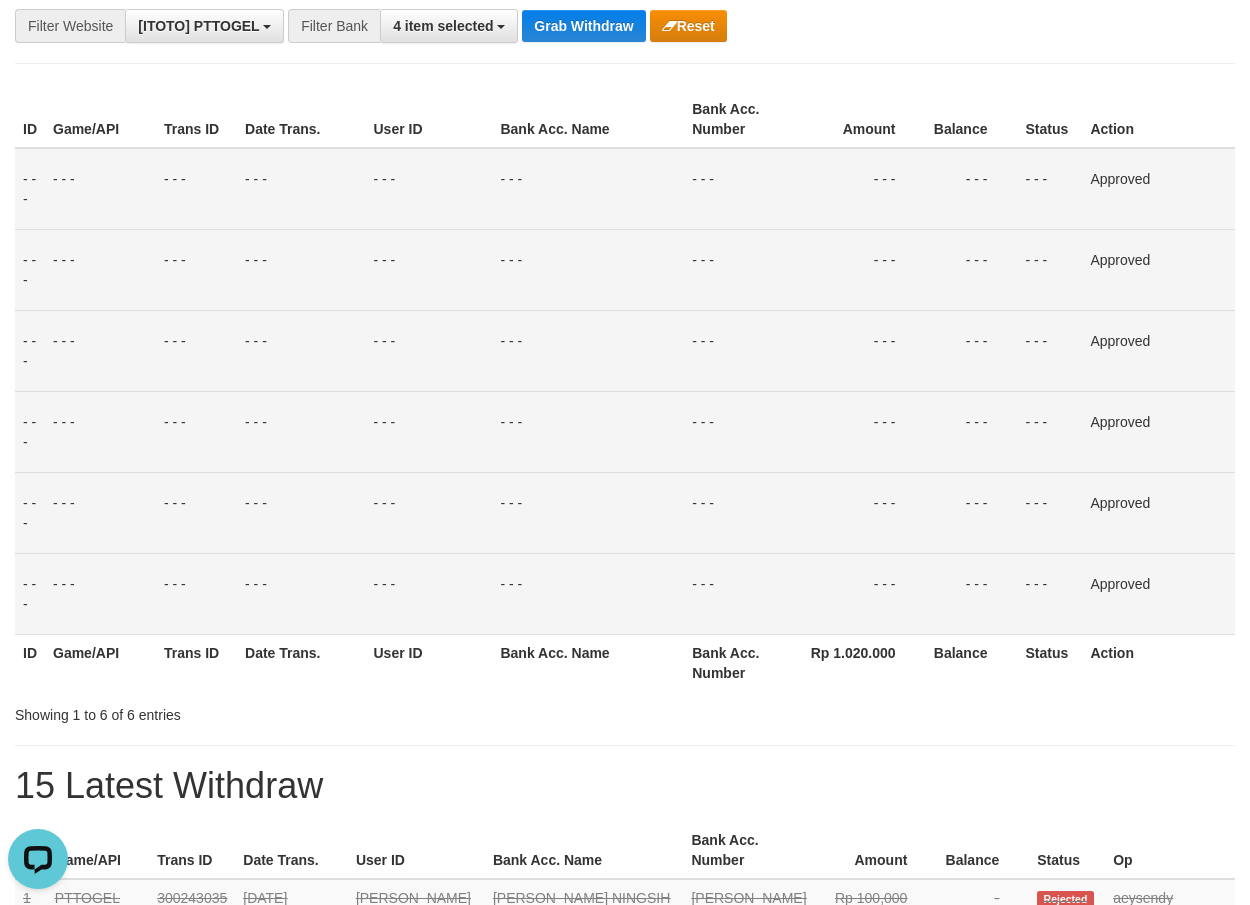 click on "- - -" at bounding box center [588, 269] 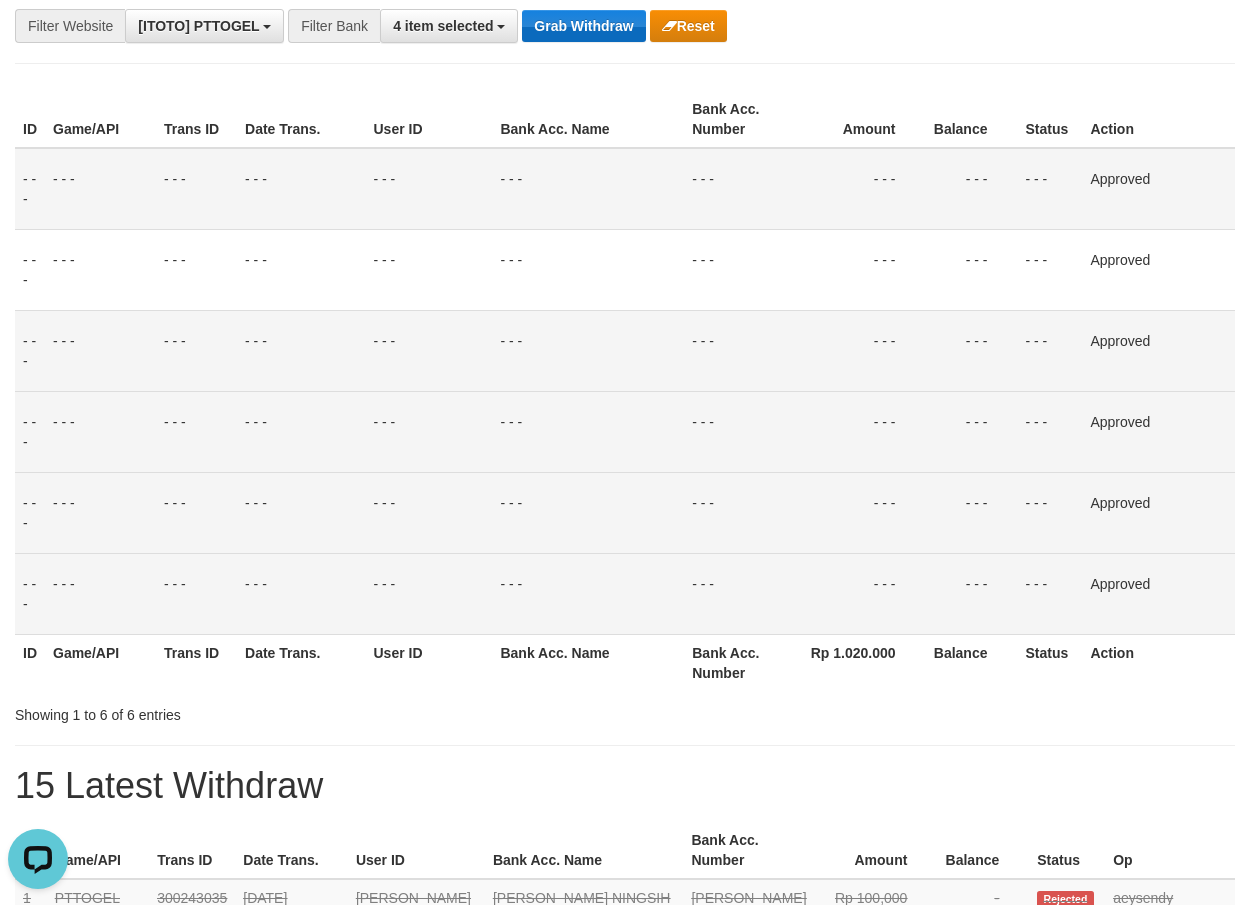 scroll, scrollTop: 0, scrollLeft: 0, axis: both 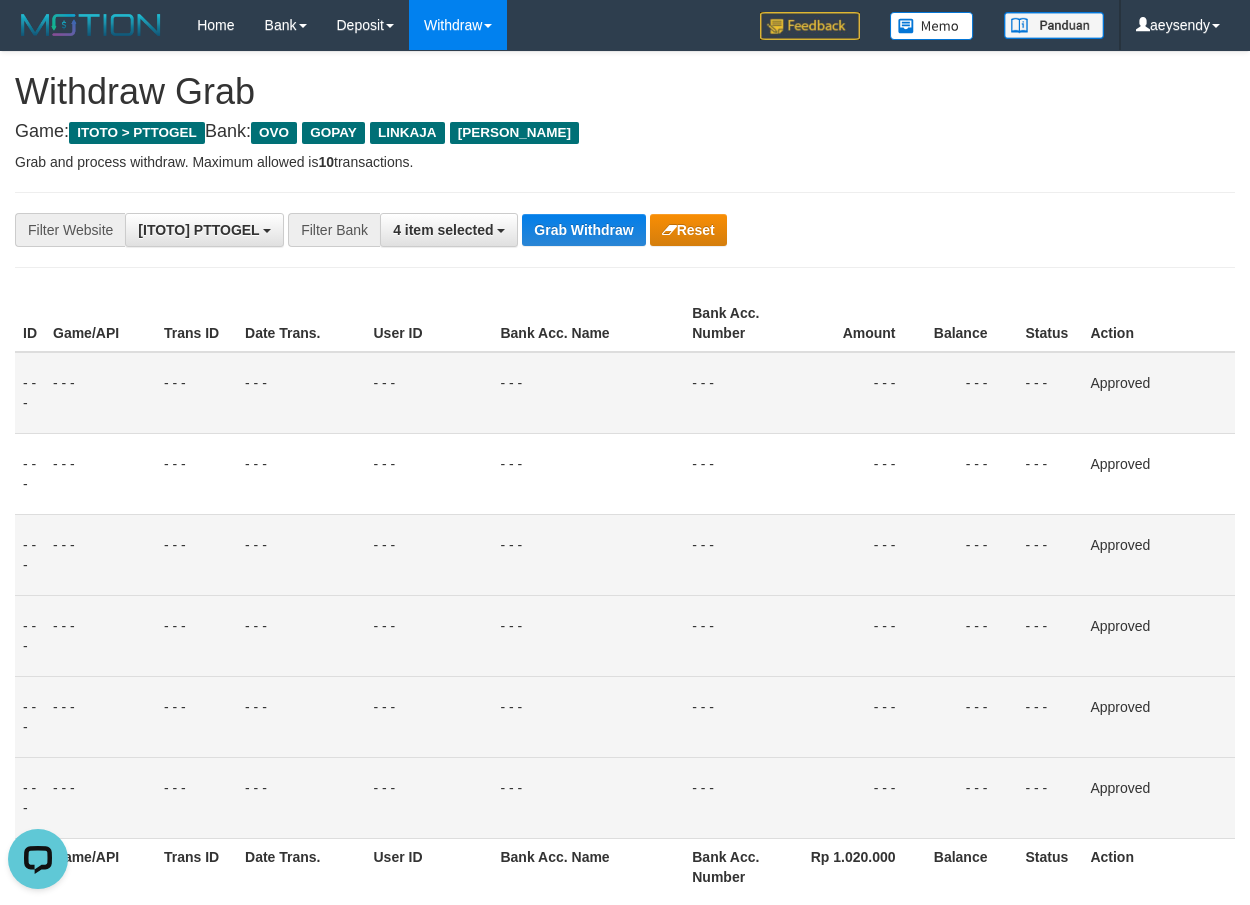 click on "**********" at bounding box center (625, 1325) 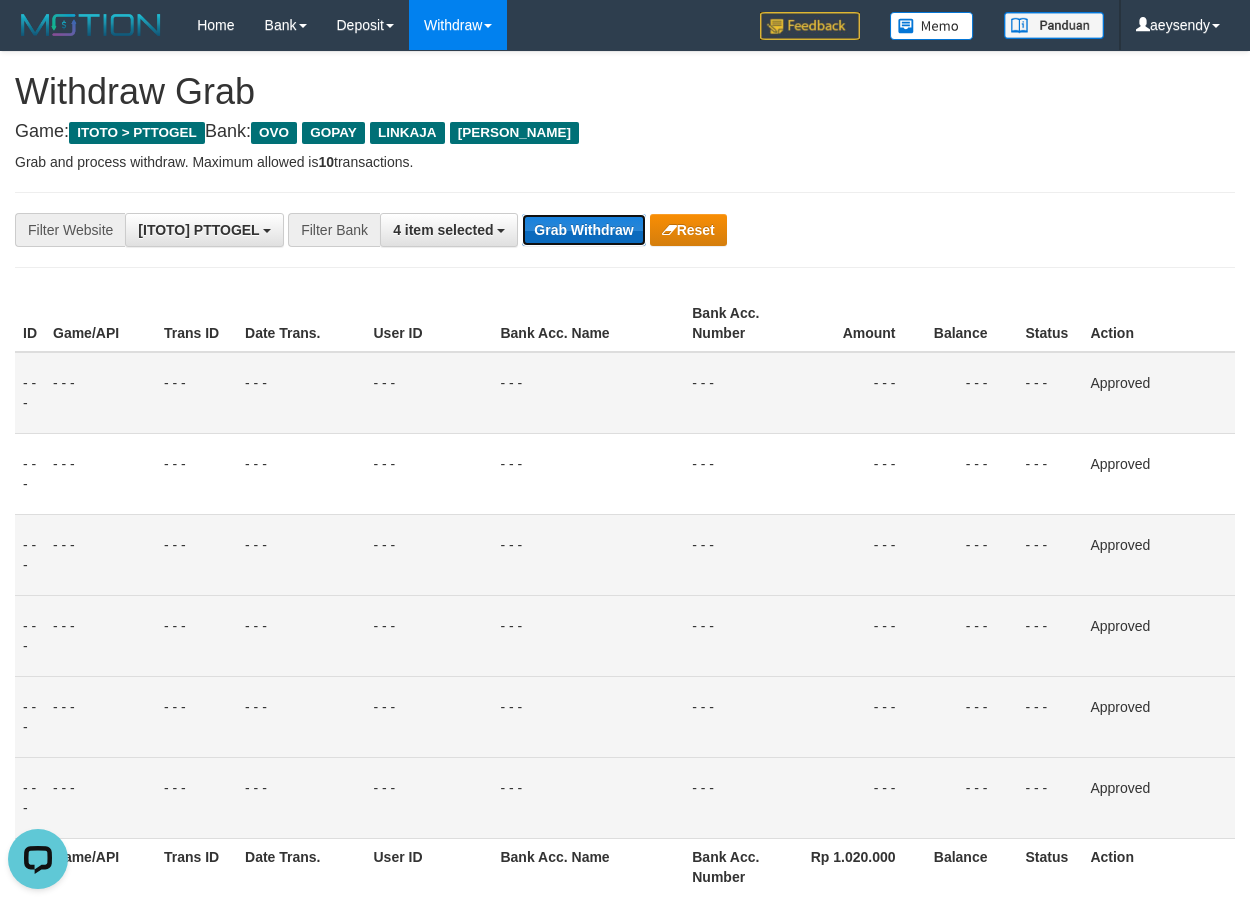 click on "Grab Withdraw" at bounding box center (583, 230) 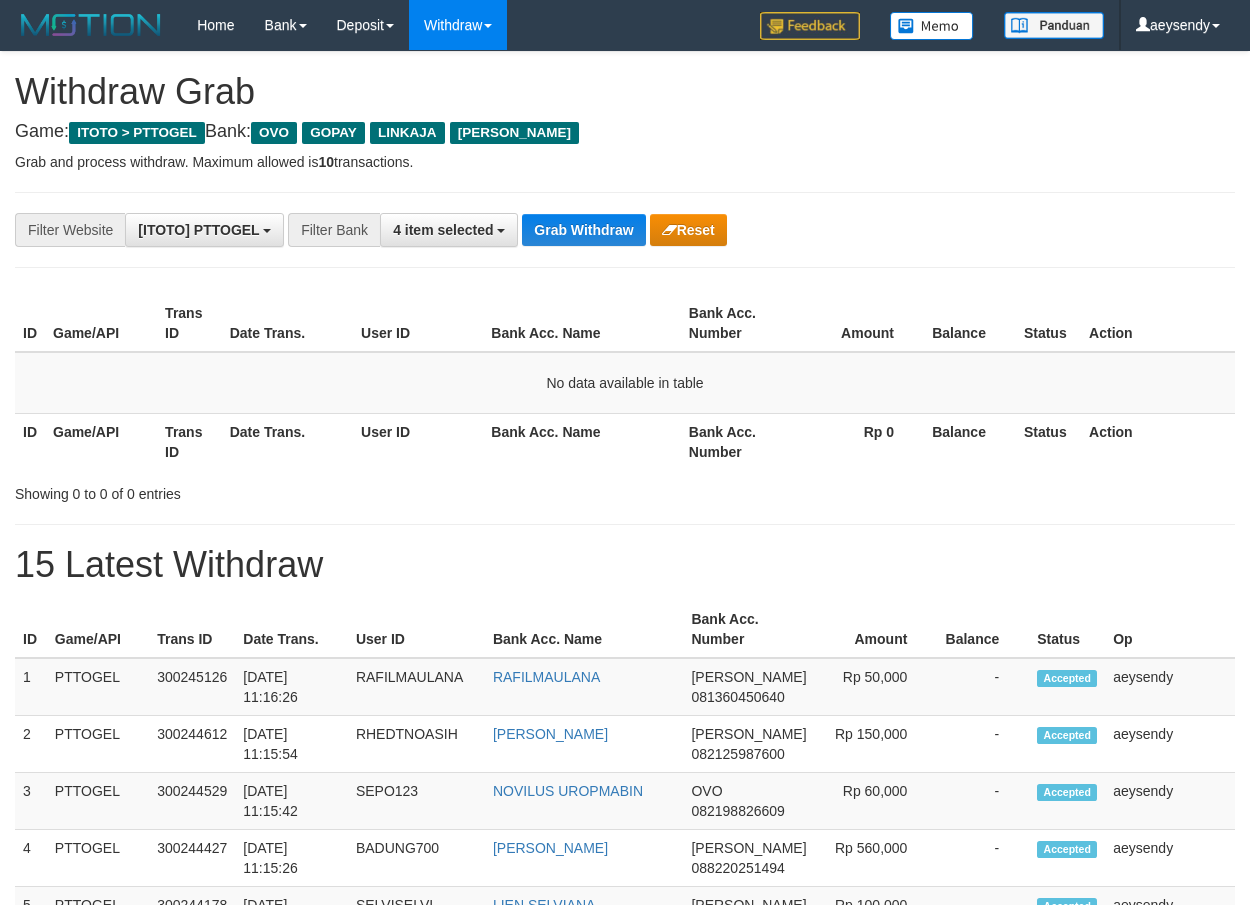 scroll, scrollTop: 0, scrollLeft: 0, axis: both 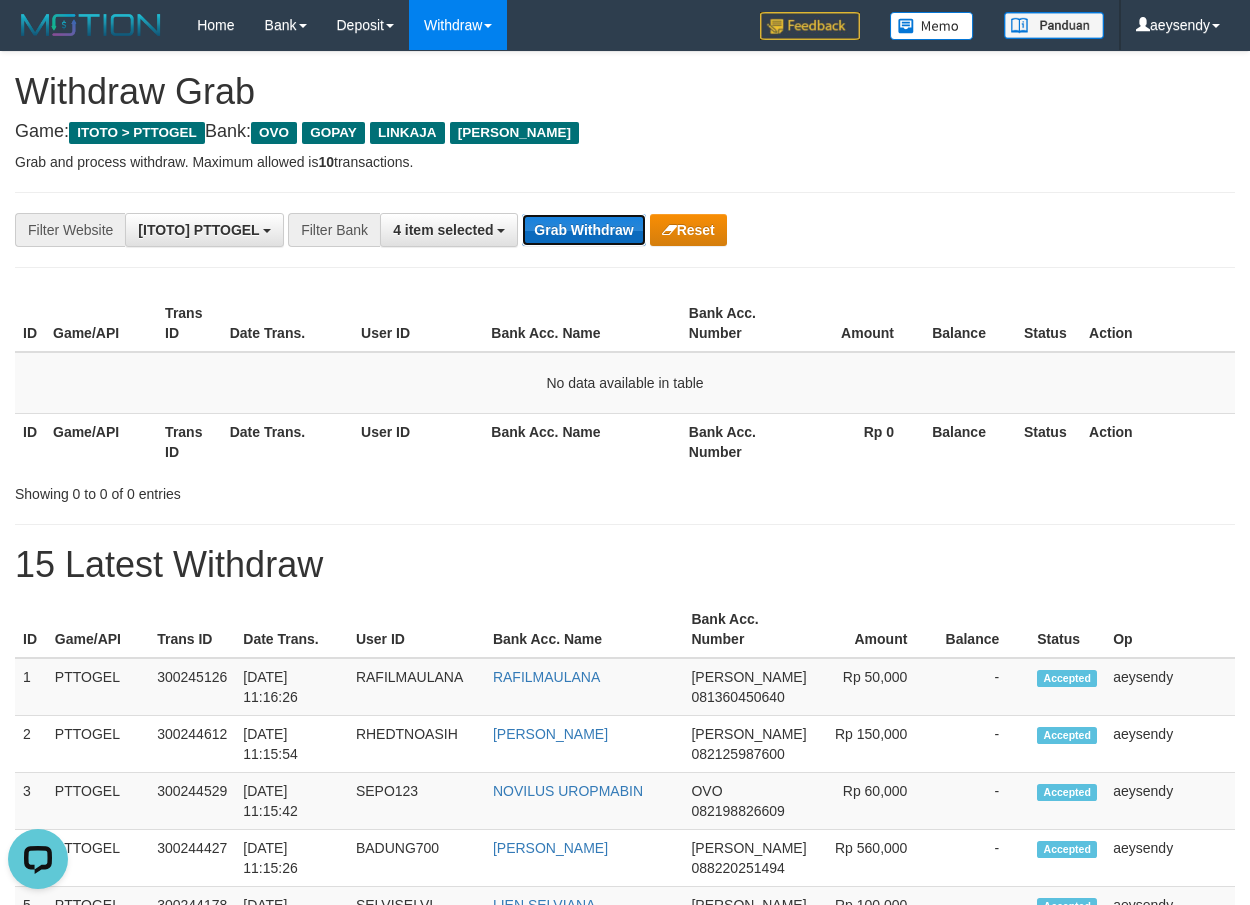 click on "Grab Withdraw" at bounding box center [583, 230] 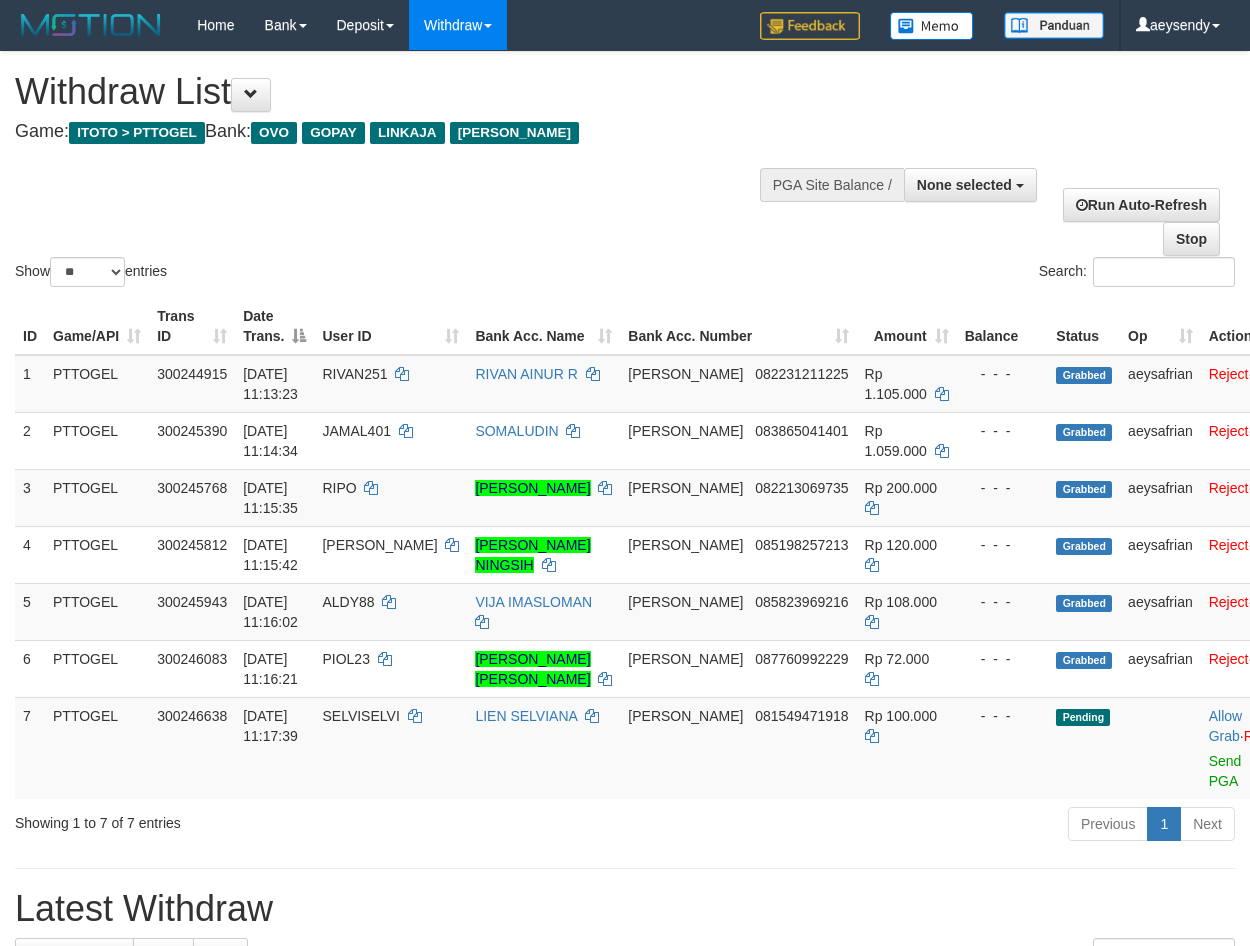 select 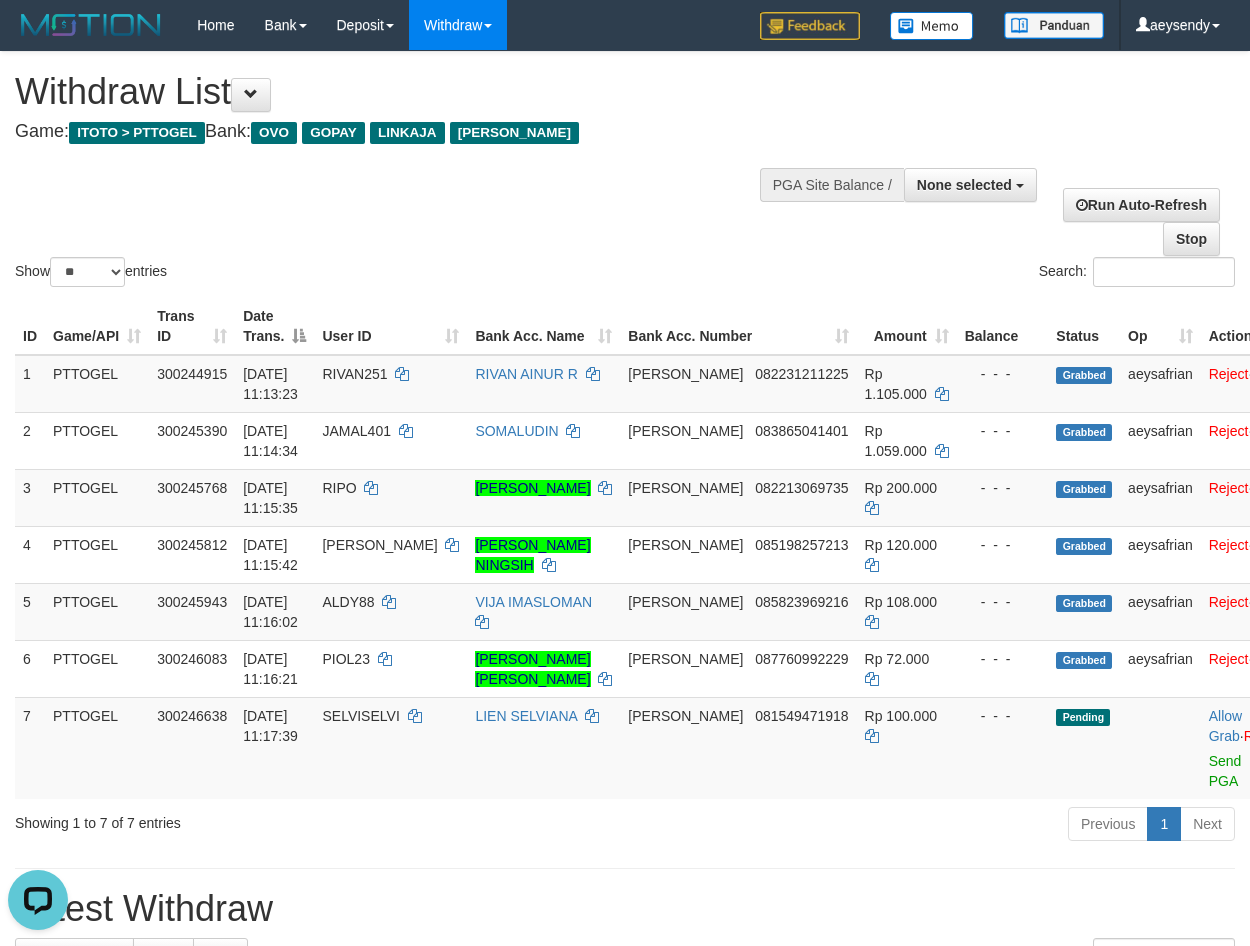 scroll, scrollTop: 0, scrollLeft: 0, axis: both 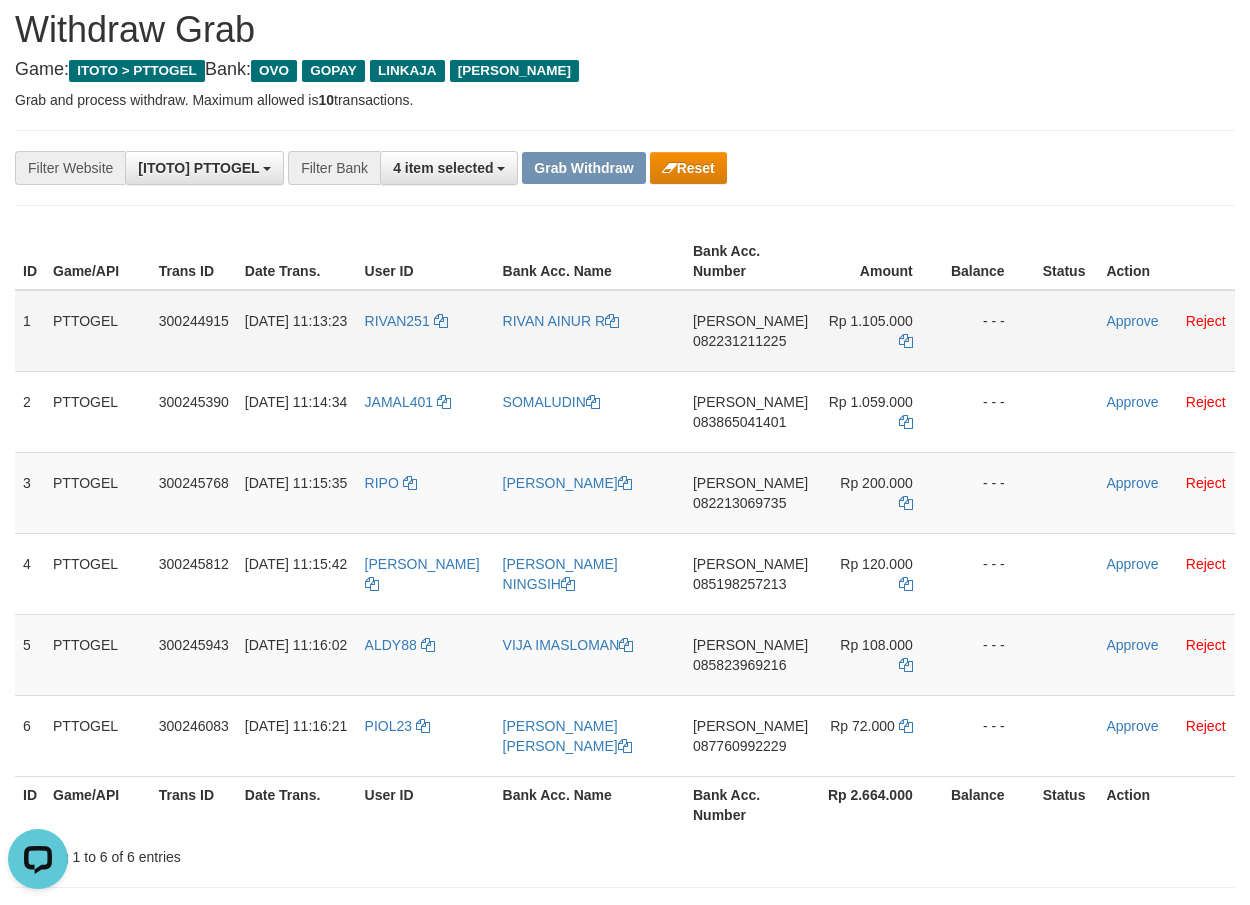 click on "082231211225" at bounding box center [739, 341] 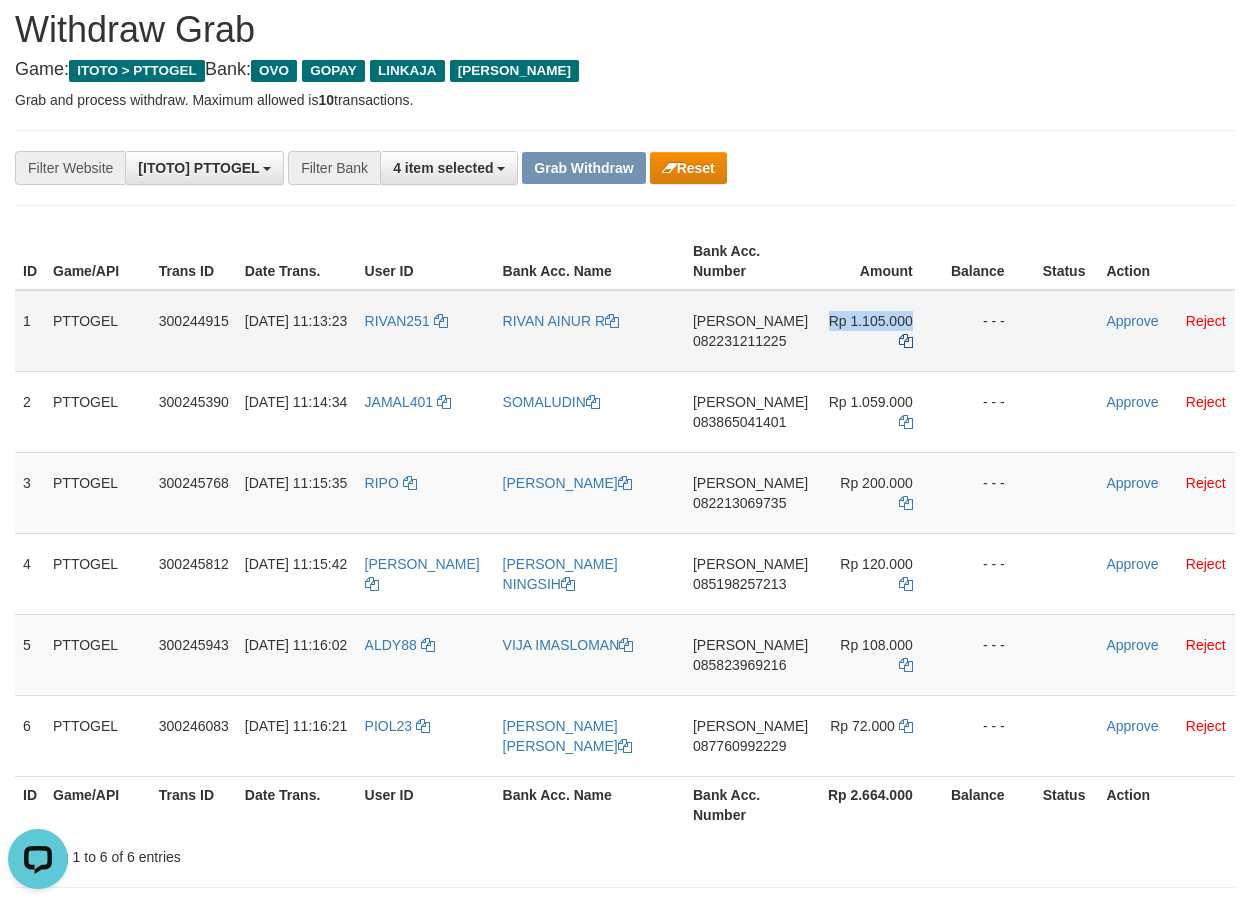 drag, startPoint x: 889, startPoint y: 338, endPoint x: 899, endPoint y: 341, distance: 10.440307 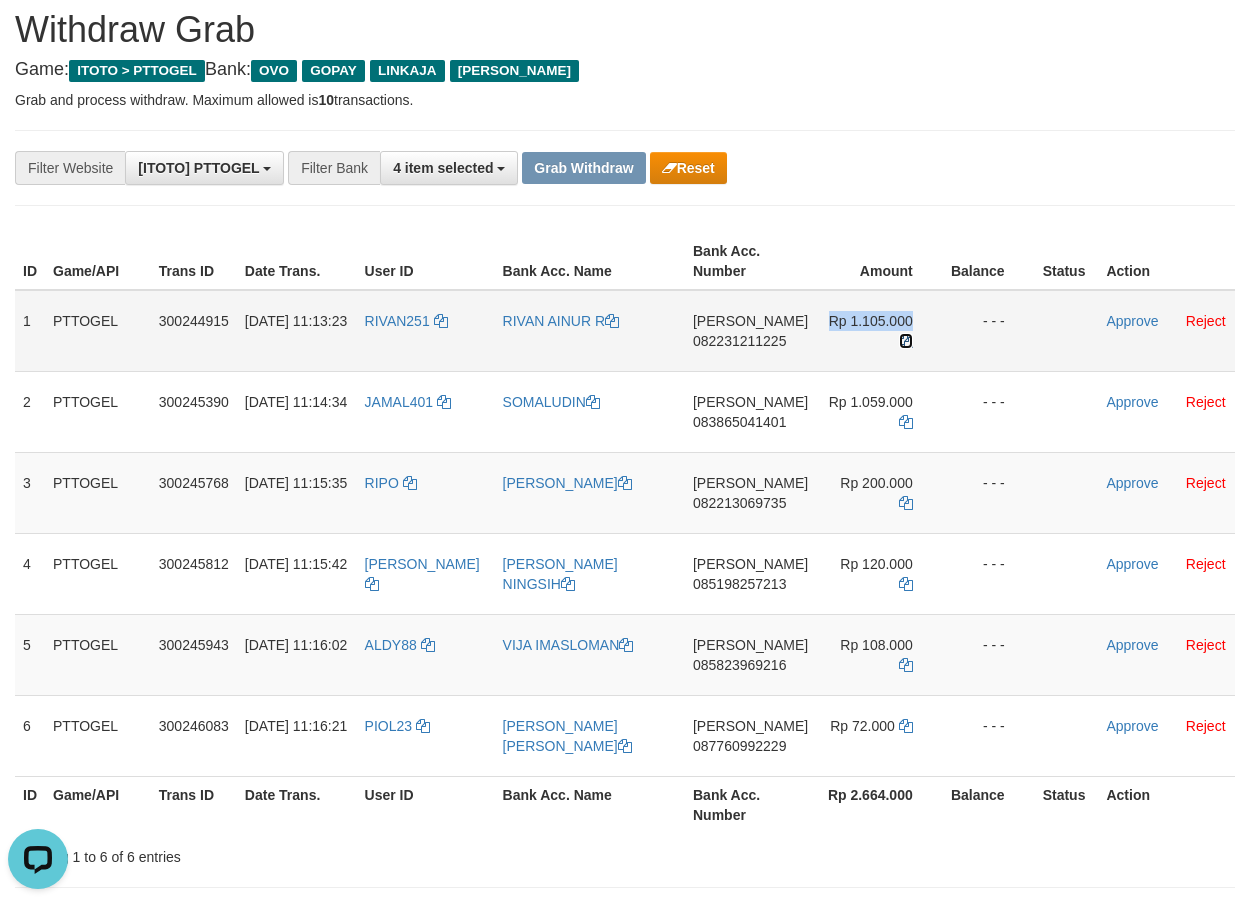 click at bounding box center (906, 341) 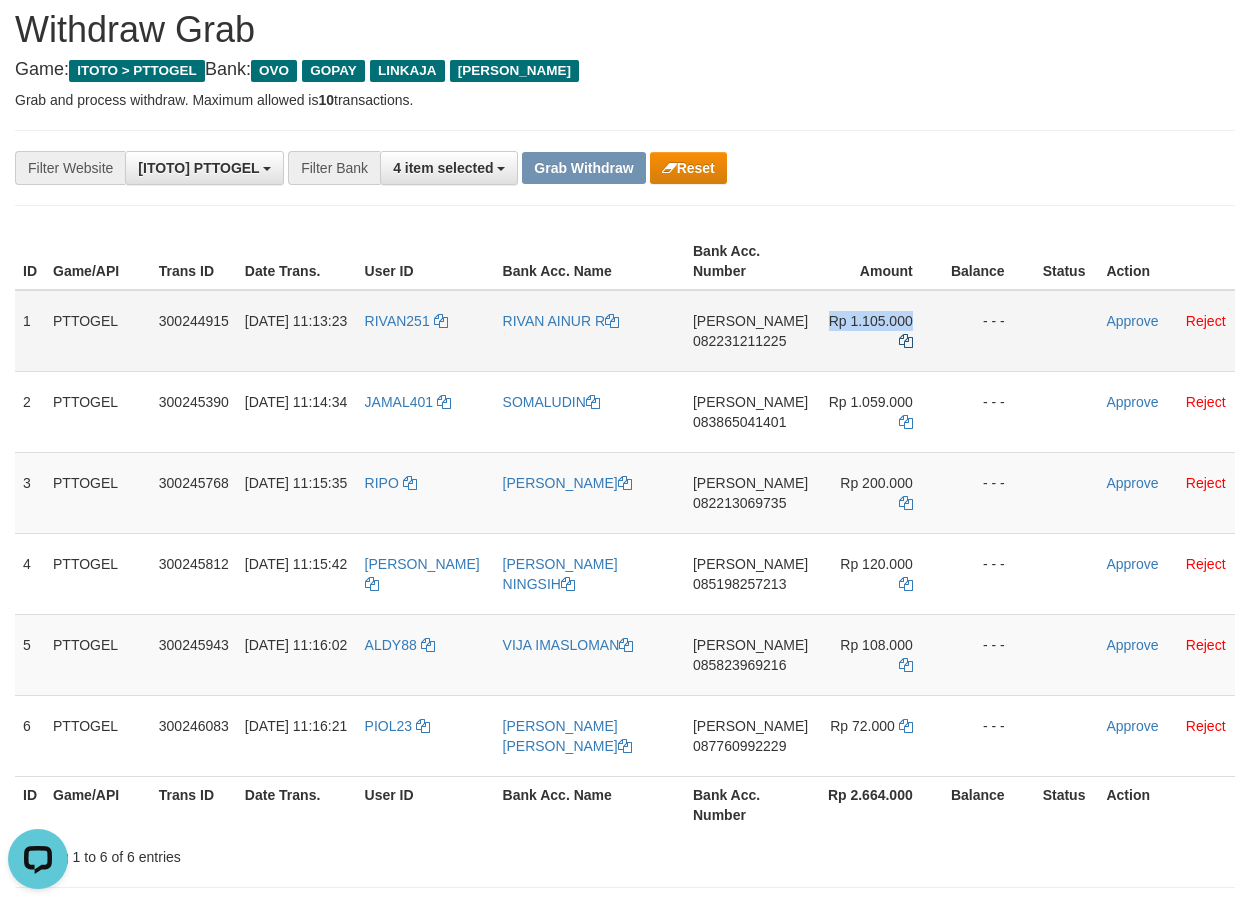 copy on "Rp 1.105.000" 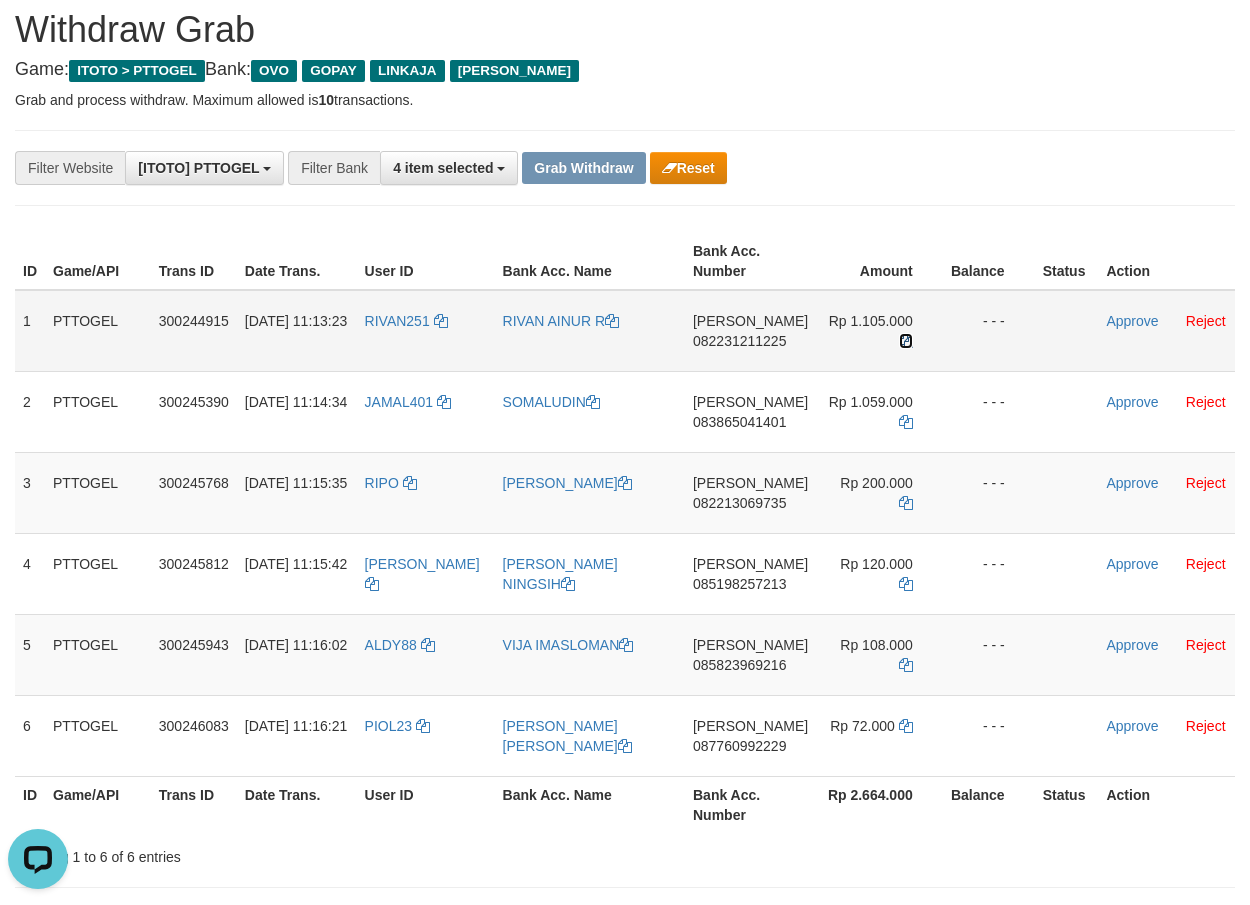 click at bounding box center [906, 341] 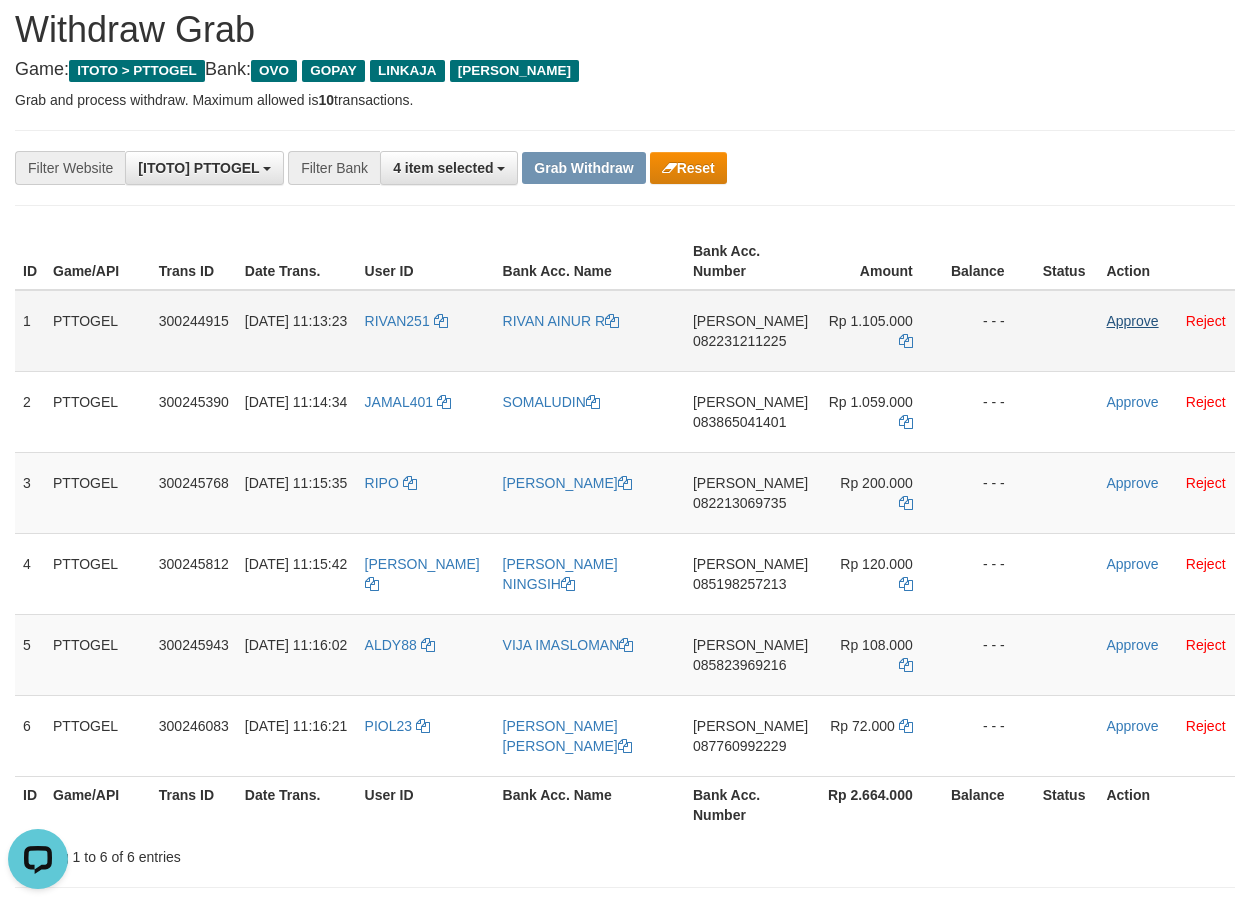 click on "Approve
Reject" at bounding box center [1166, 331] 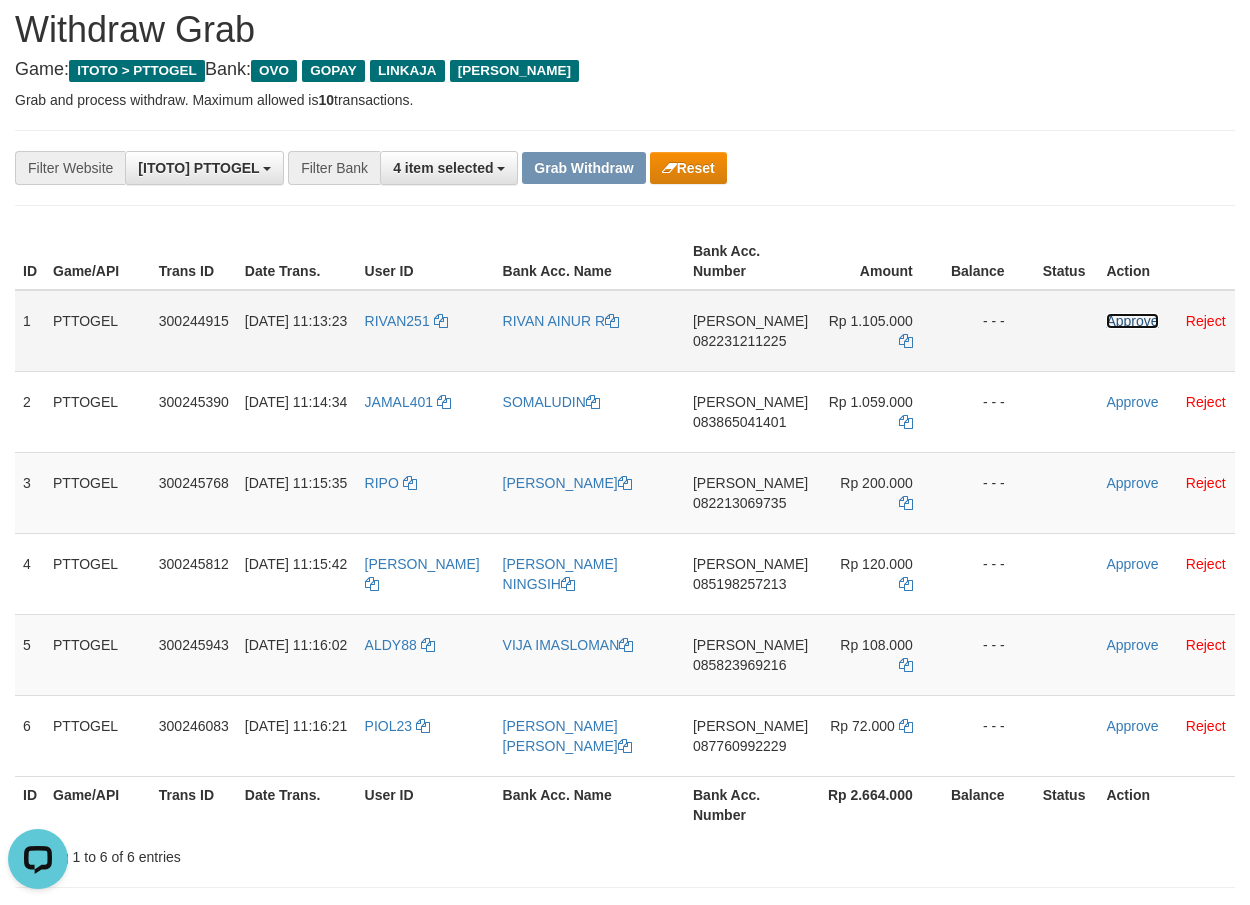 click on "Approve" at bounding box center [1132, 321] 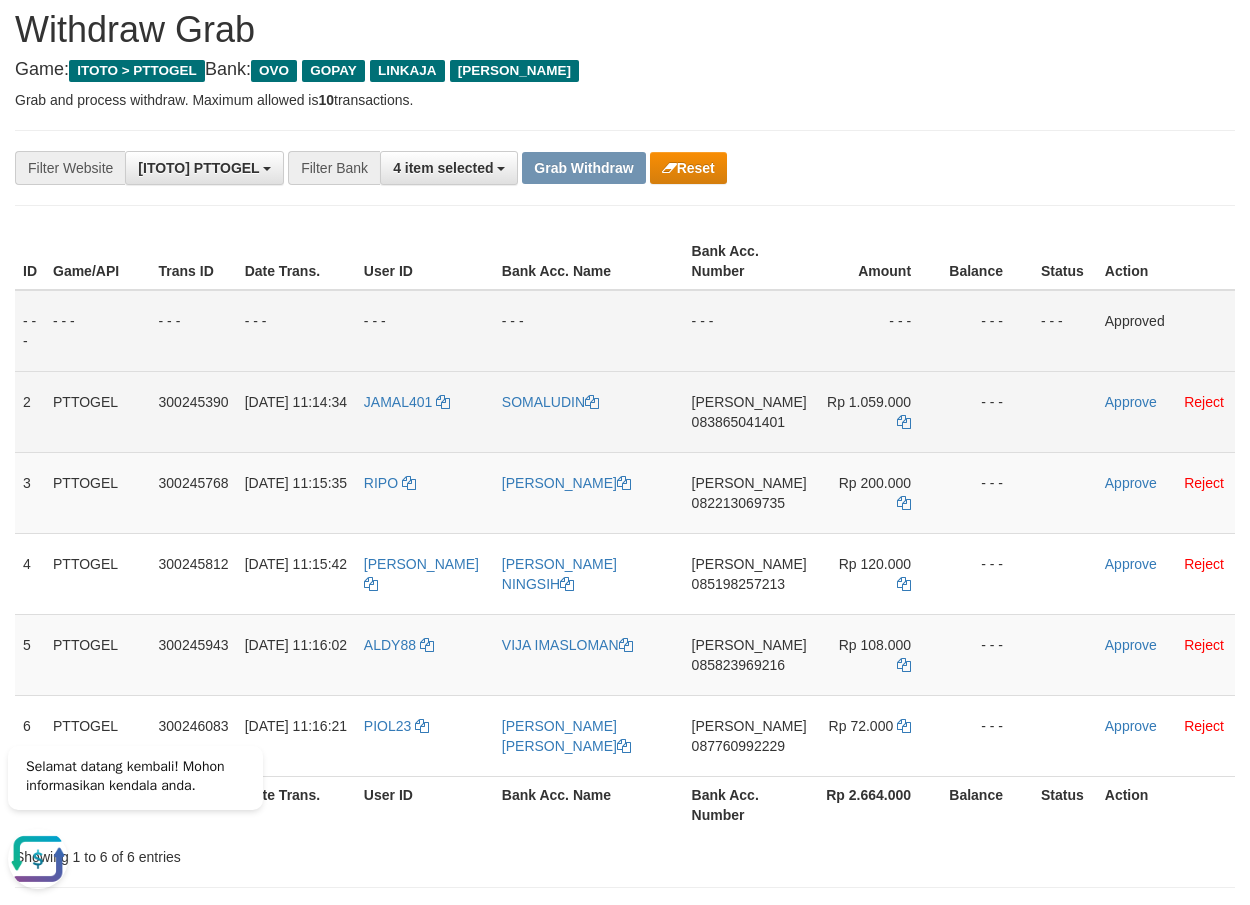 drag, startPoint x: 693, startPoint y: 414, endPoint x: 713, endPoint y: 419, distance: 20.615528 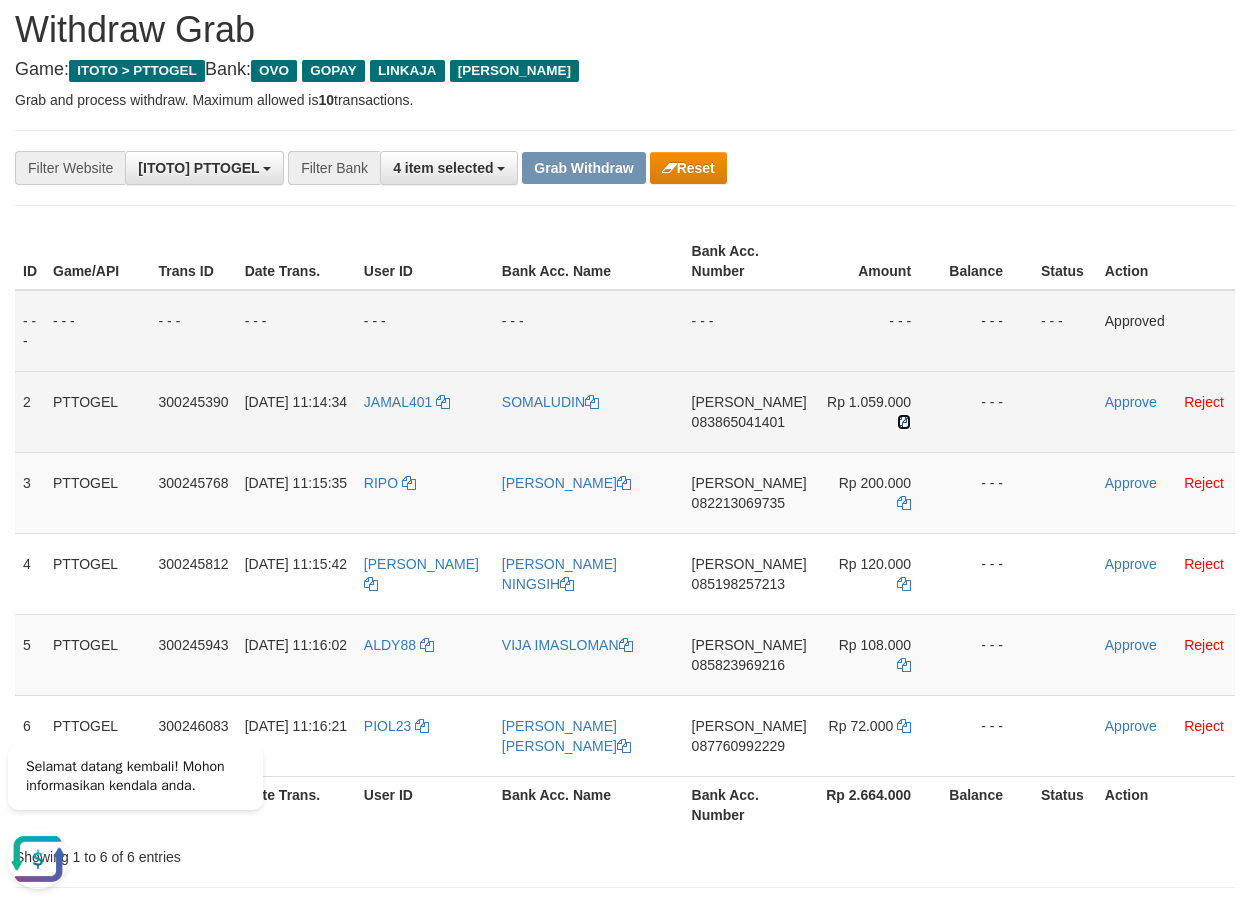 click at bounding box center [904, 422] 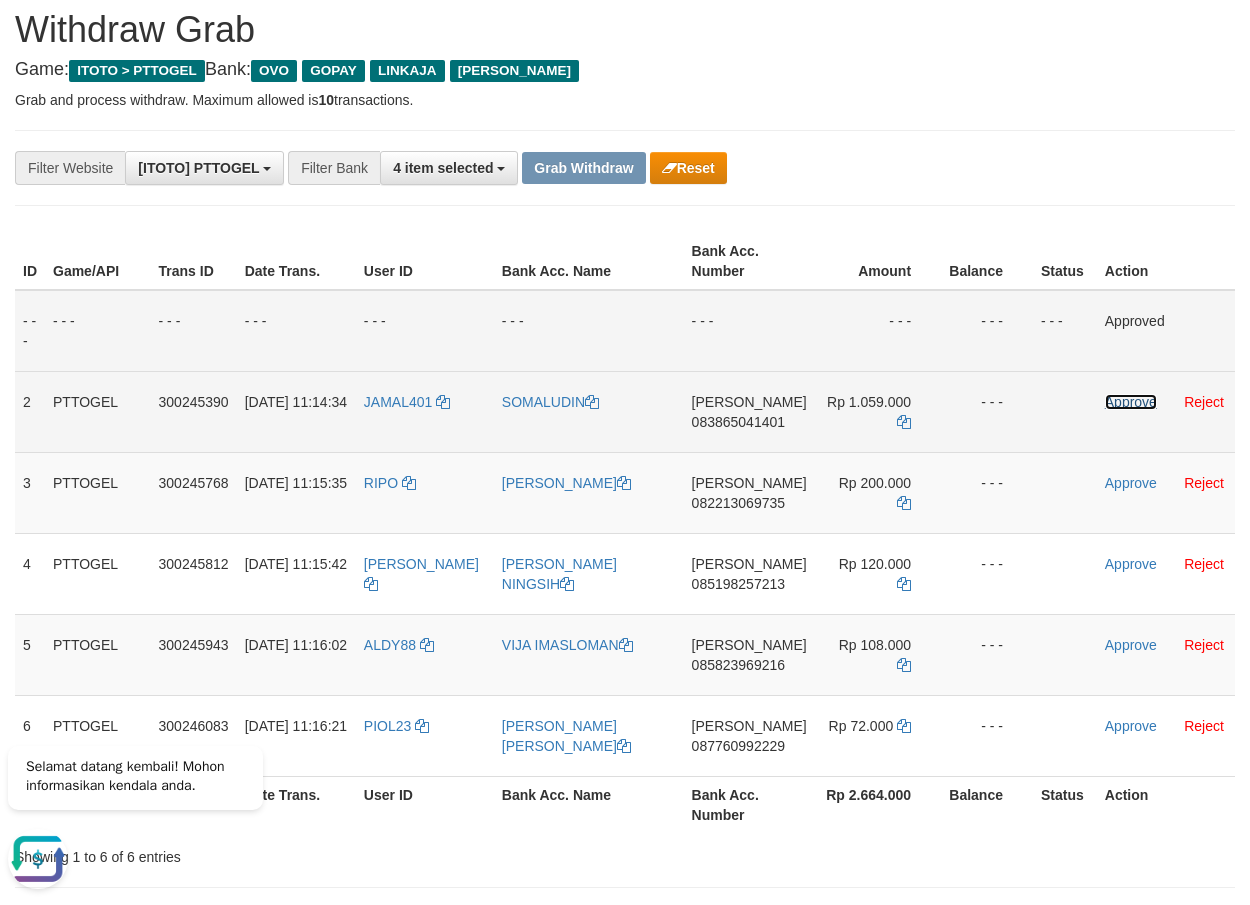 click on "Approve" at bounding box center (1131, 402) 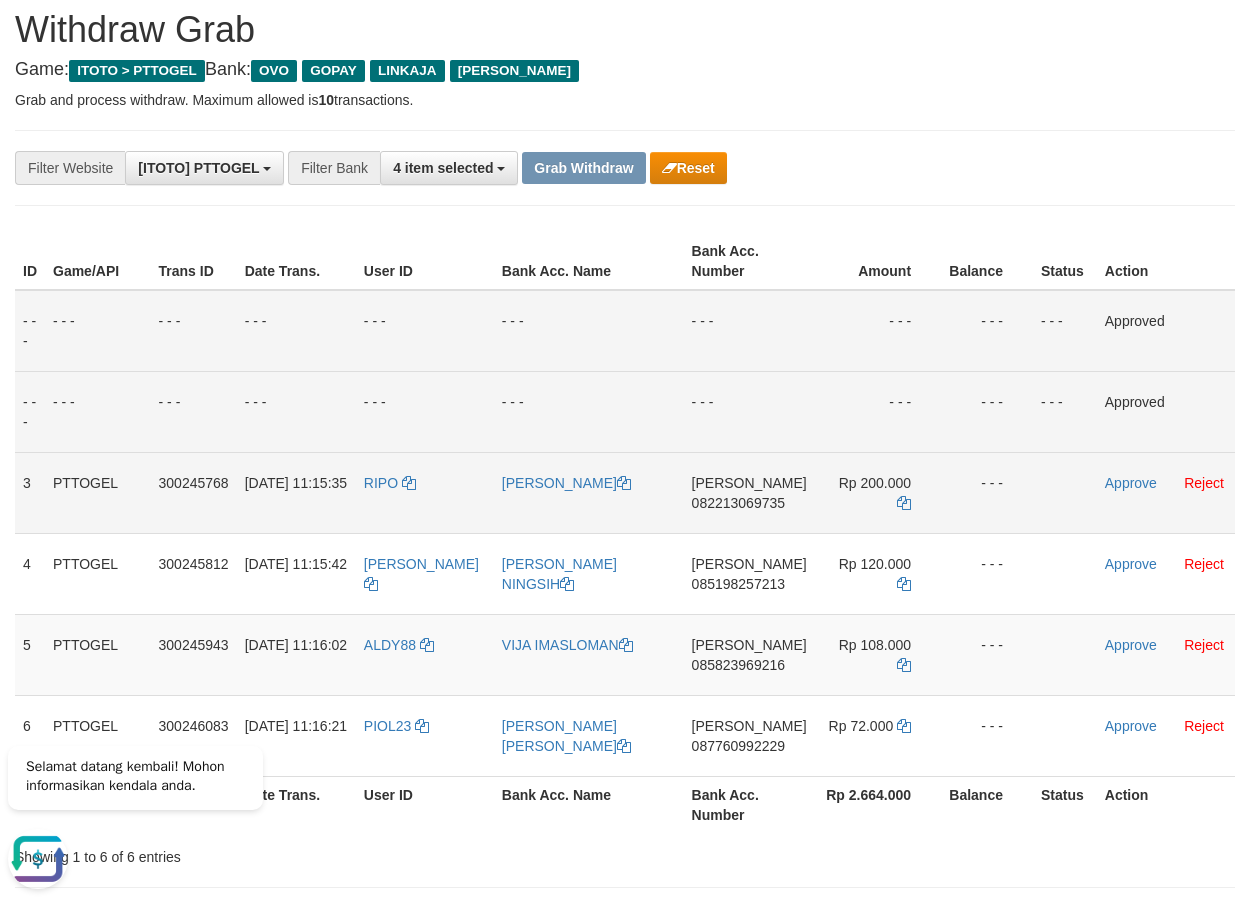 click on "082213069735" at bounding box center [738, 503] 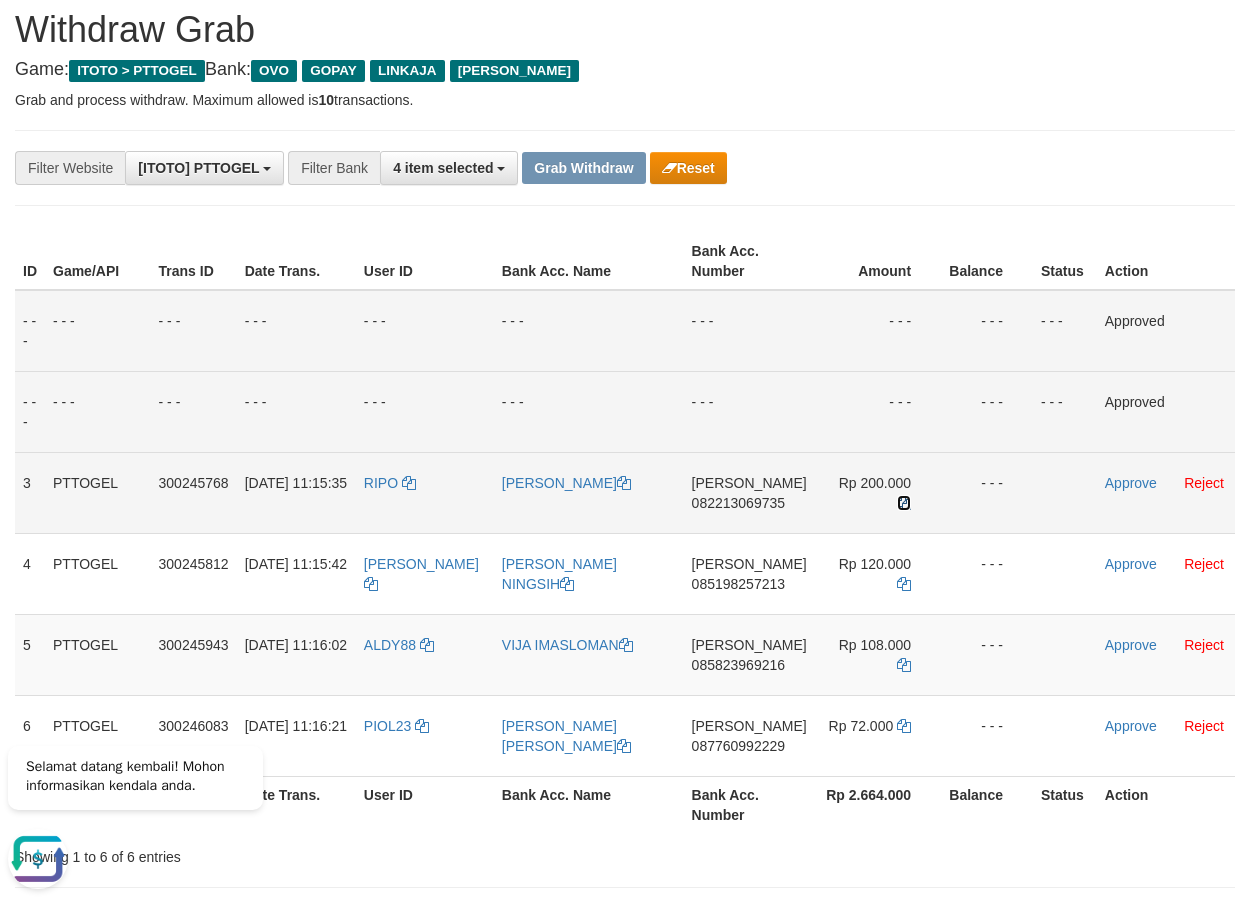 click at bounding box center (904, 503) 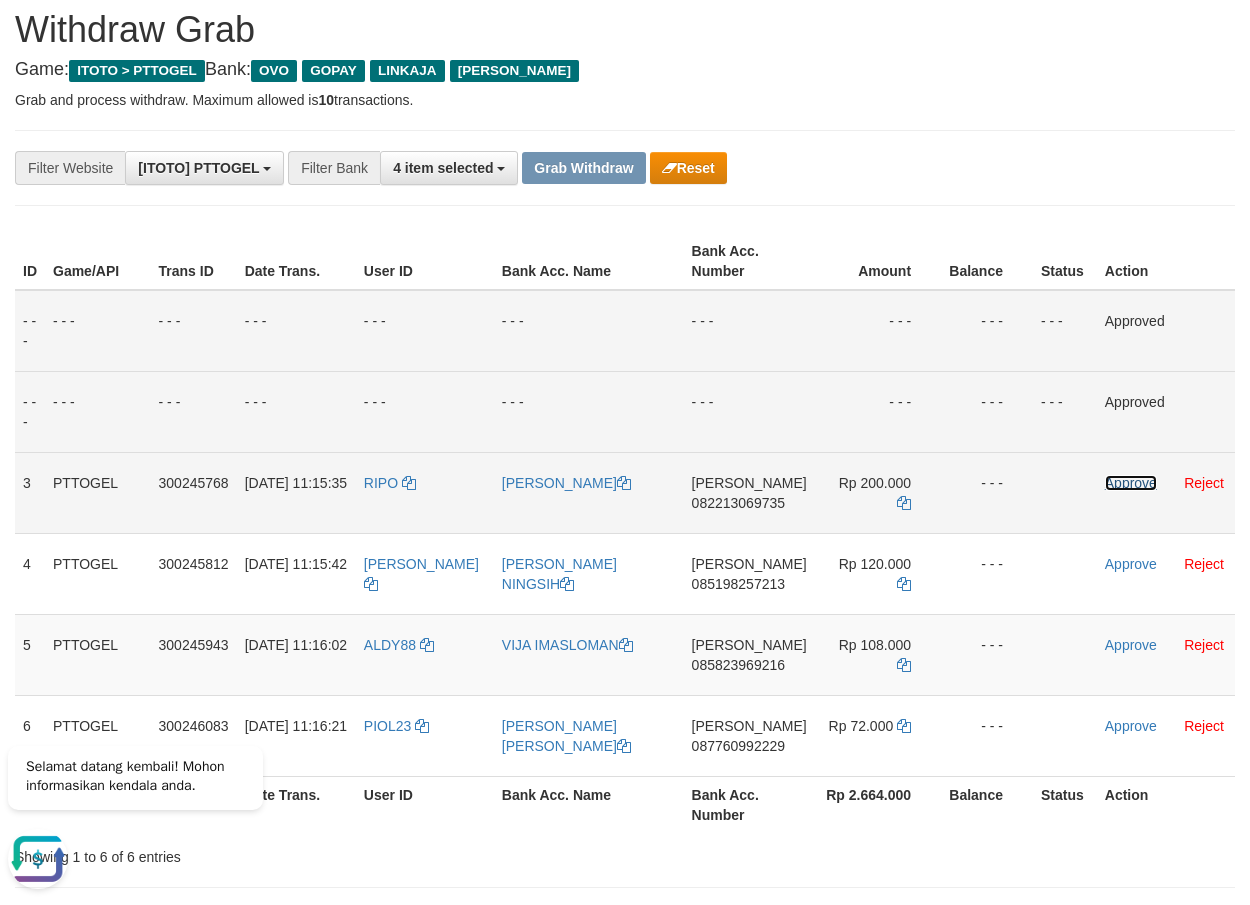 click on "Approve" at bounding box center [1131, 483] 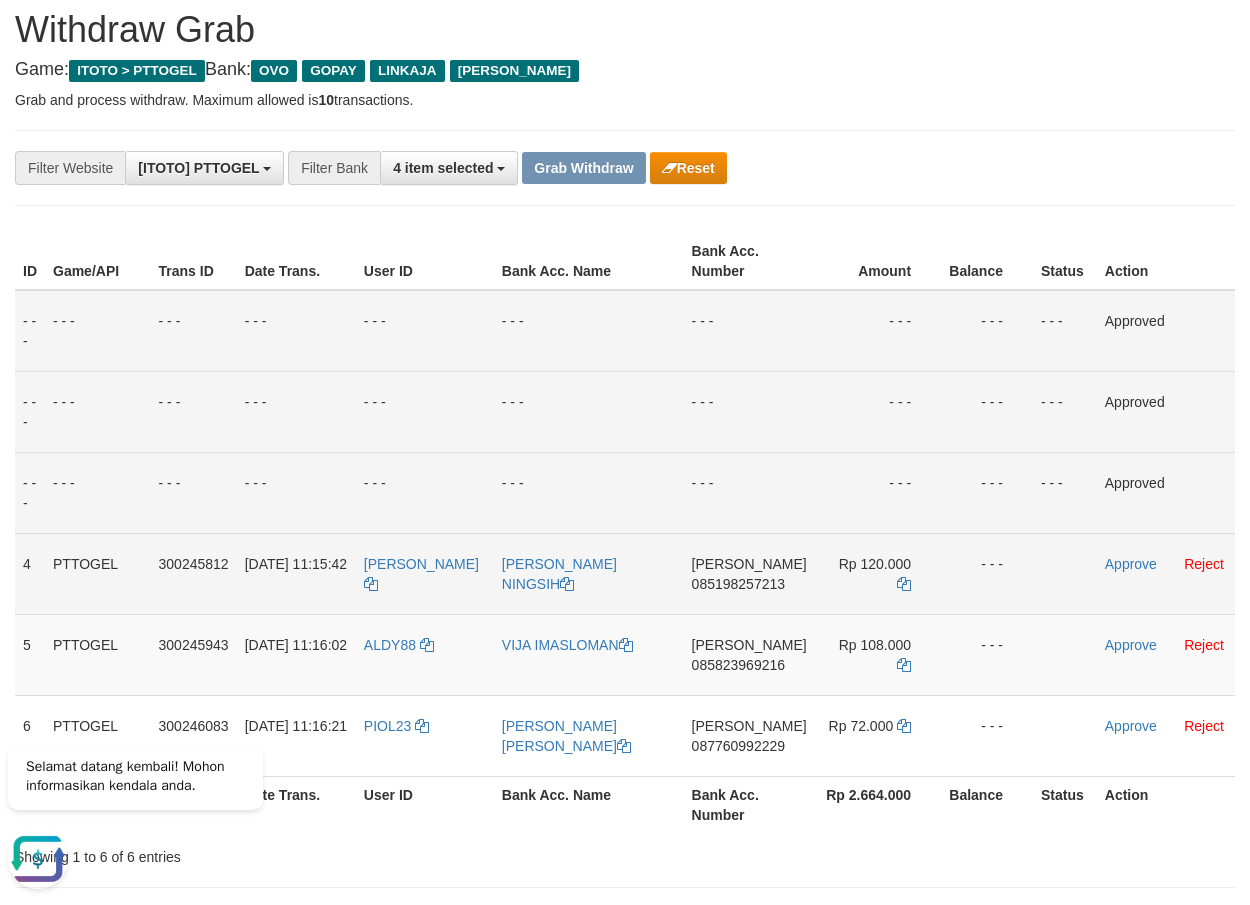 click on "[PERSON_NAME]
085198257213" at bounding box center (749, 573) 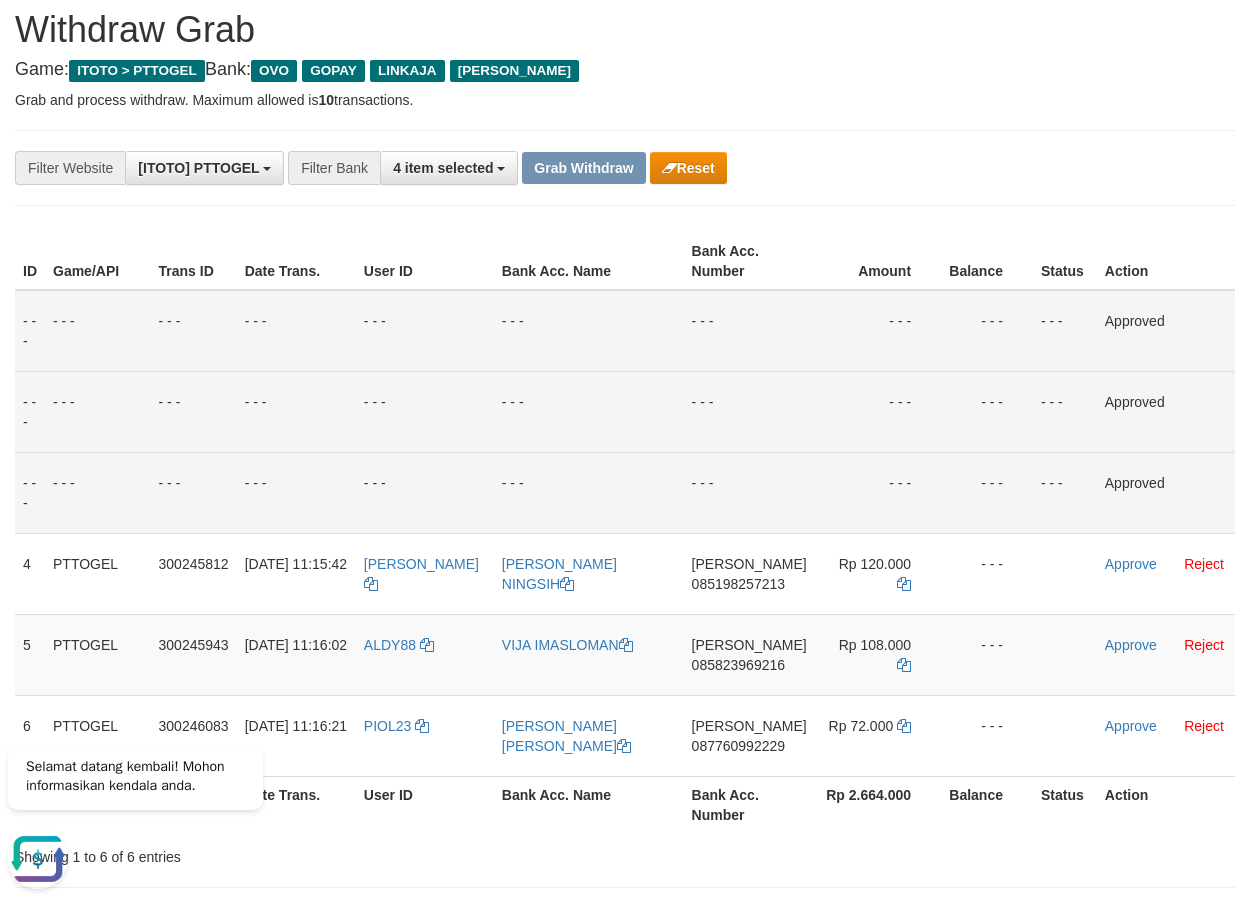 drag, startPoint x: 1021, startPoint y: 312, endPoint x: 977, endPoint y: 365, distance: 68.88396 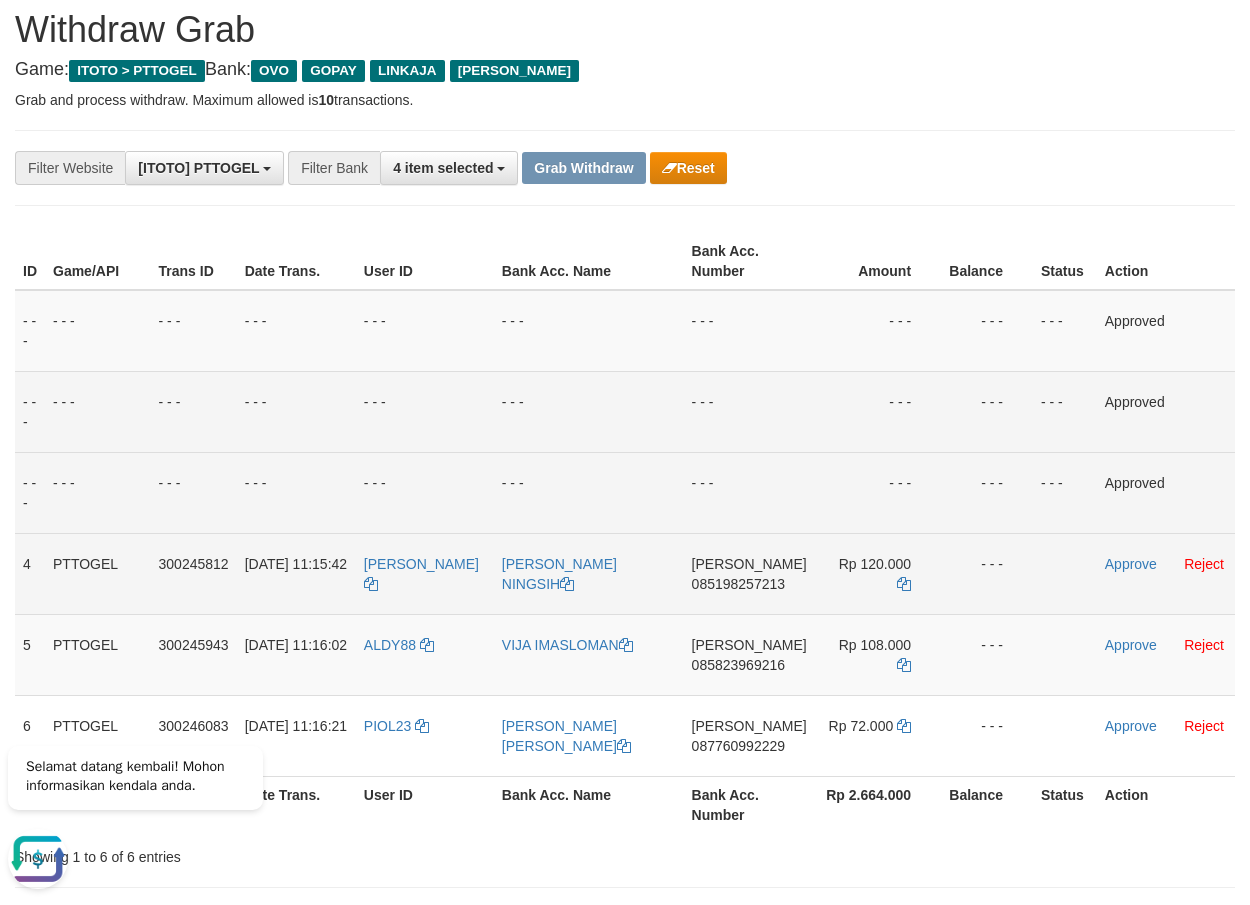 drag, startPoint x: 762, startPoint y: 596, endPoint x: 748, endPoint y: 583, distance: 19.104973 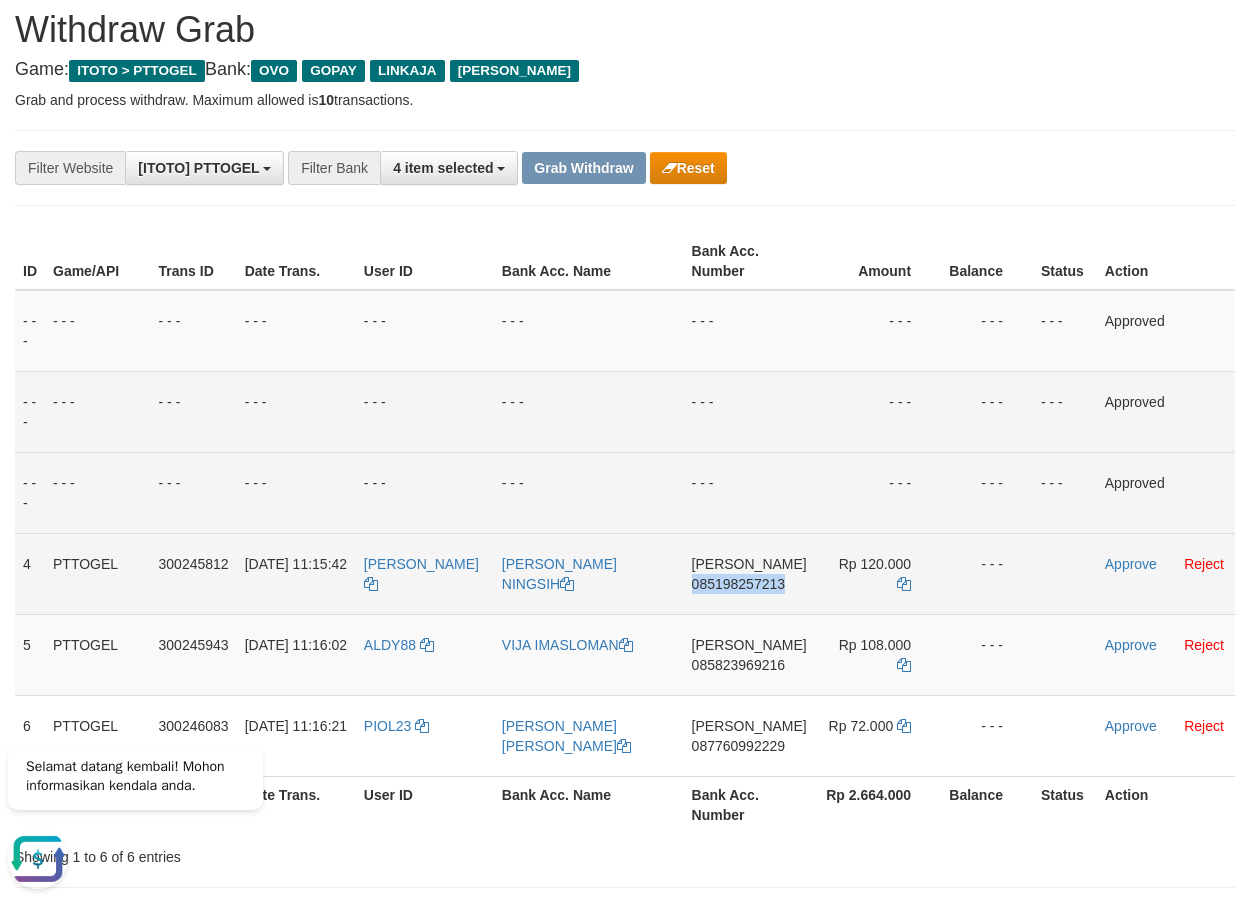 click on "085198257213" at bounding box center [738, 584] 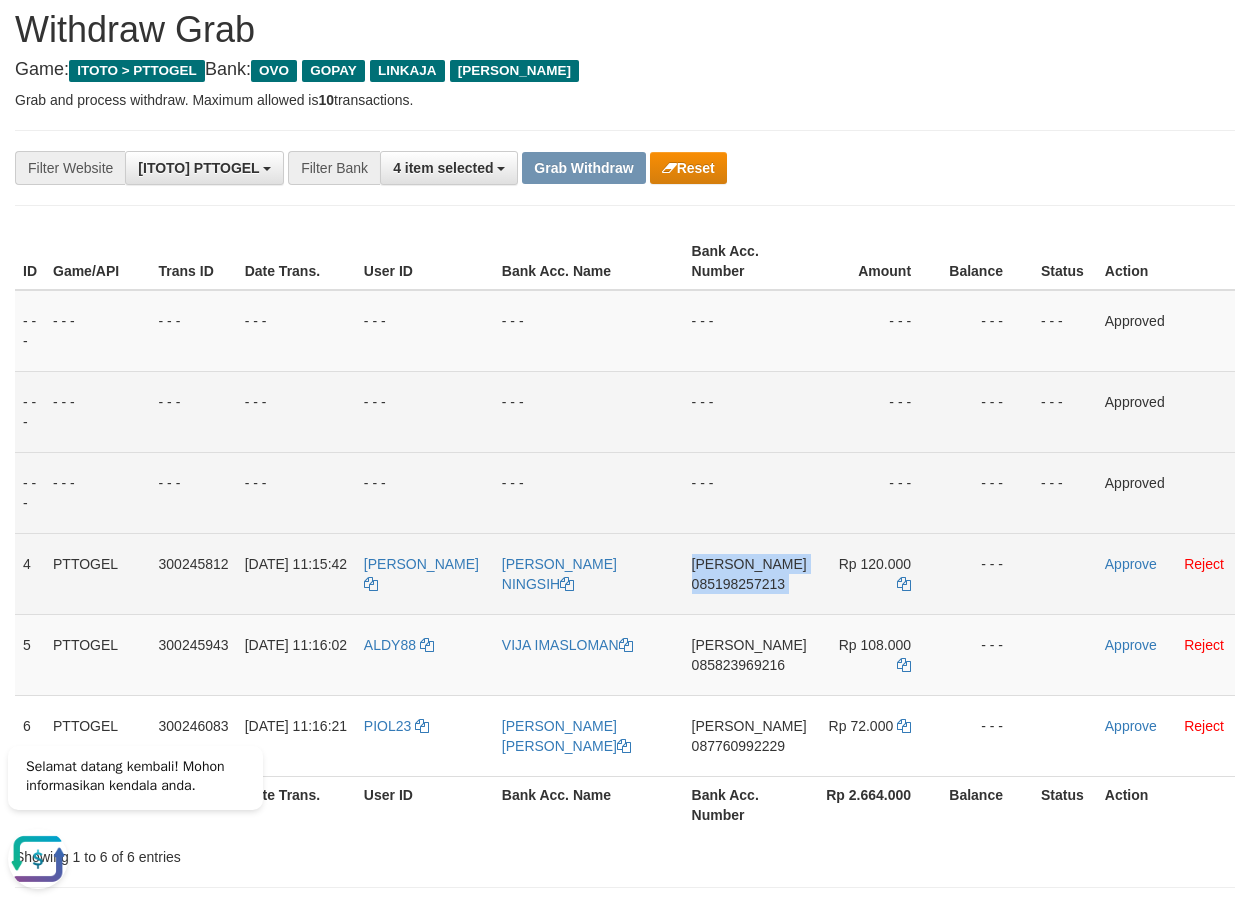 click on "085198257213" at bounding box center (738, 584) 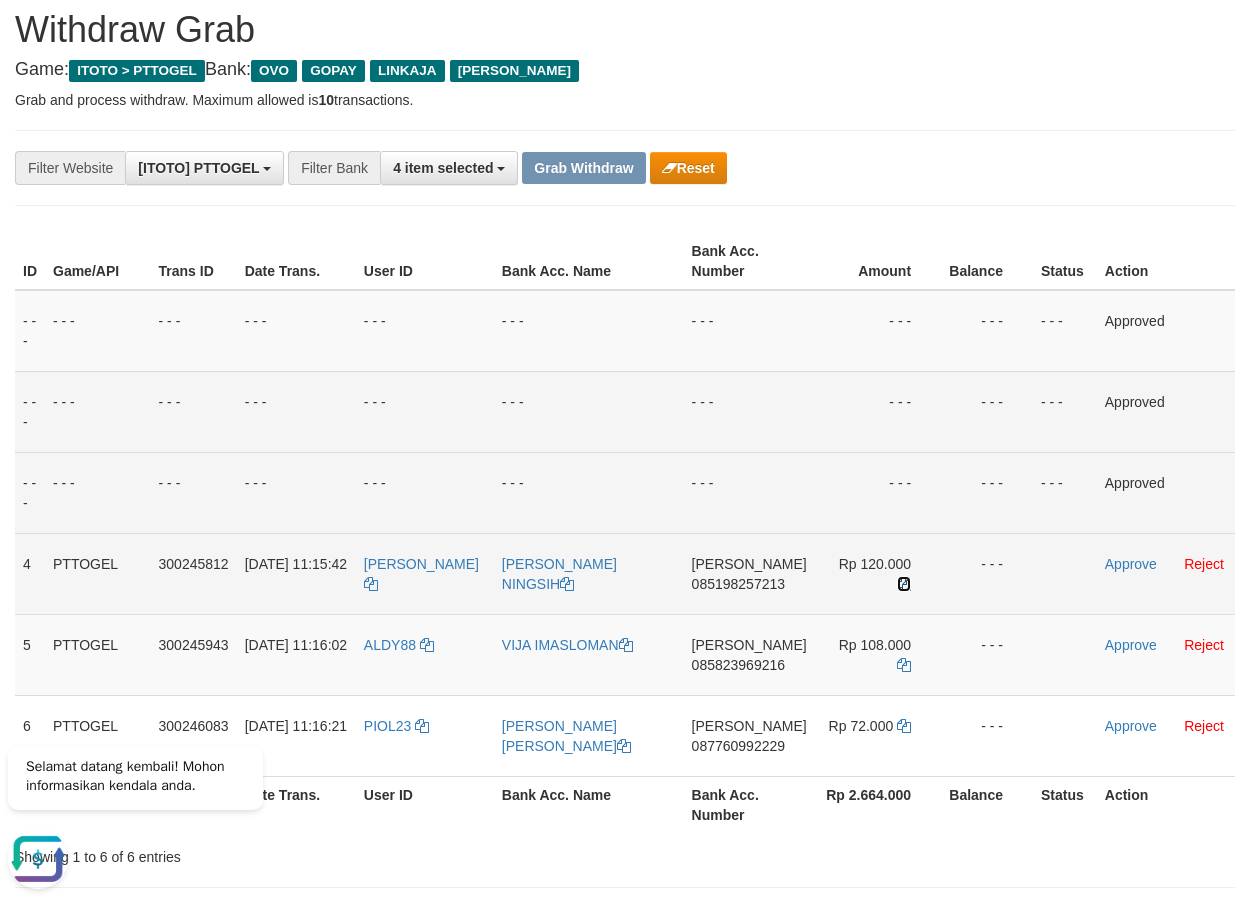click at bounding box center (904, 584) 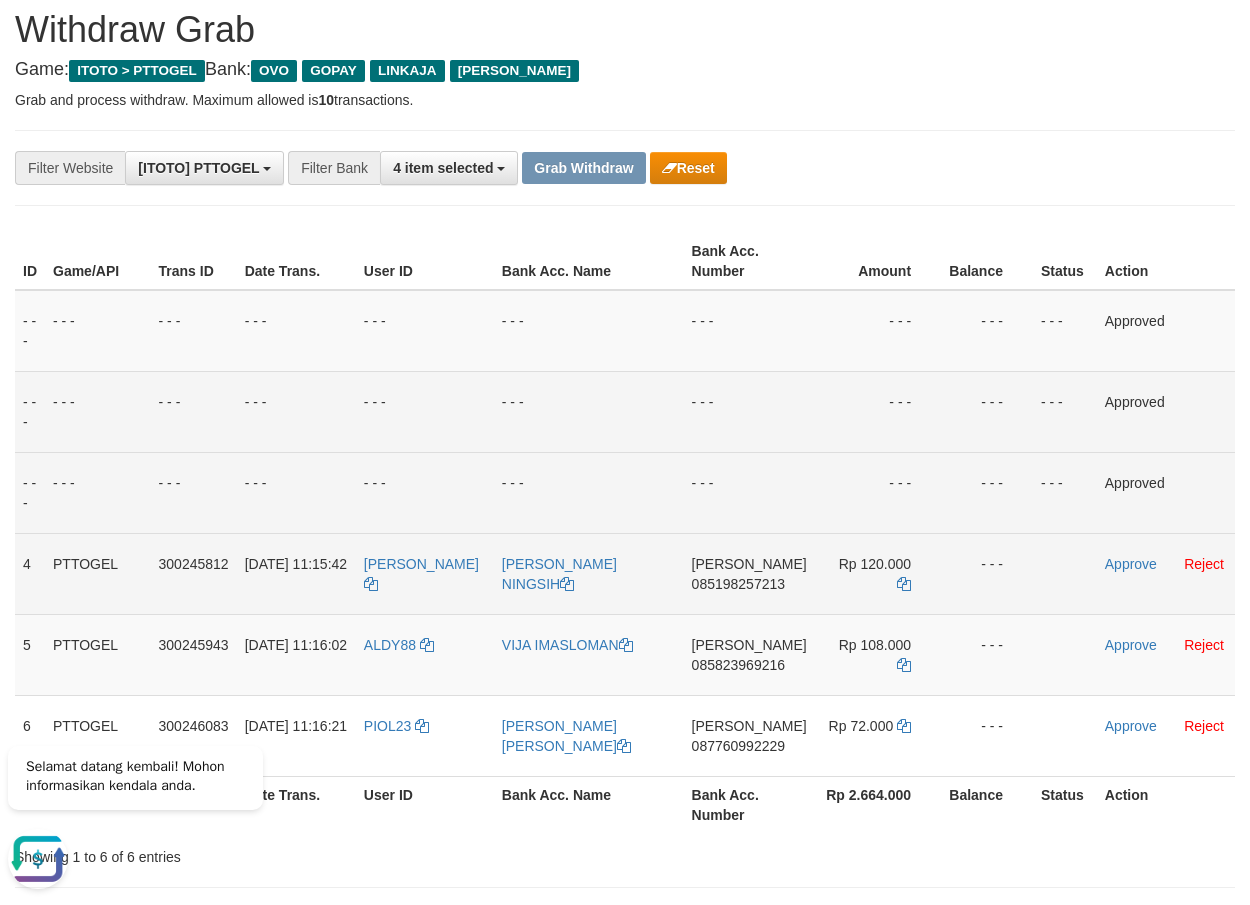 click on "[PERSON_NAME]" at bounding box center (425, 573) 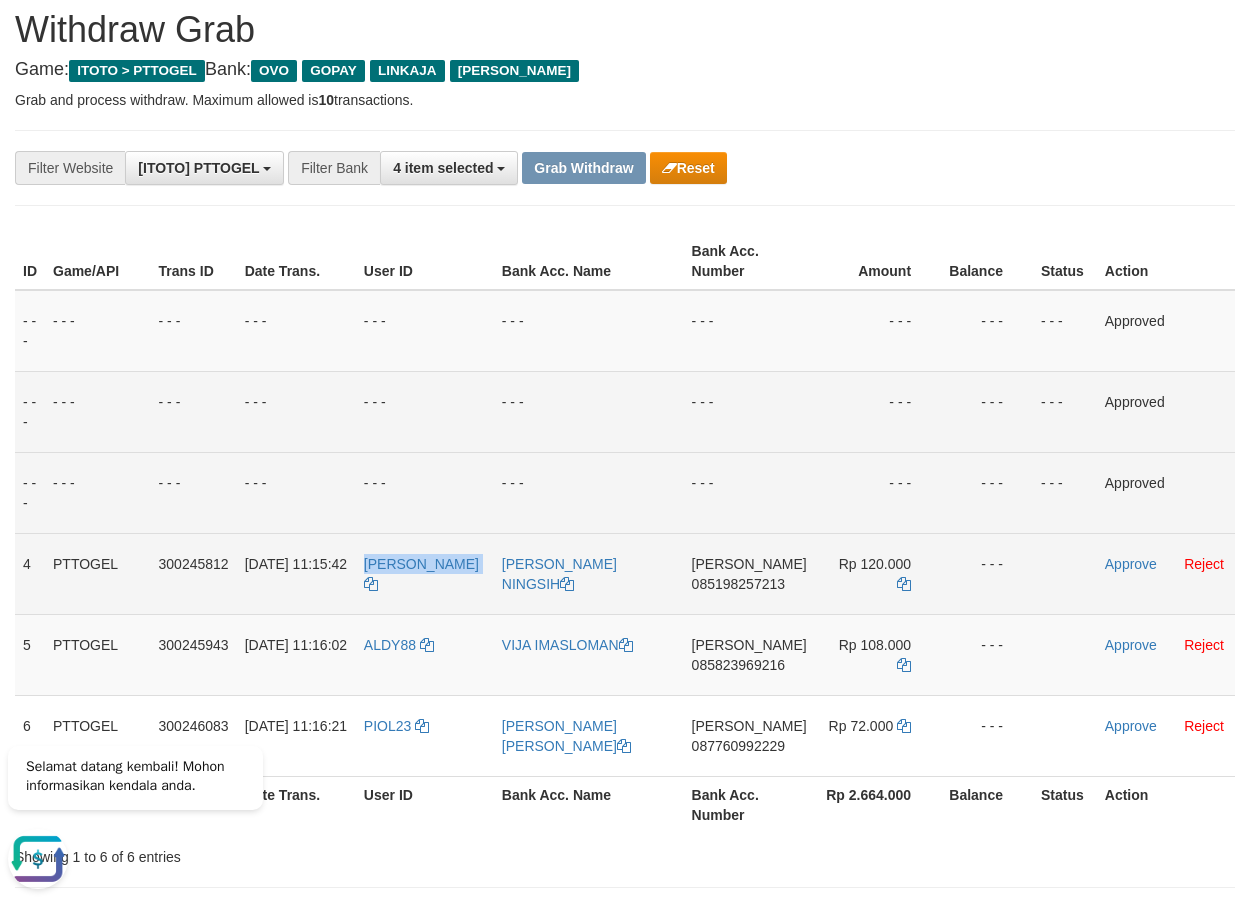 click on "[PERSON_NAME]" at bounding box center (425, 573) 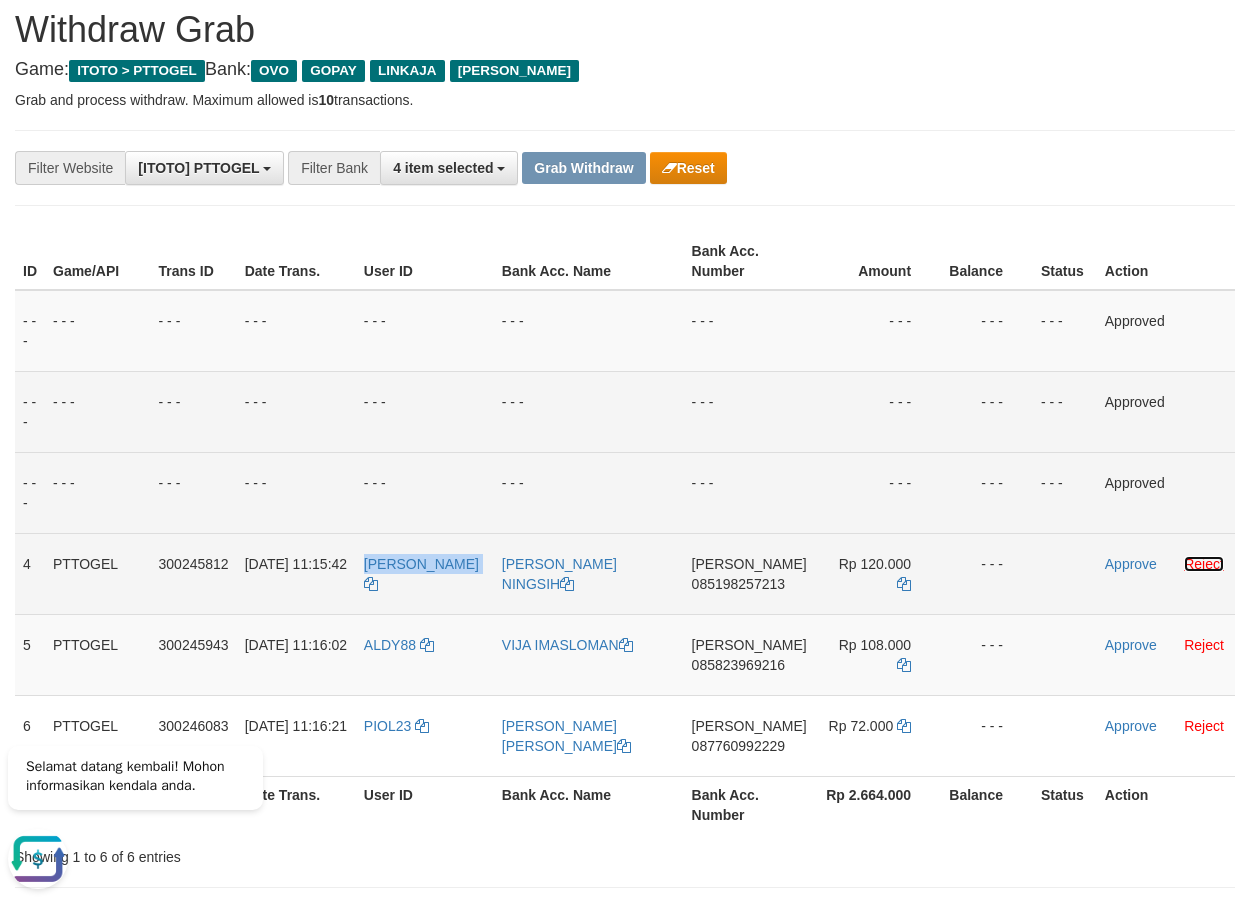 click on "Reject" at bounding box center (1204, 564) 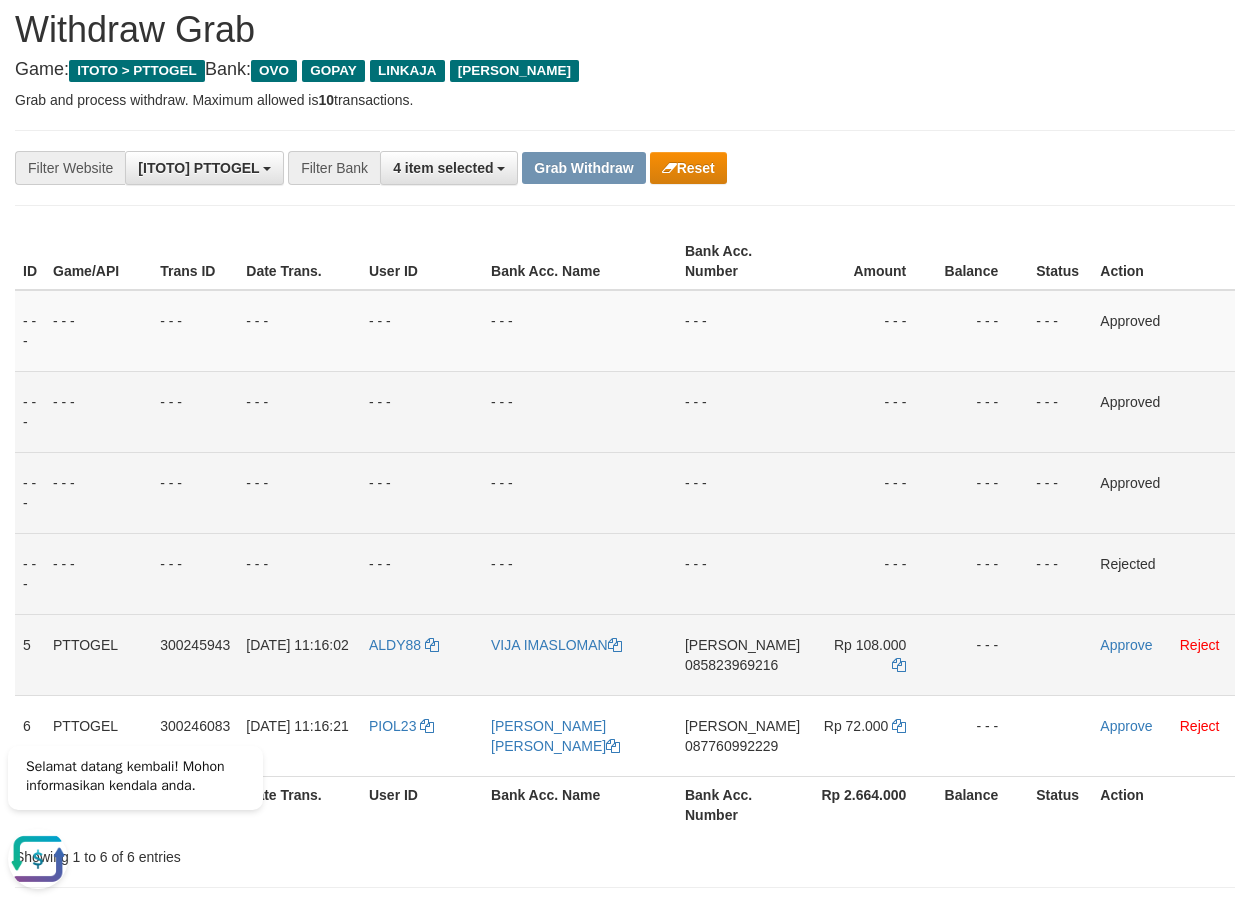 click on "085823969216" at bounding box center [731, 665] 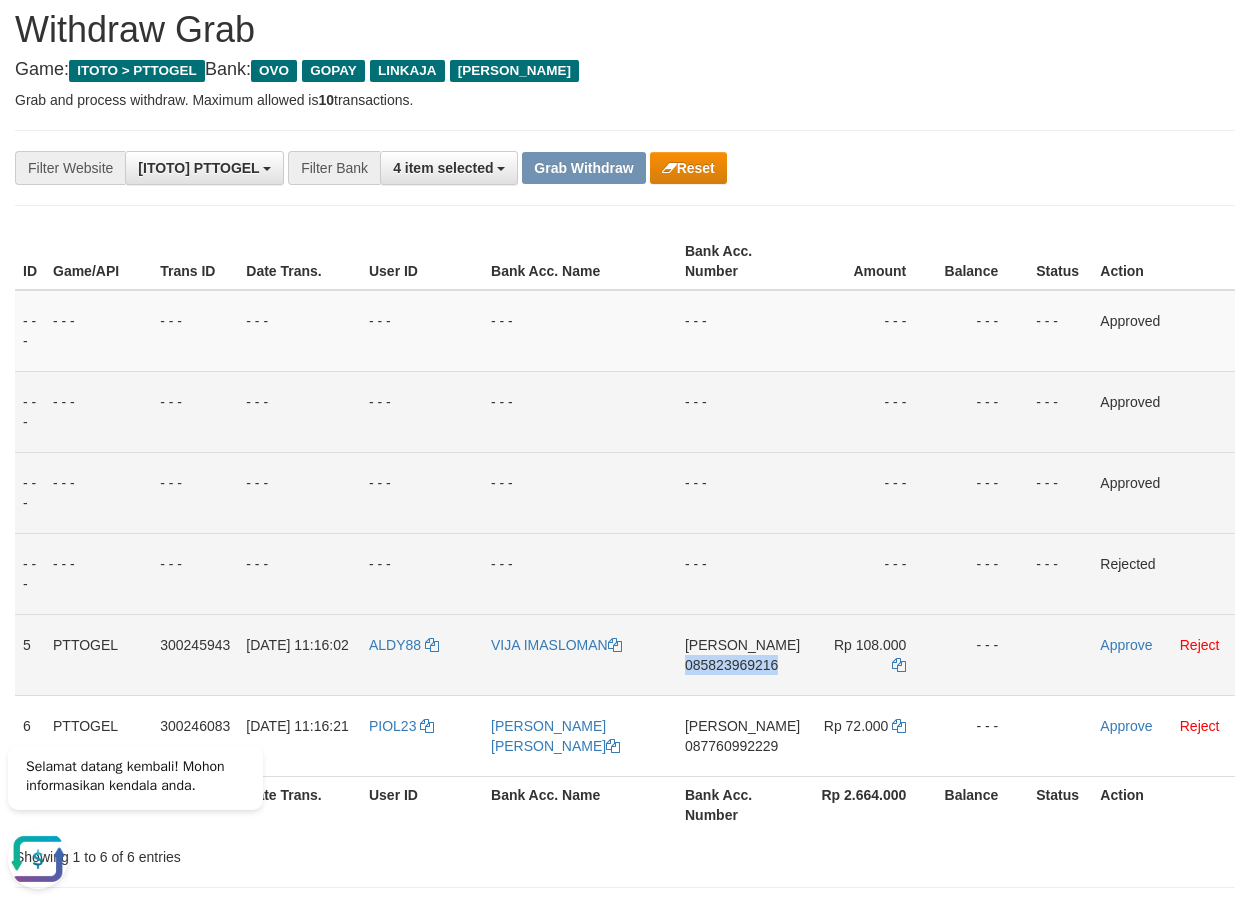 click on "085823969216" at bounding box center (731, 665) 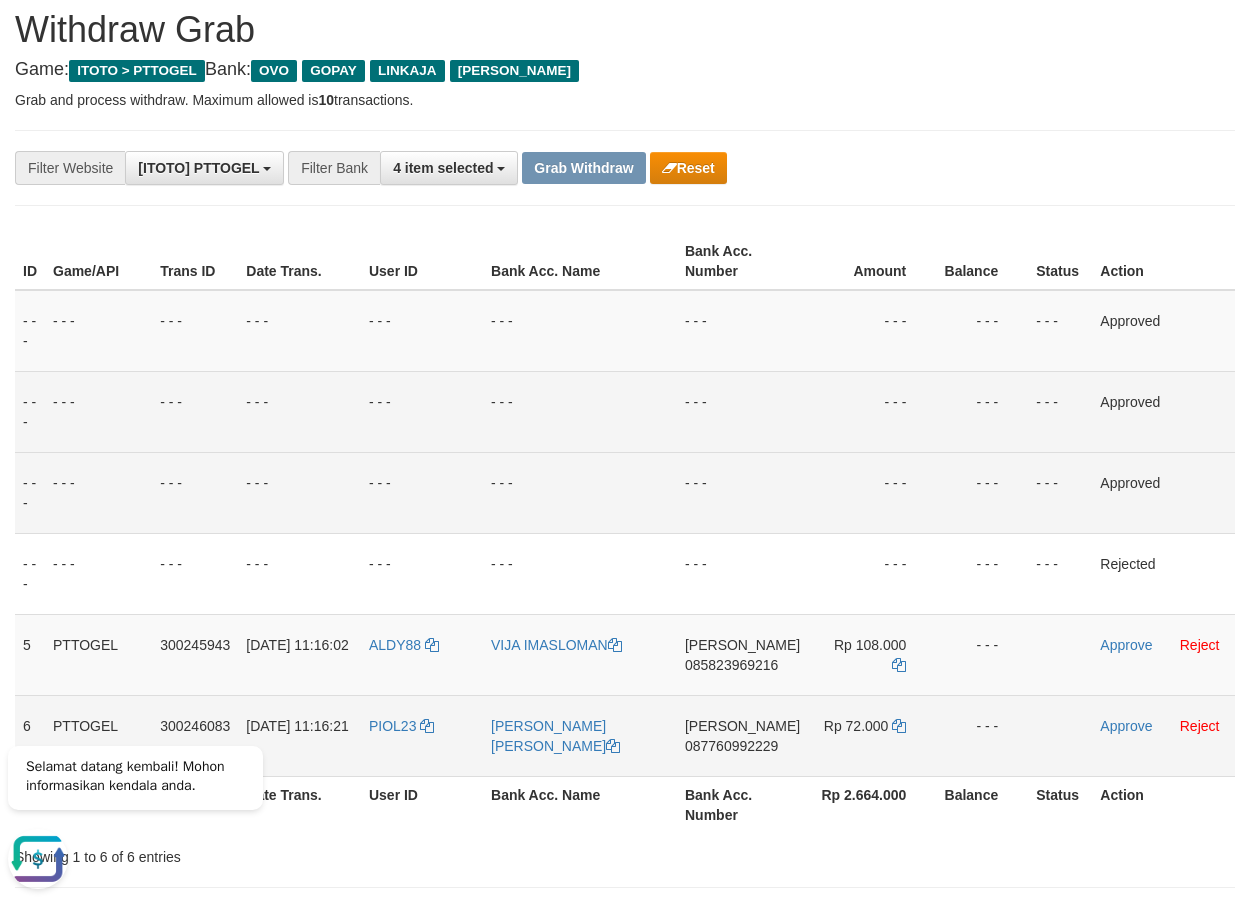 drag, startPoint x: 735, startPoint y: 571, endPoint x: 1014, endPoint y: 725, distance: 318.68008 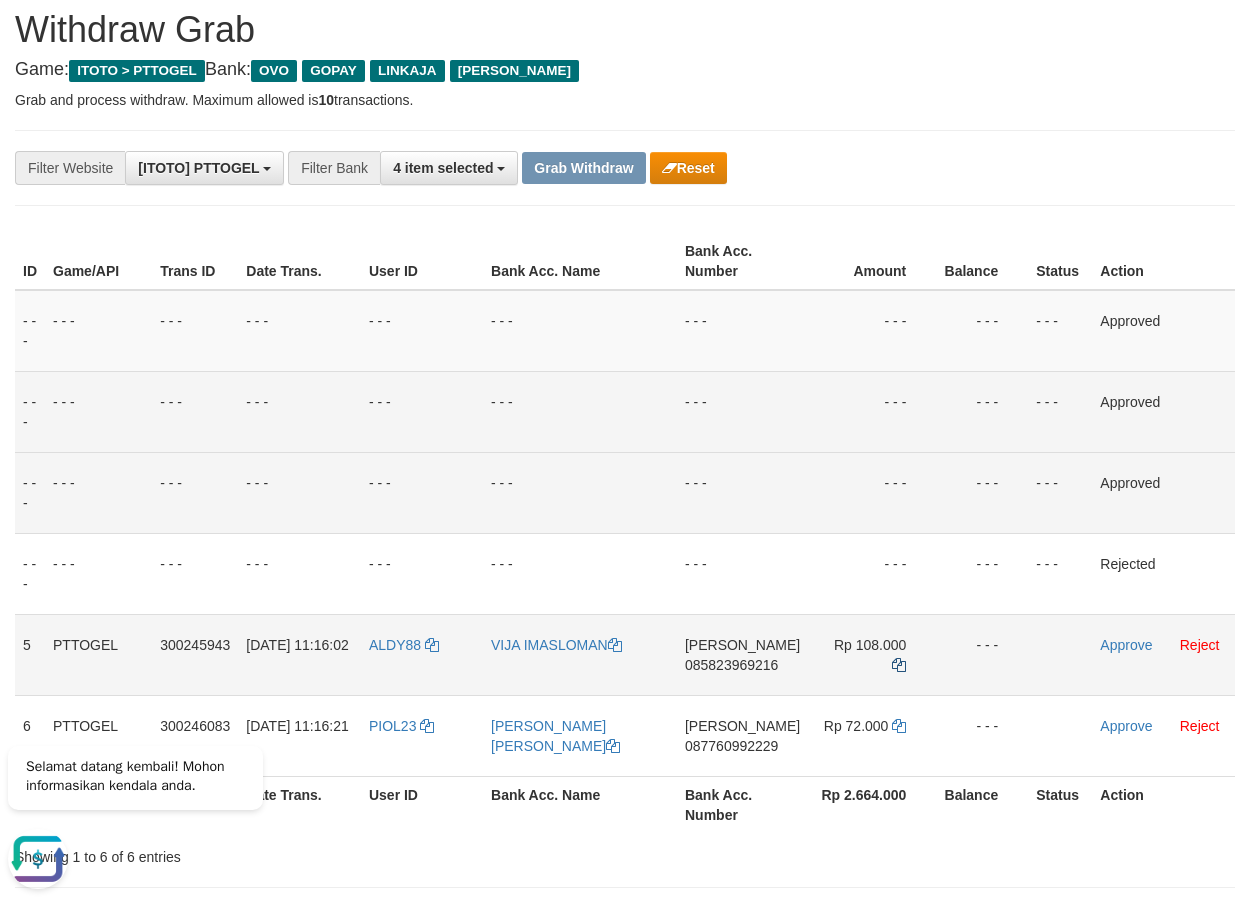drag, startPoint x: 908, startPoint y: 647, endPoint x: 899, endPoint y: 652, distance: 10.29563 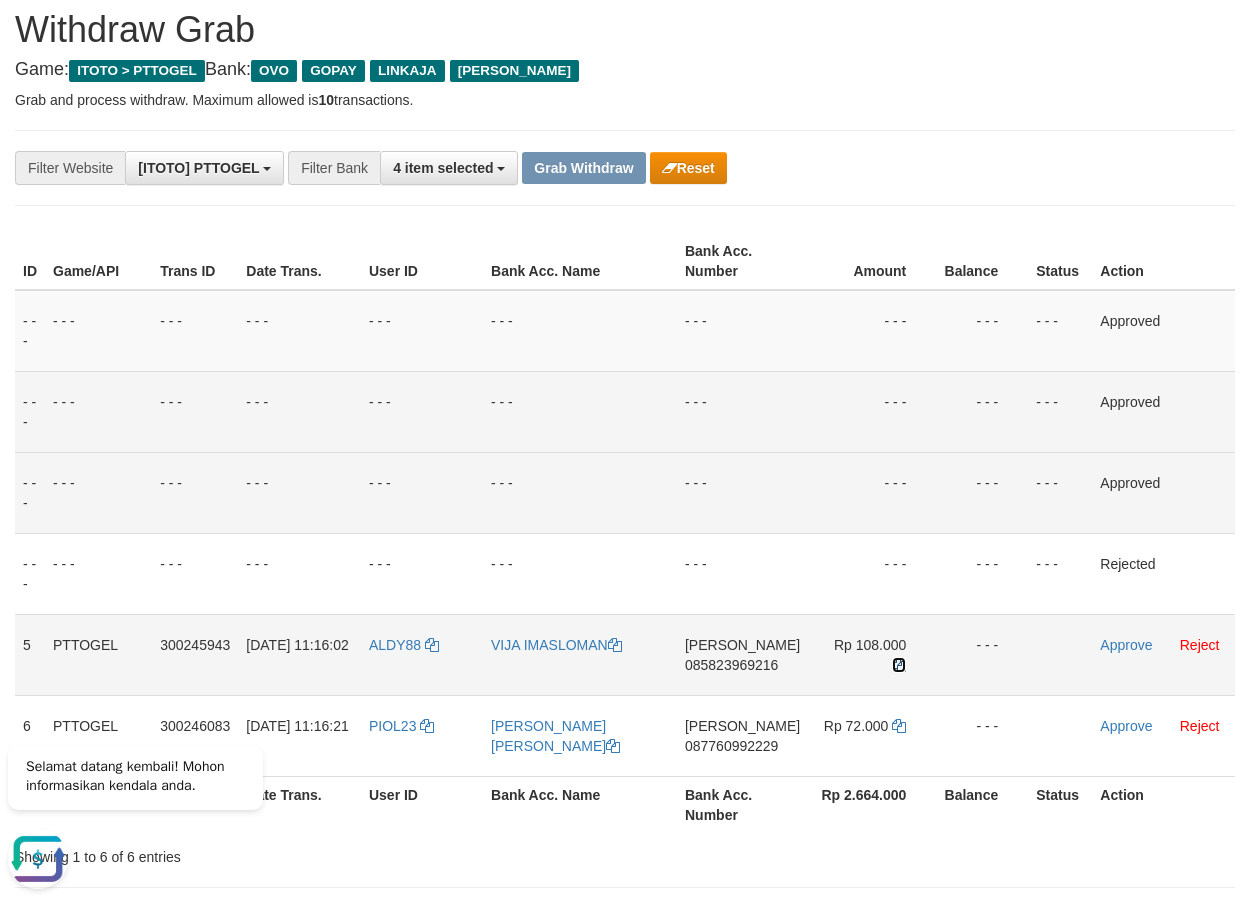 click at bounding box center [899, 665] 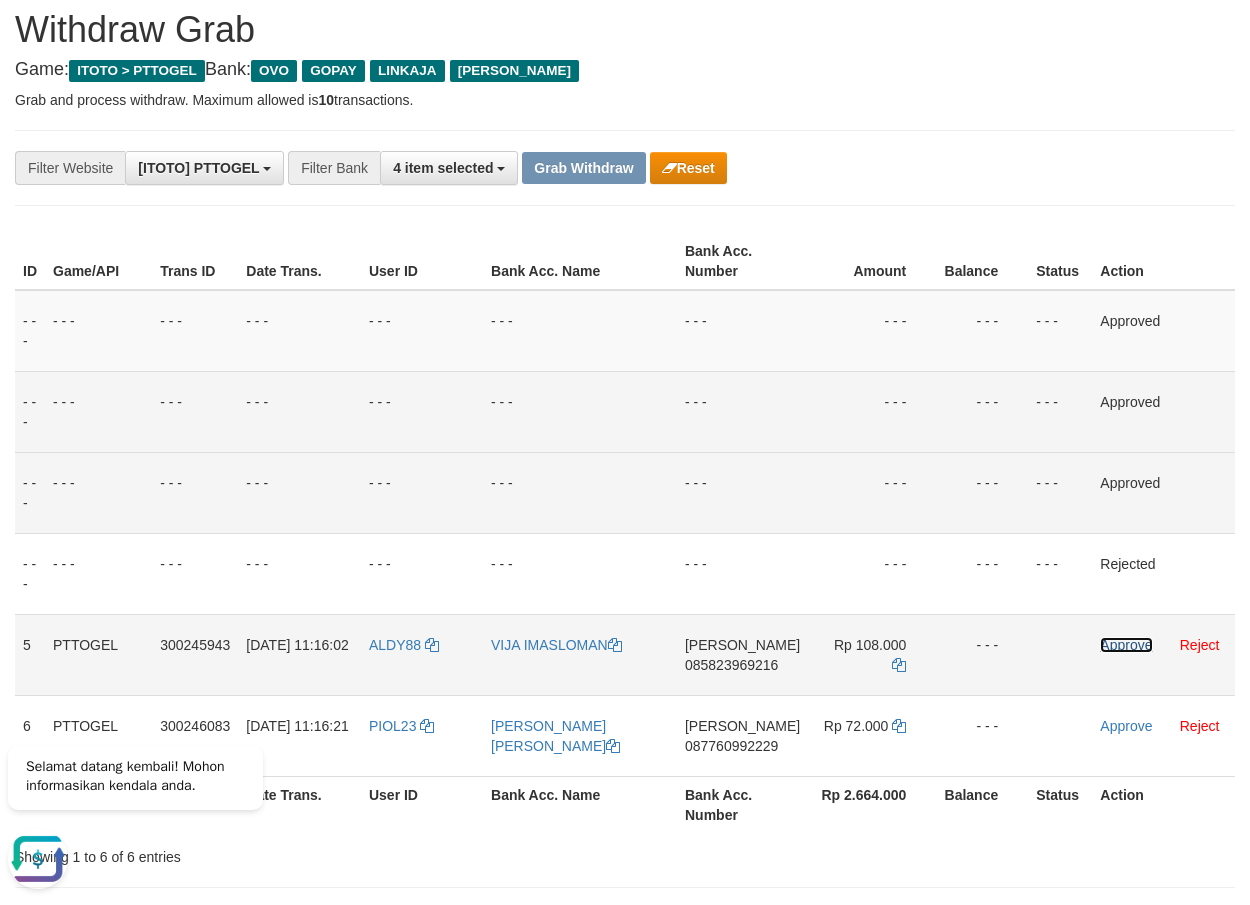 click on "Approve" at bounding box center [1126, 645] 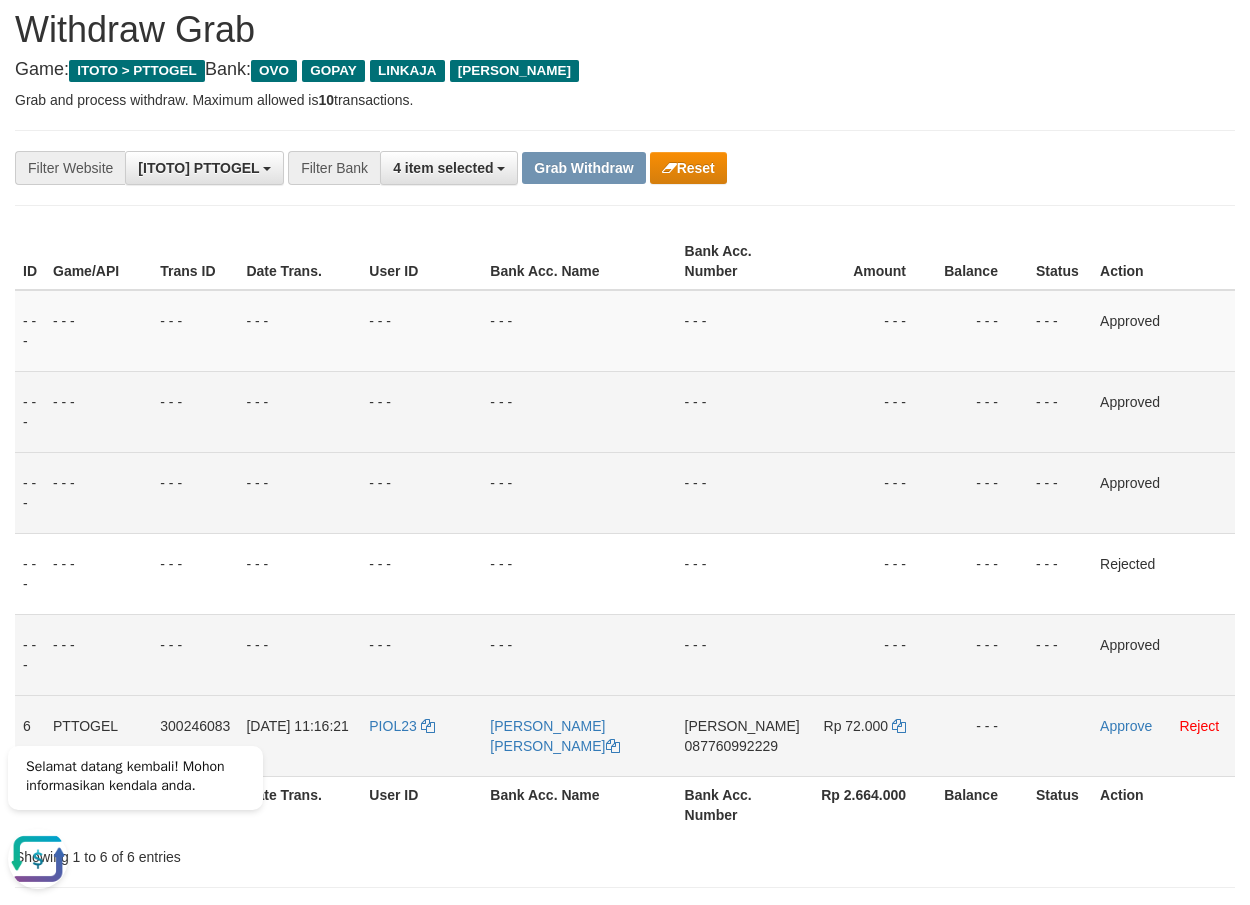 drag, startPoint x: 786, startPoint y: 751, endPoint x: 774, endPoint y: 746, distance: 13 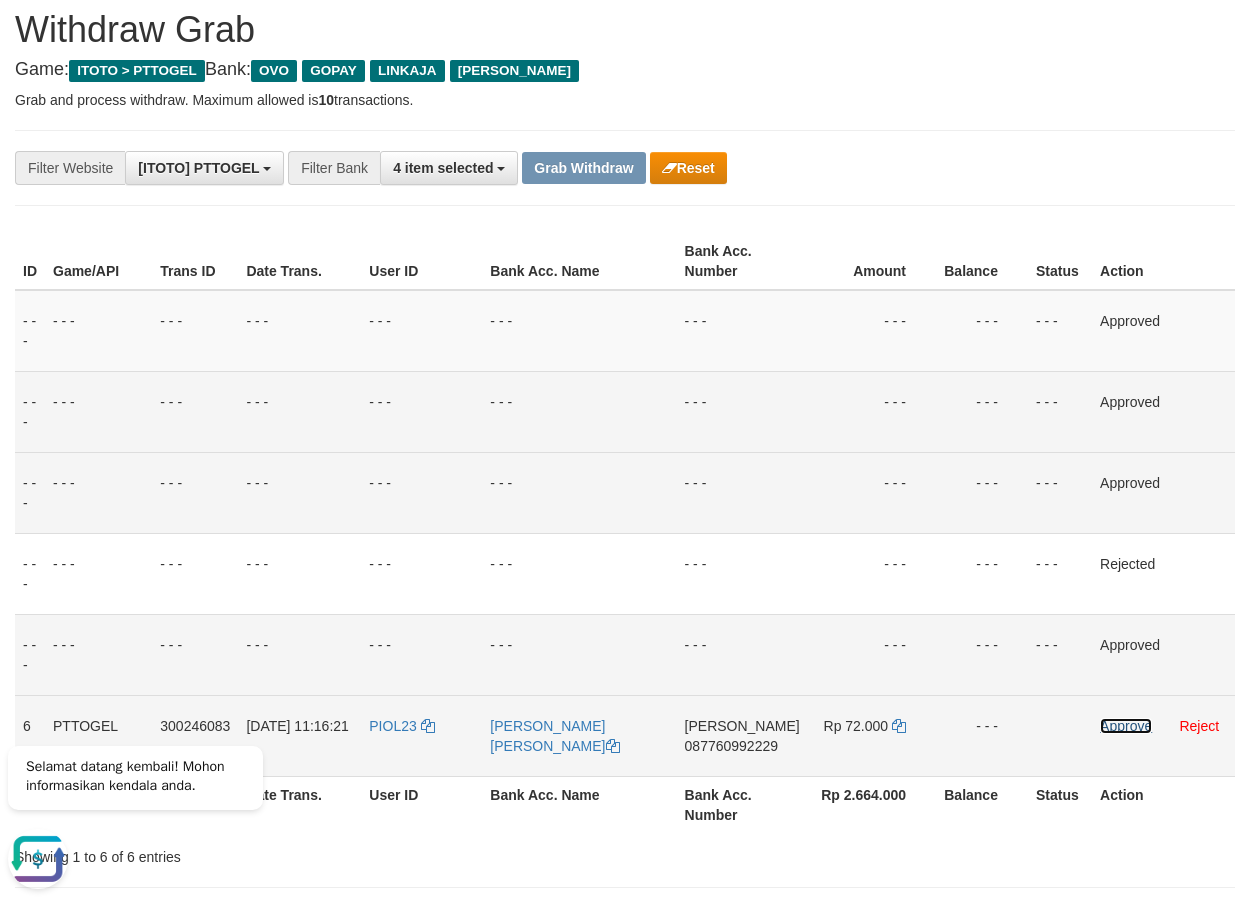 click on "Approve" at bounding box center (1126, 726) 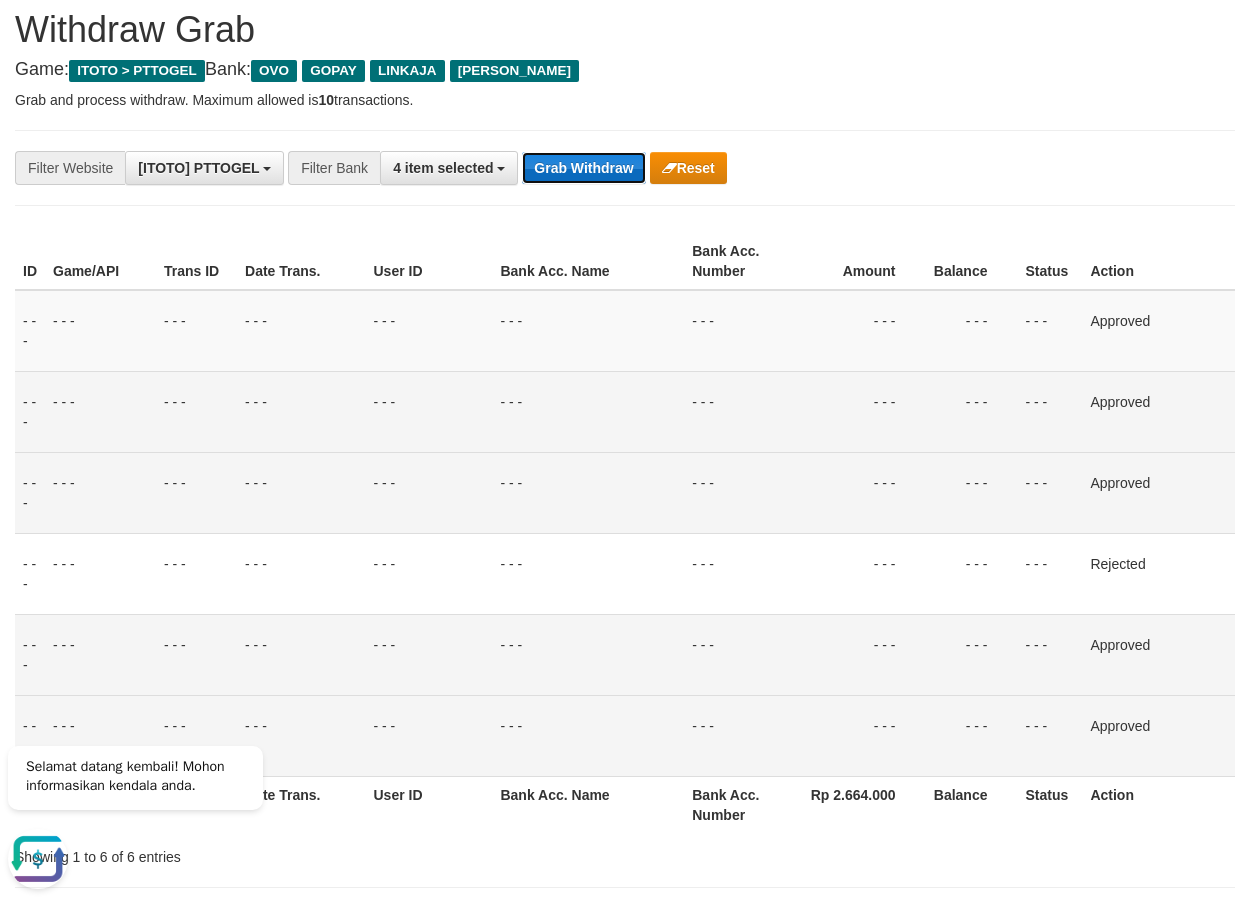 click on "Grab Withdraw" at bounding box center (583, 168) 